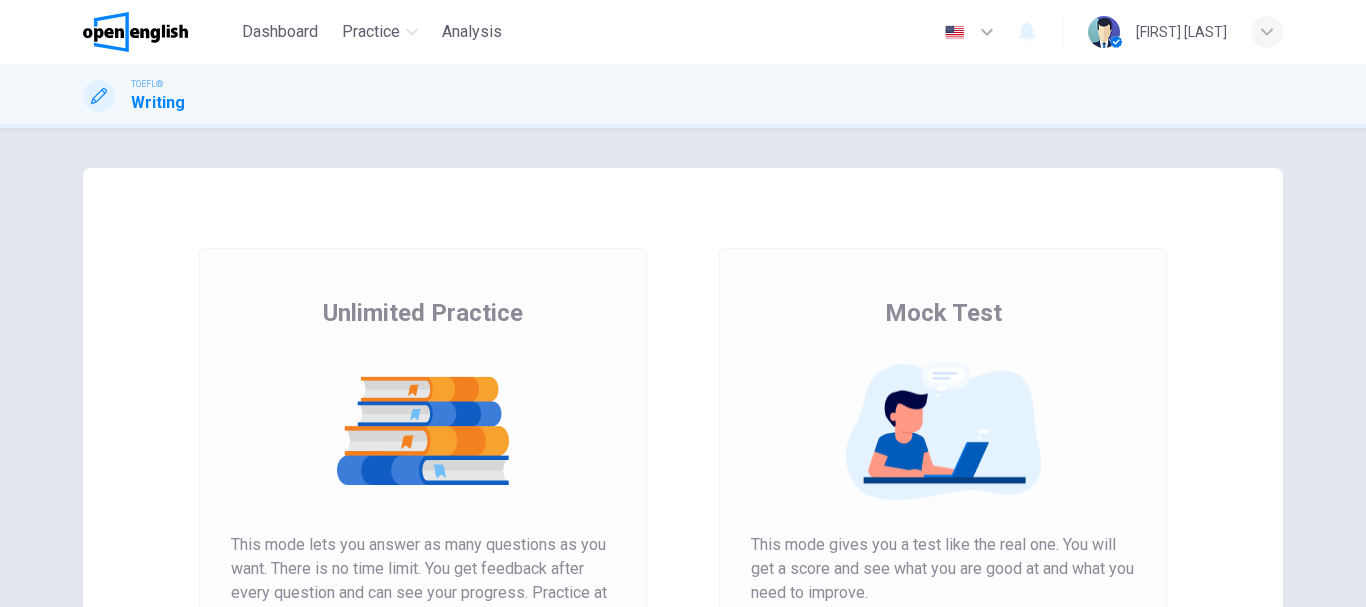 scroll, scrollTop: 0, scrollLeft: 0, axis: both 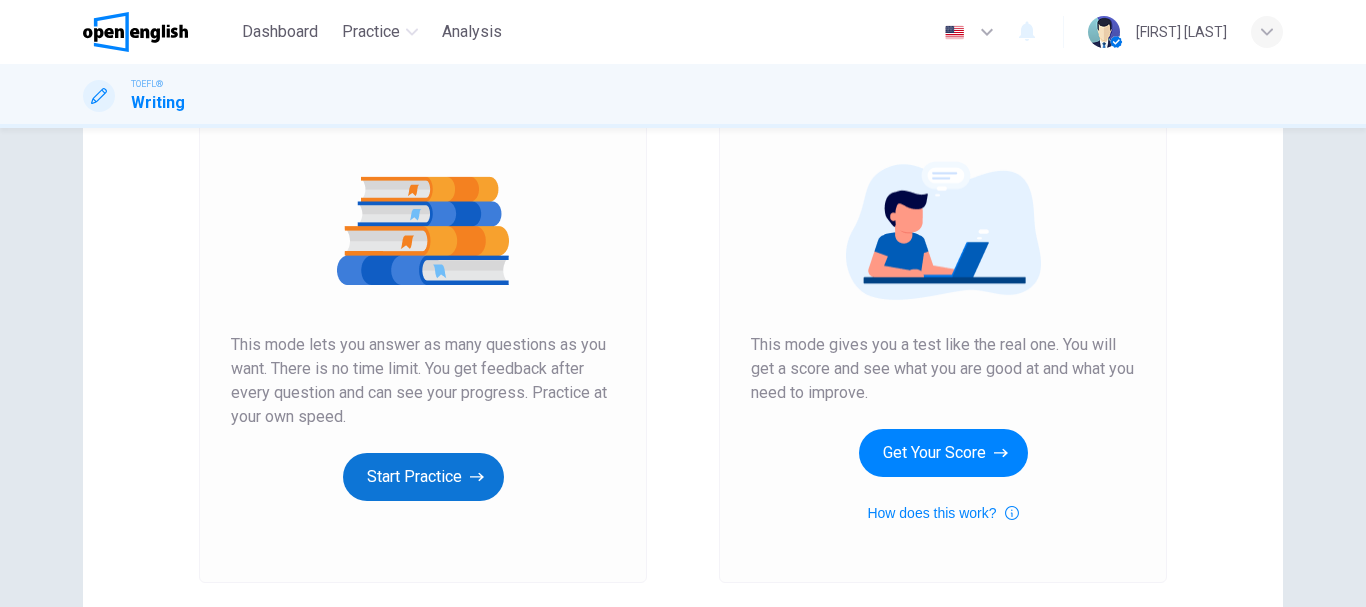 click on "Start Practice" at bounding box center (423, 477) 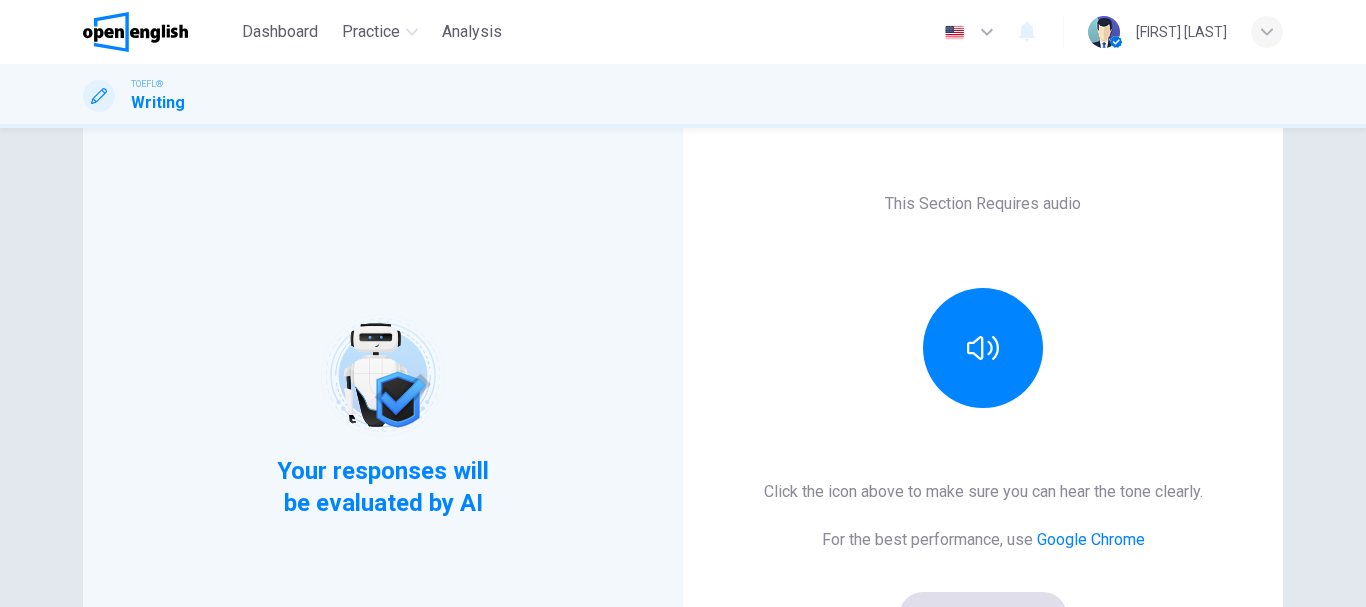 scroll, scrollTop: 200, scrollLeft: 0, axis: vertical 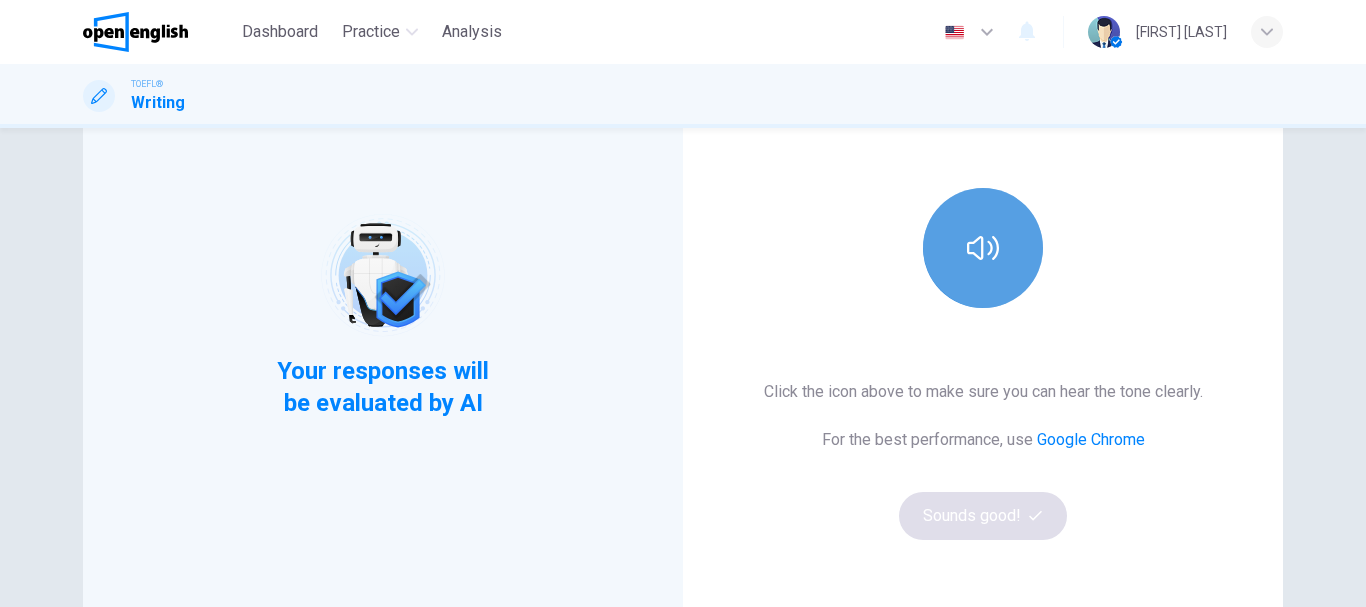 click at bounding box center [983, 248] 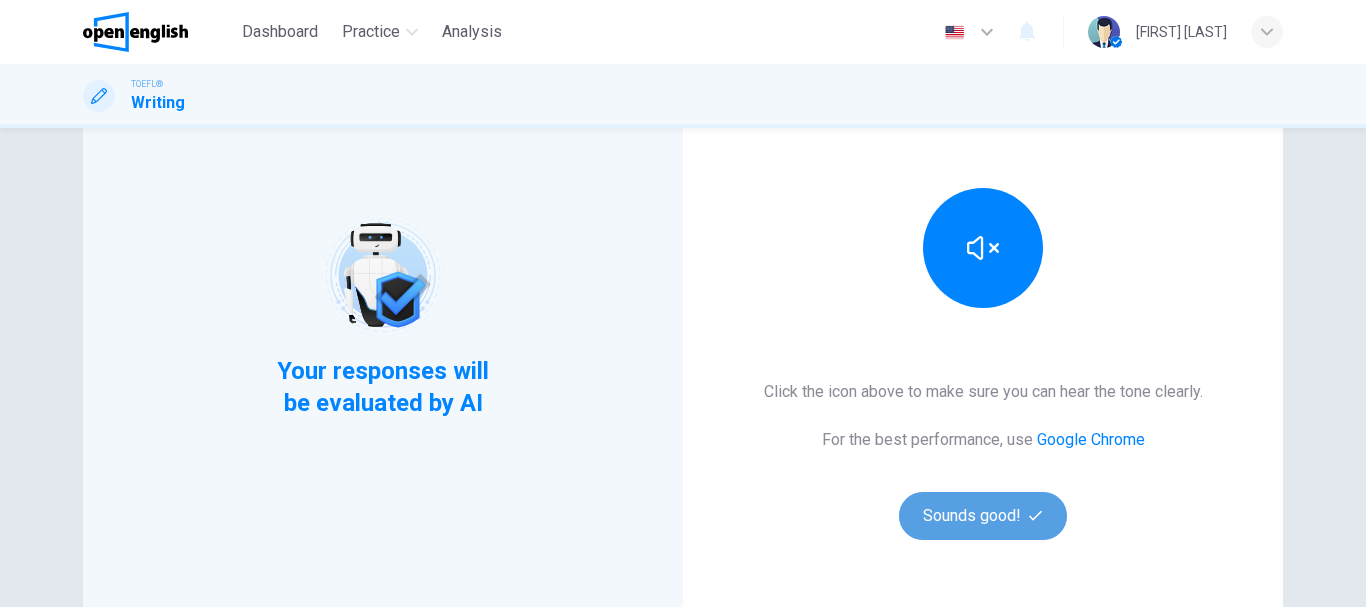 click on "Sounds good!" at bounding box center (983, 516) 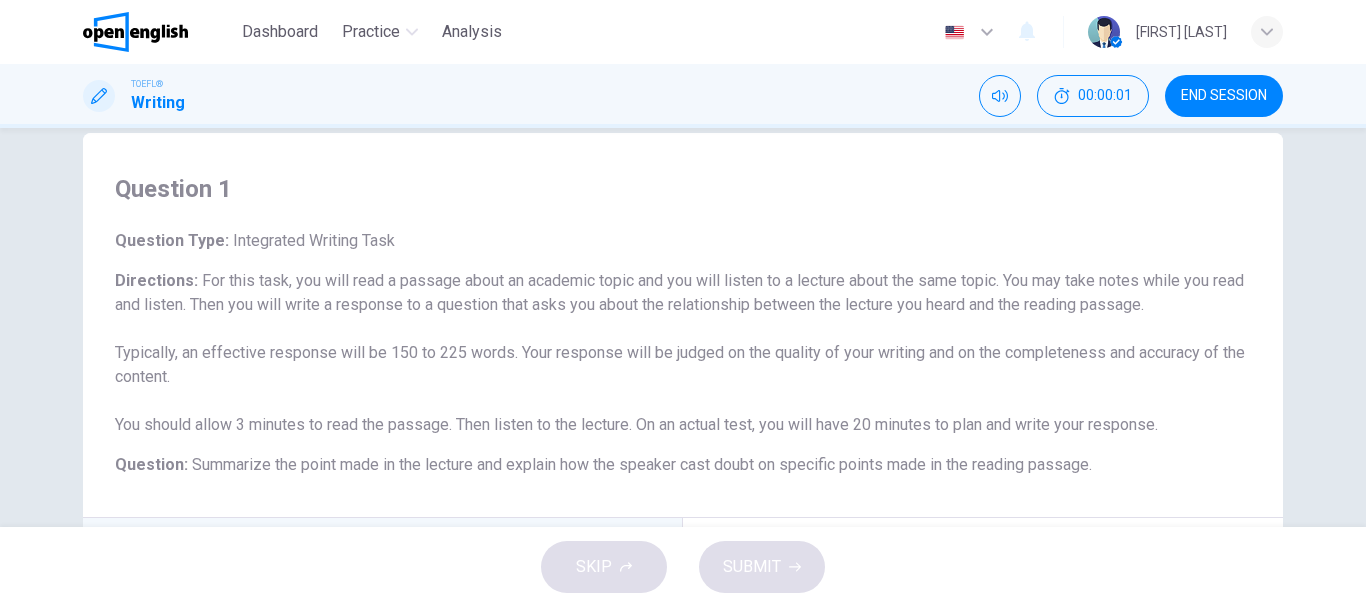 scroll, scrollTop: 0, scrollLeft: 0, axis: both 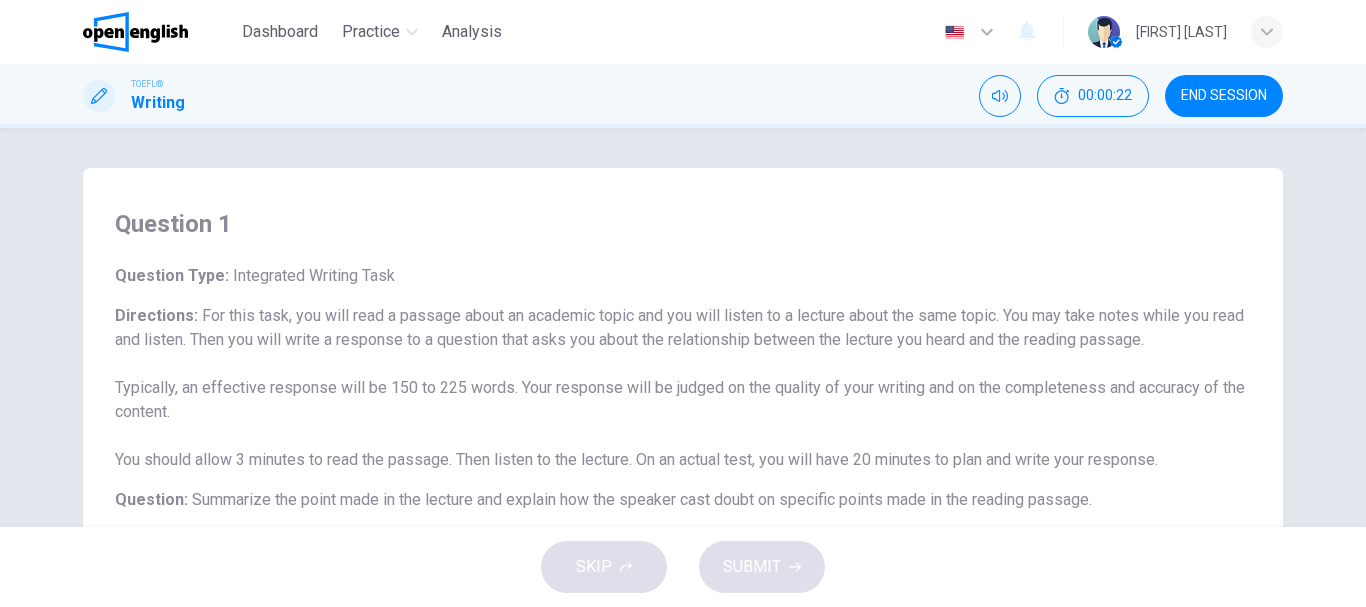 drag, startPoint x: 1216, startPoint y: 349, endPoint x: 1009, endPoint y: 332, distance: 207.6969 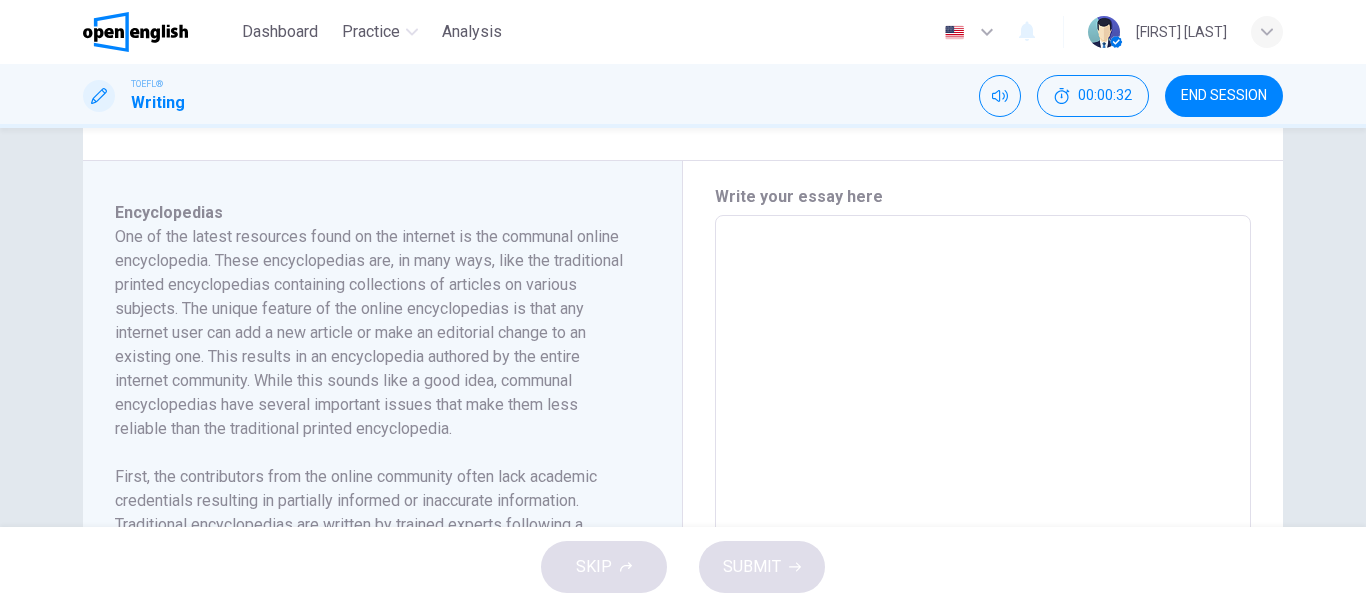 scroll, scrollTop: 400, scrollLeft: 0, axis: vertical 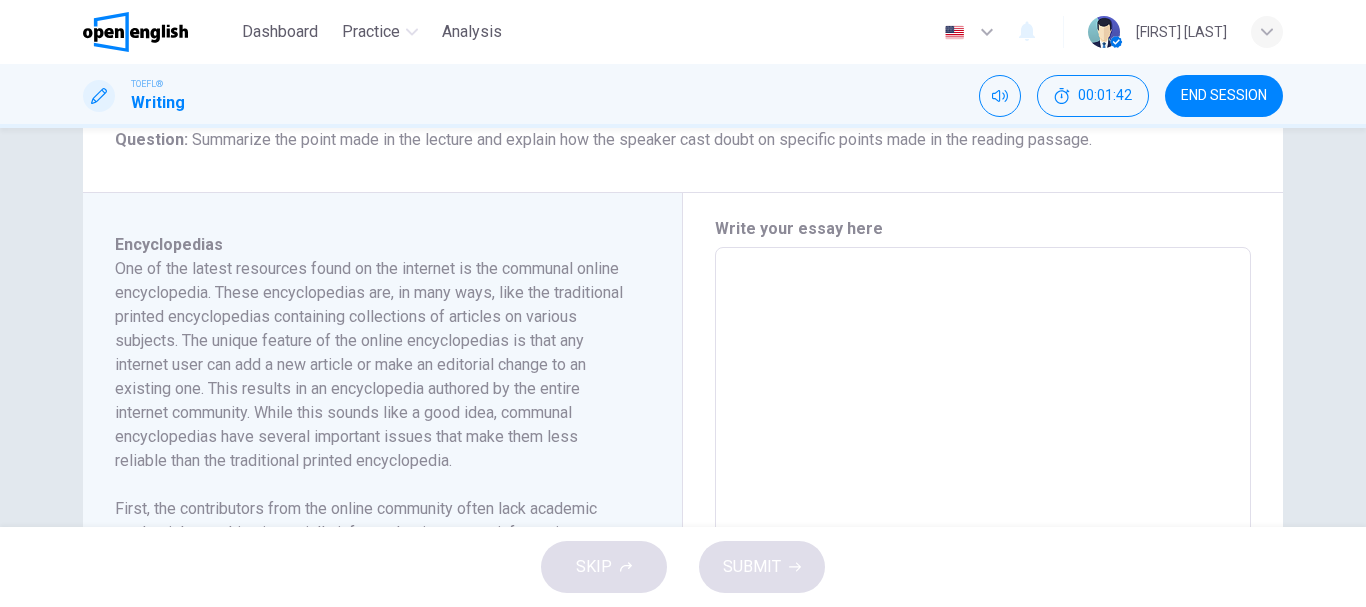drag, startPoint x: 172, startPoint y: 338, endPoint x: 173, endPoint y: 401, distance: 63.007935 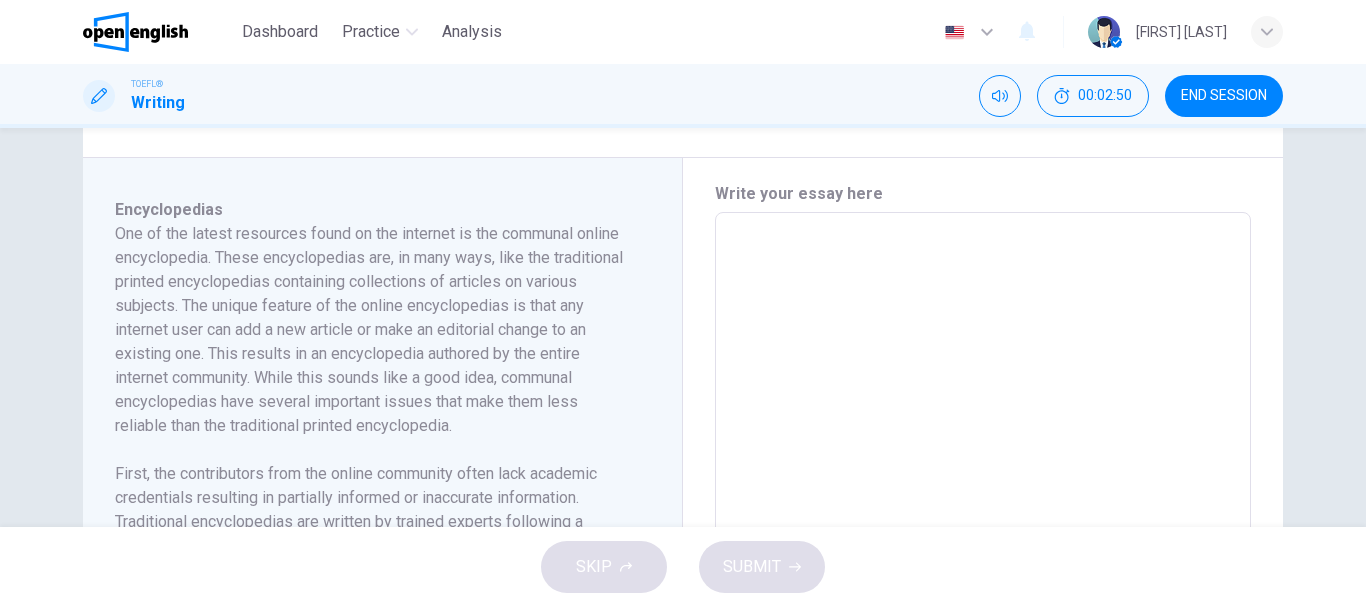 scroll, scrollTop: 495, scrollLeft: 0, axis: vertical 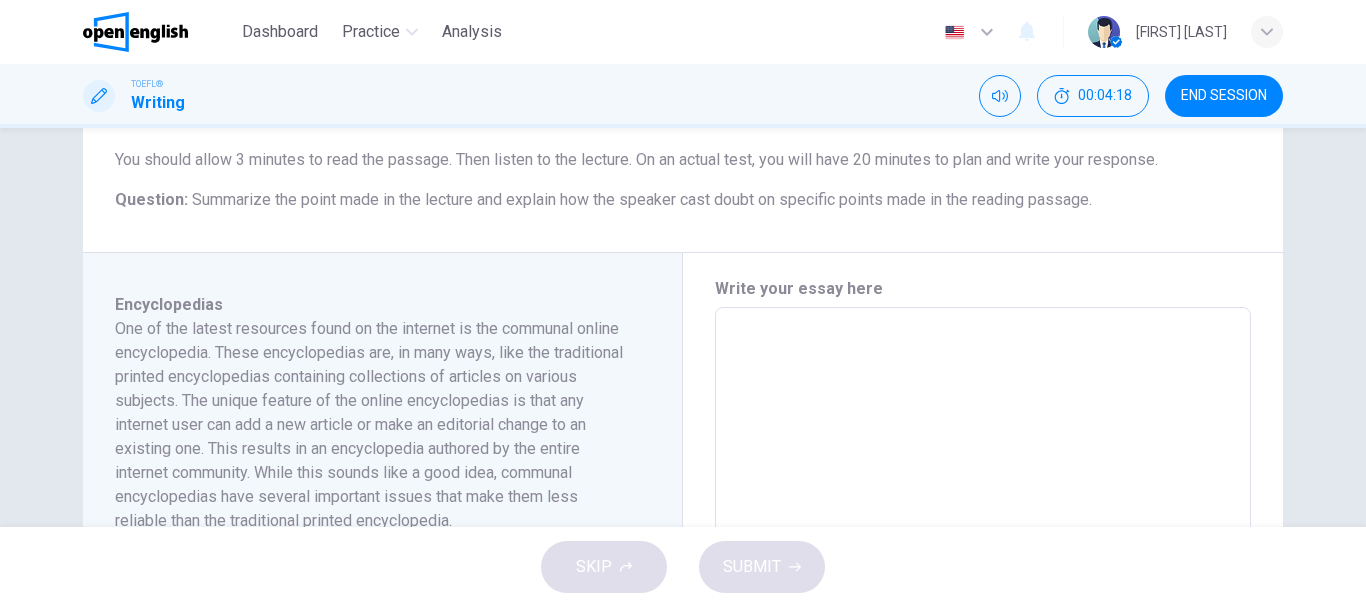 click at bounding box center (983, 592) 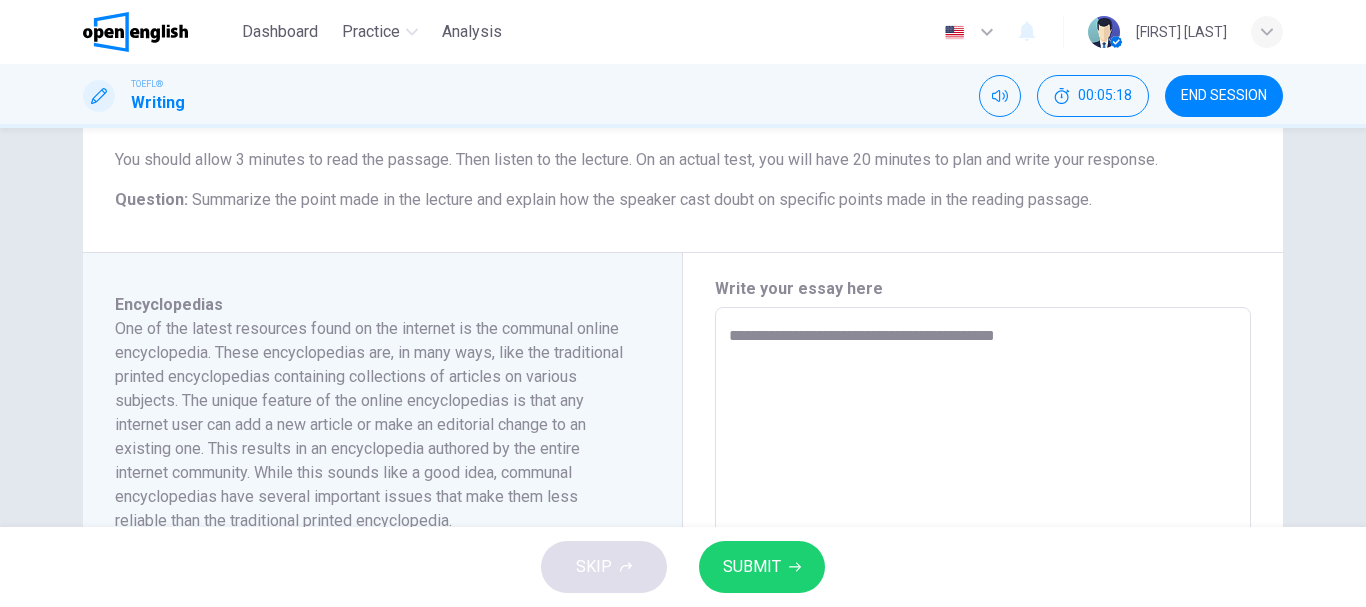 click on "**********" at bounding box center (983, 592) 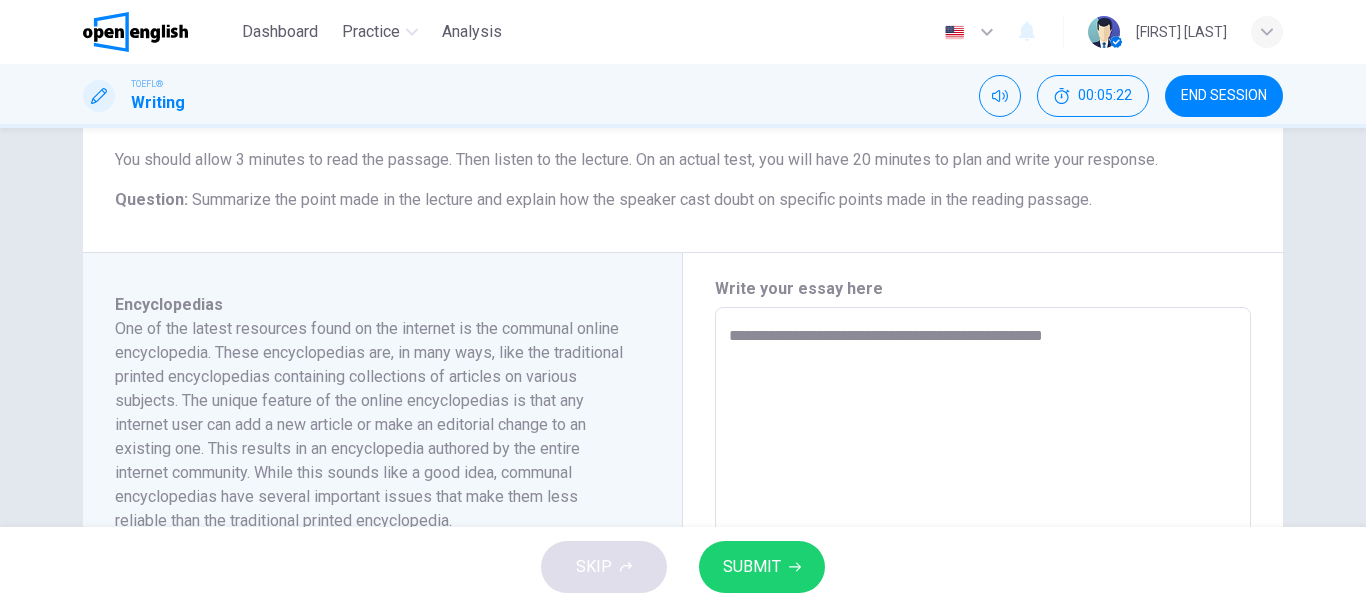 click on "**********" at bounding box center [983, 592] 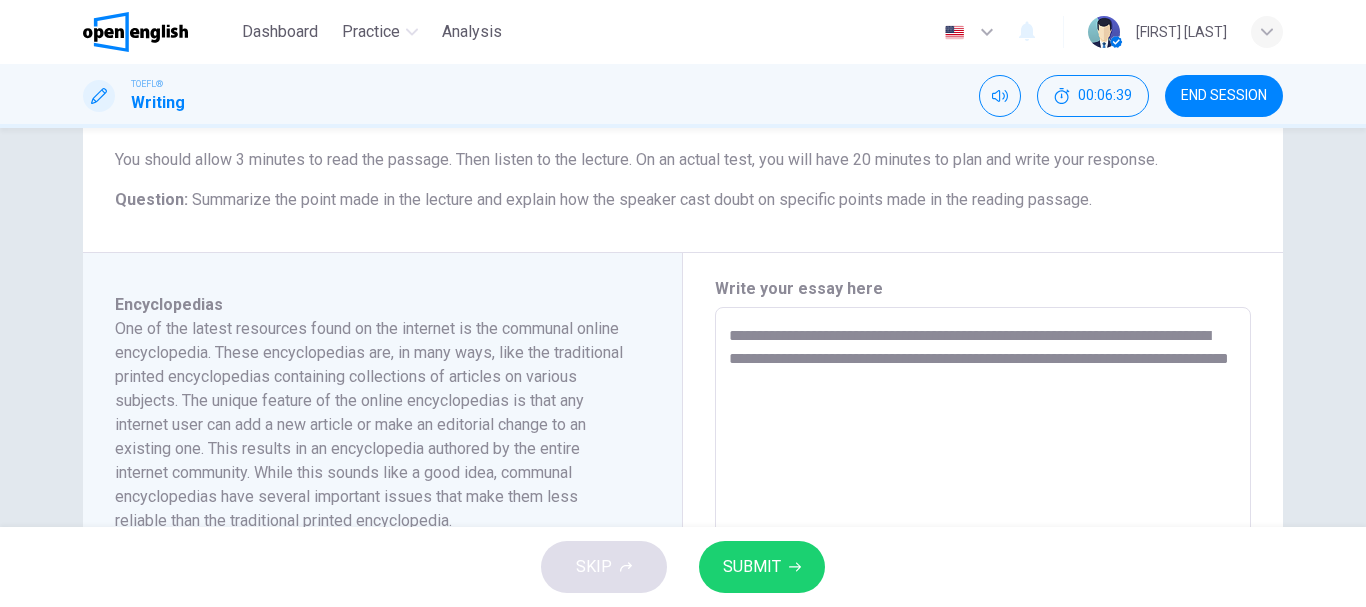 click on "**********" at bounding box center [983, 592] 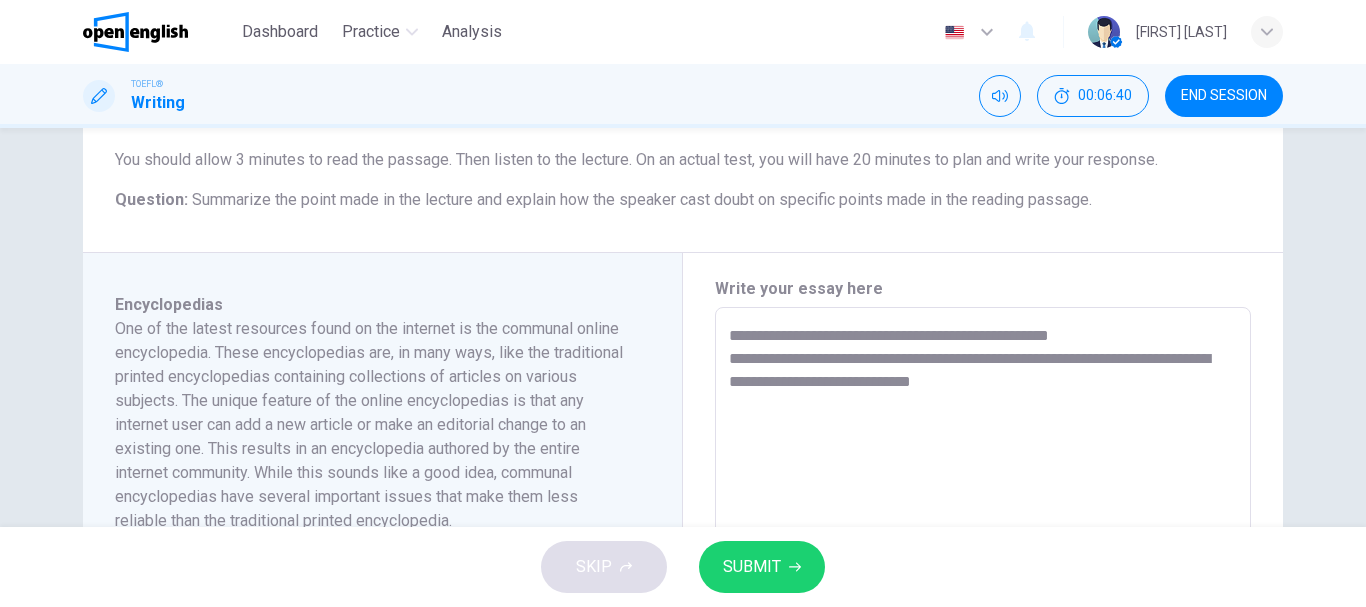 click on "**********" at bounding box center (983, 592) 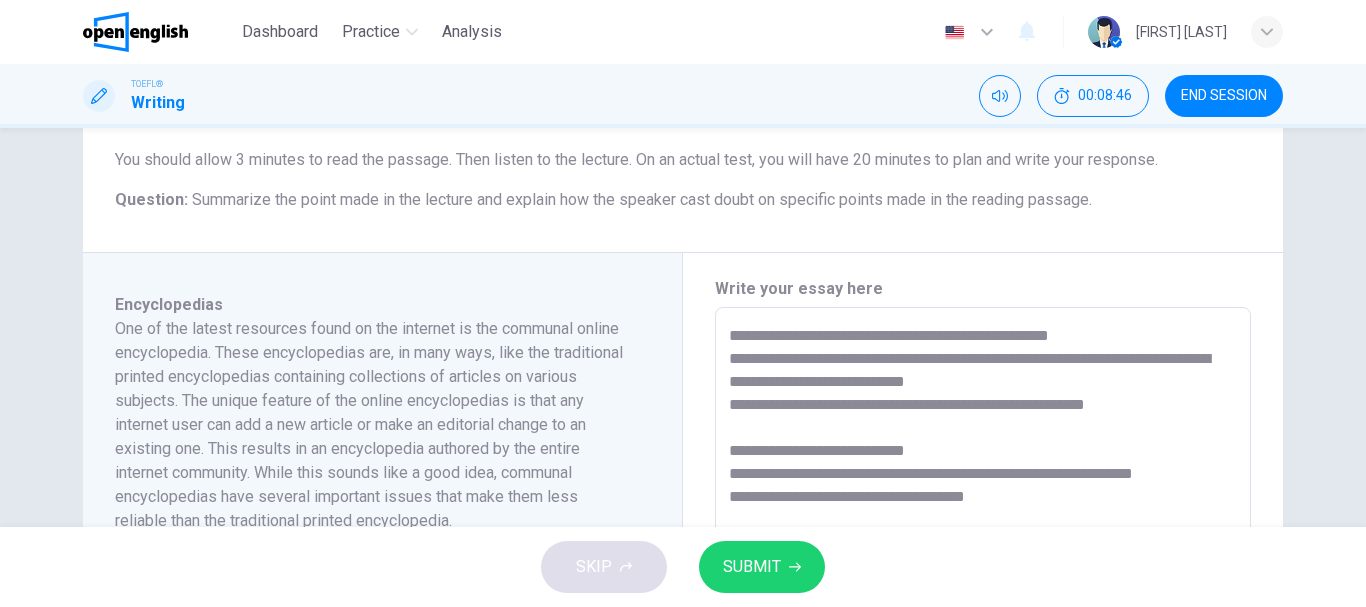 click on "**********" at bounding box center [983, 592] 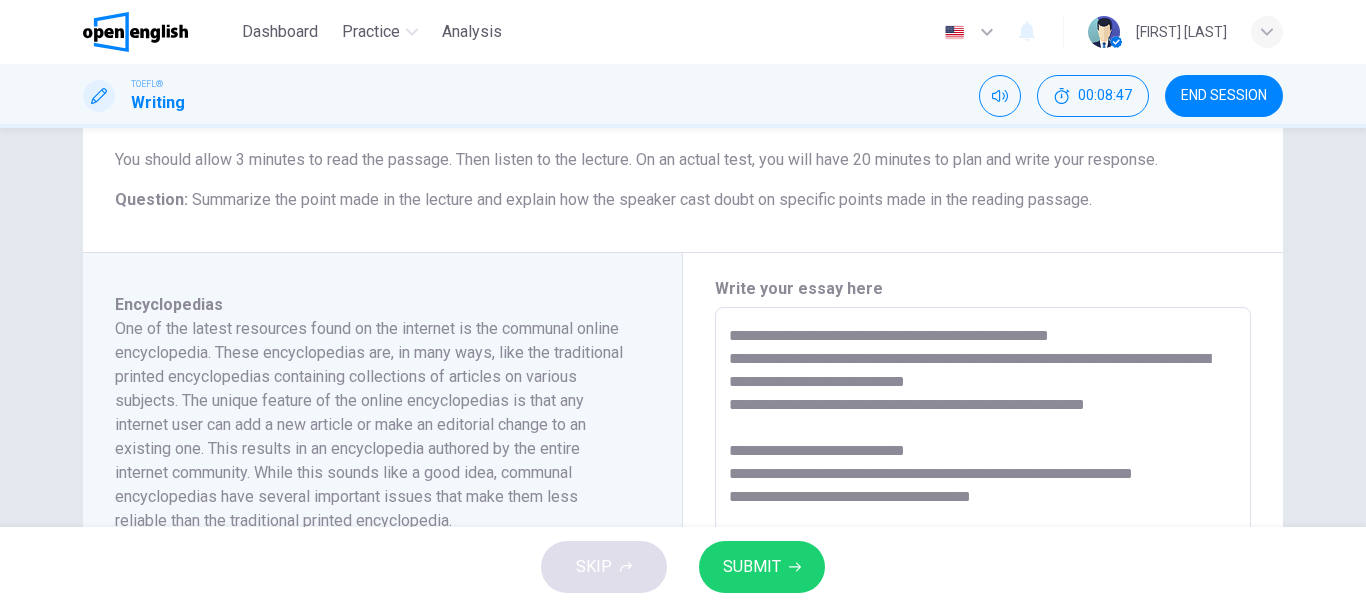 click on "**********" at bounding box center (983, 592) 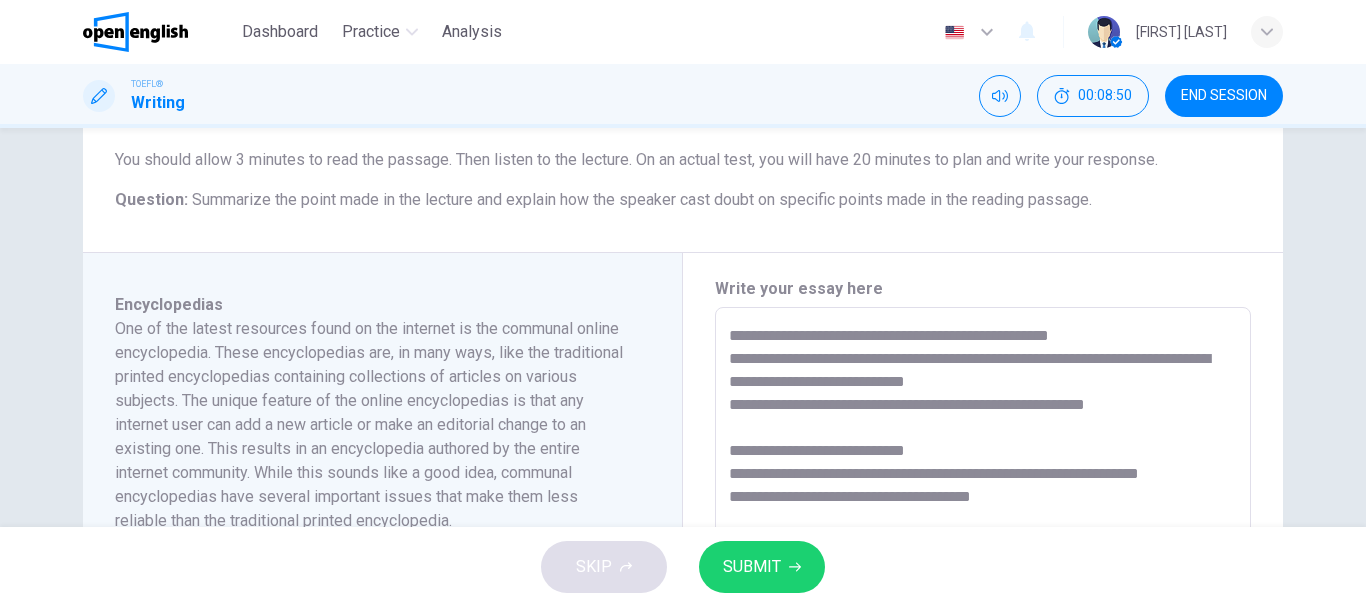 click on "**********" at bounding box center (983, 592) 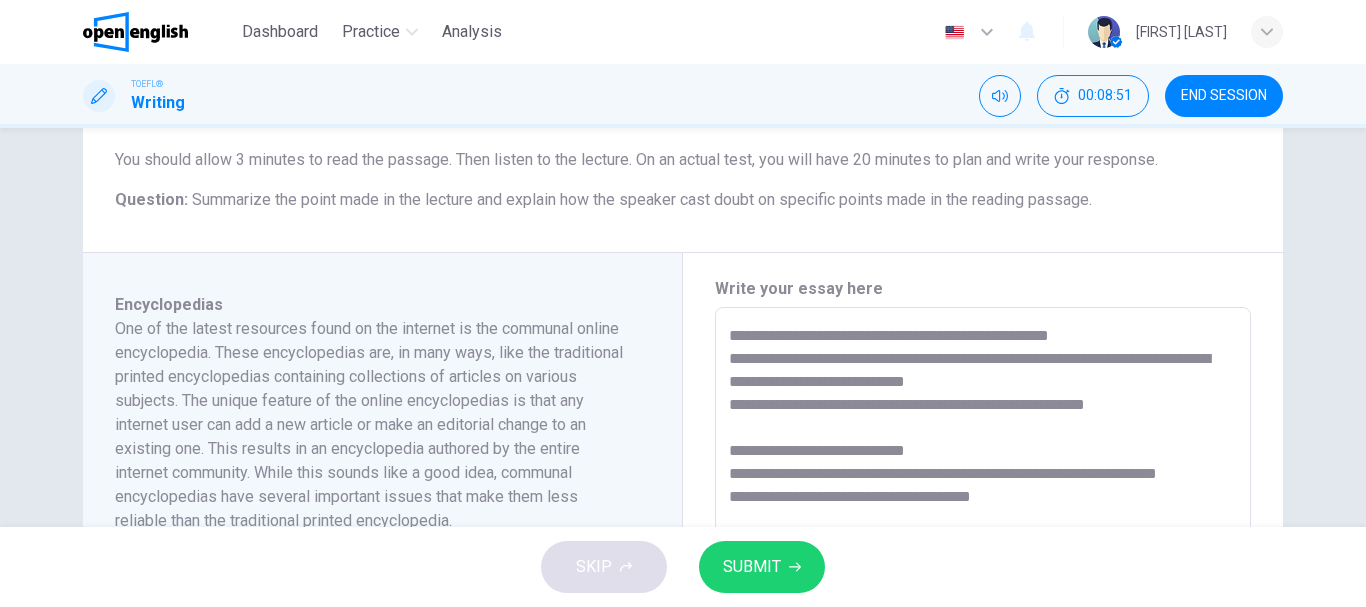 click on "**********" at bounding box center (983, 592) 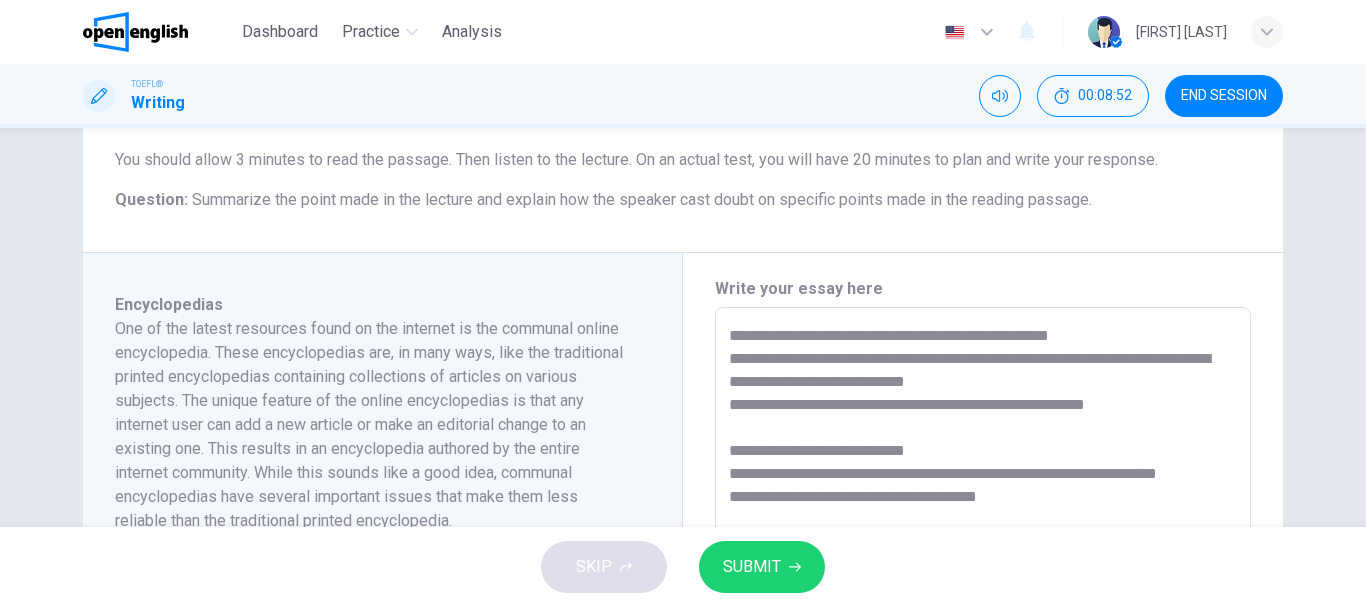 scroll, scrollTop: 325, scrollLeft: 0, axis: vertical 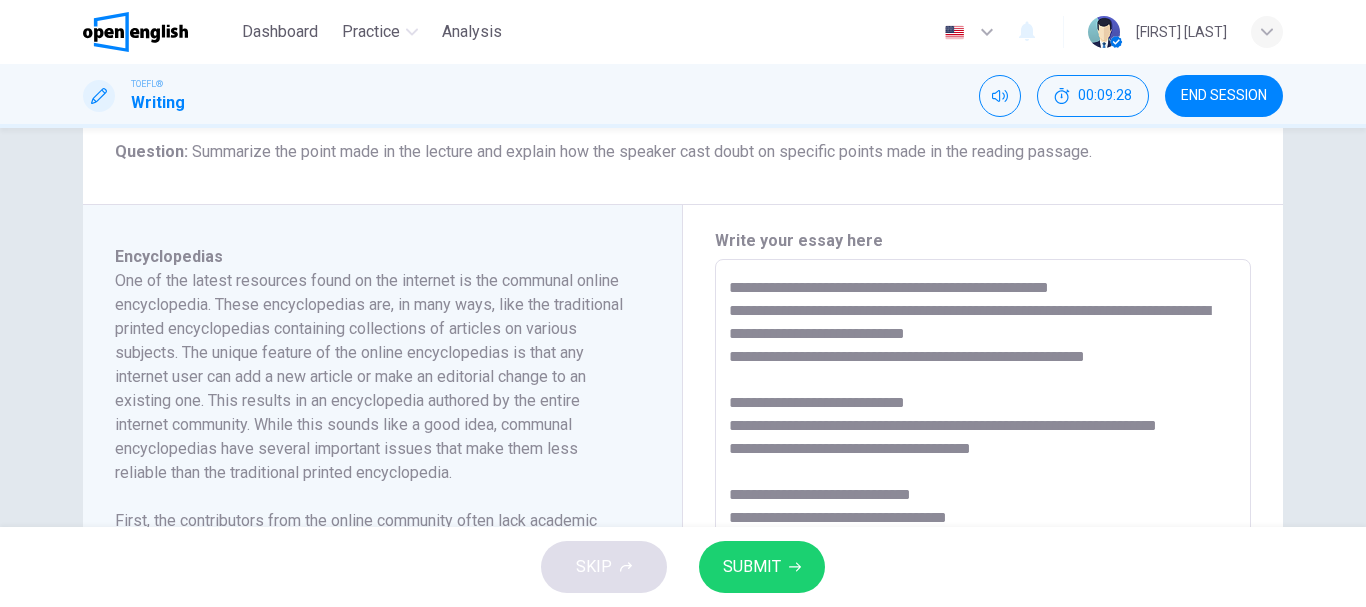 click on "**********" at bounding box center (983, 544) 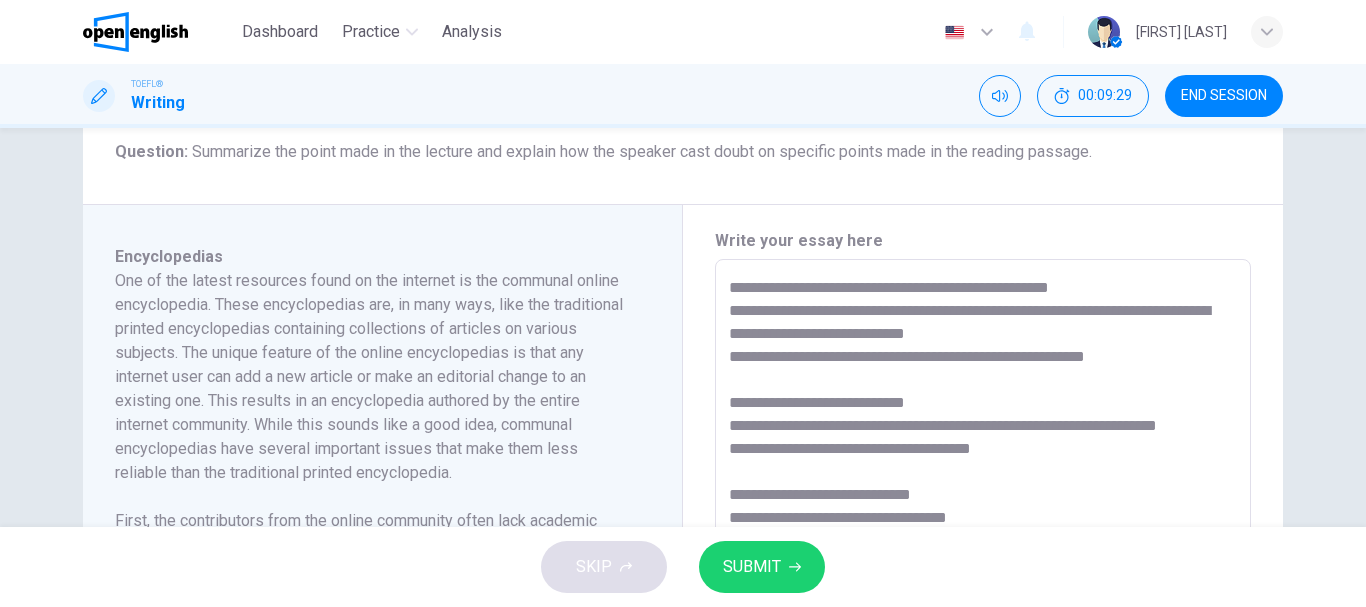 click on "**********" at bounding box center (983, 544) 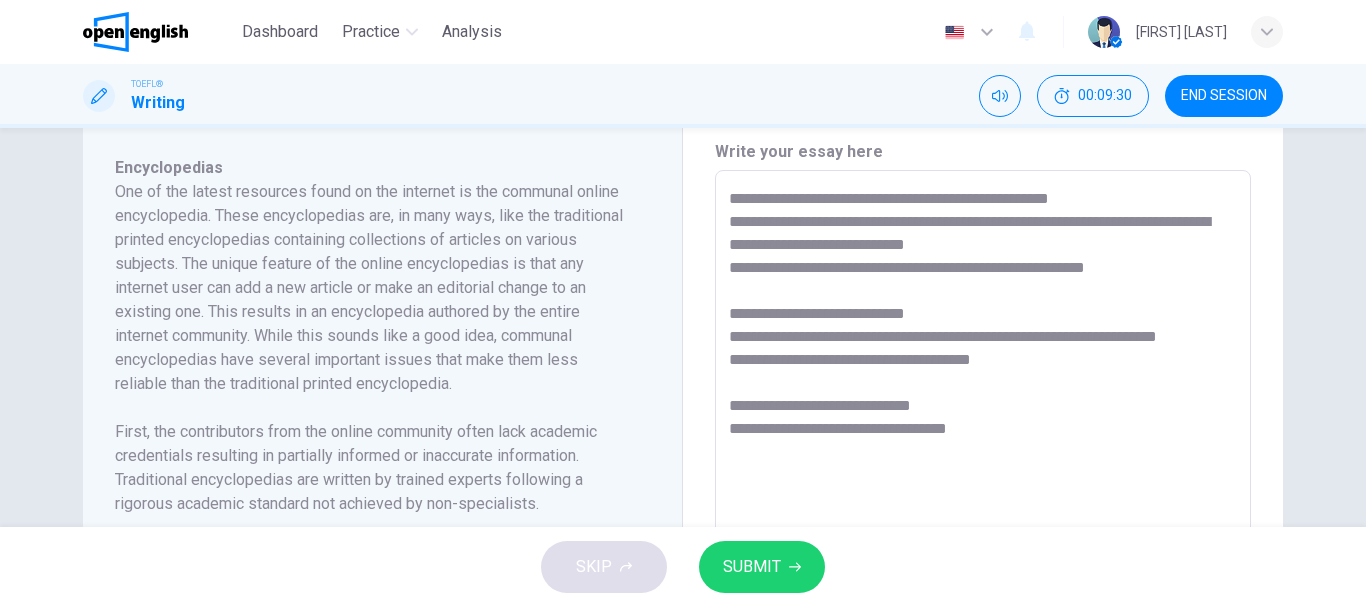 scroll, scrollTop: 461, scrollLeft: 0, axis: vertical 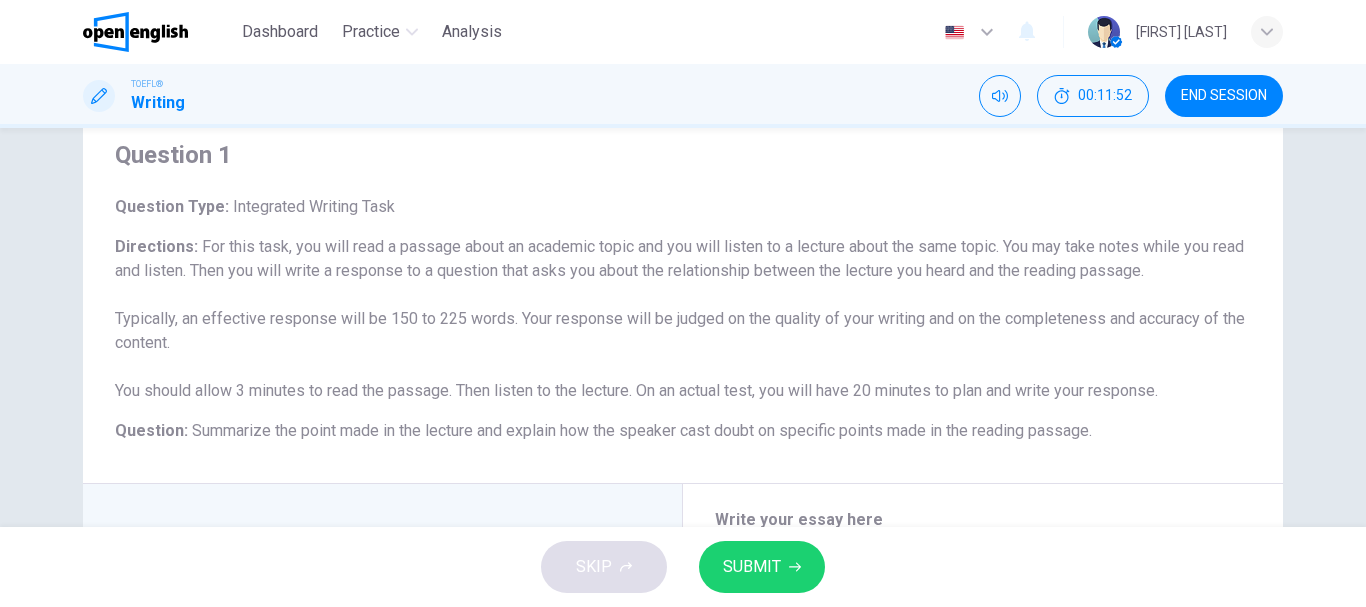 drag, startPoint x: 907, startPoint y: 518, endPoint x: 599, endPoint y: 76, distance: 538.72815 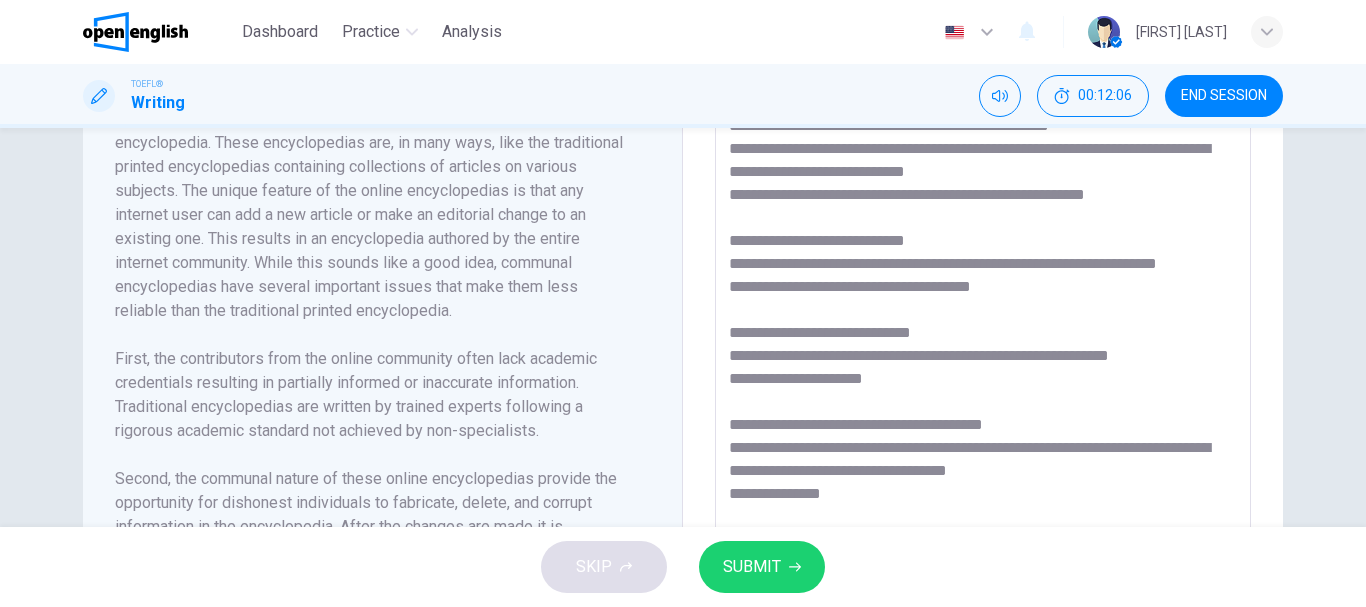 scroll, scrollTop: 700, scrollLeft: 0, axis: vertical 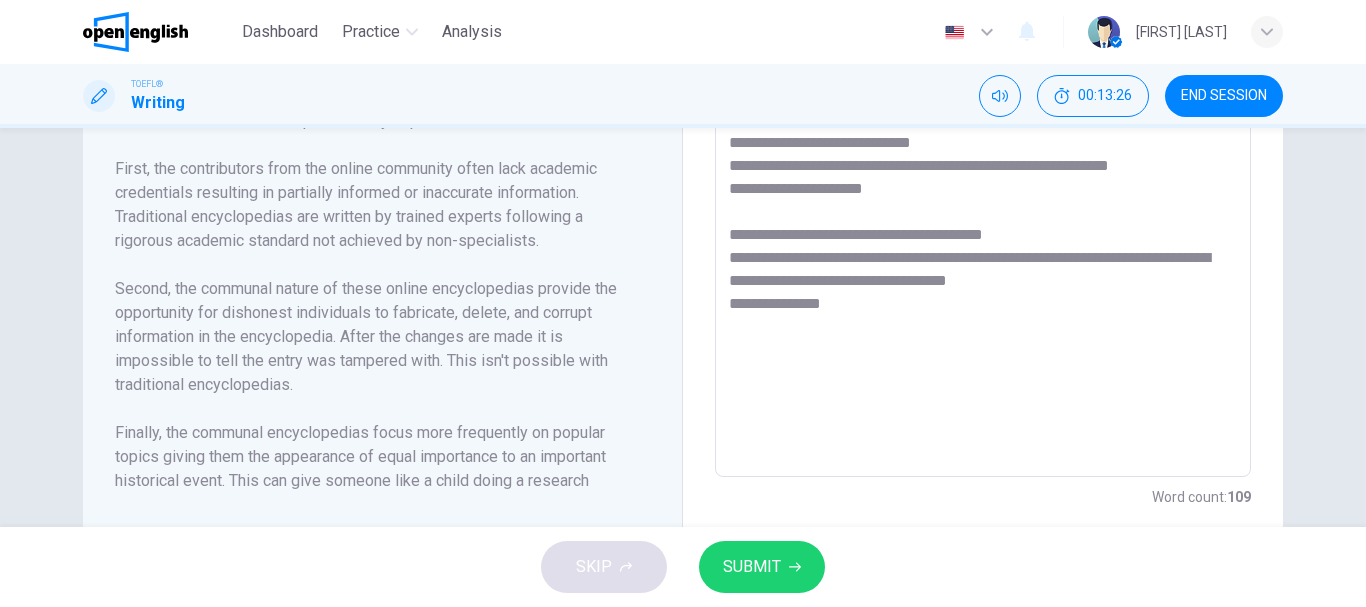 click on "**********" at bounding box center [983, 192] 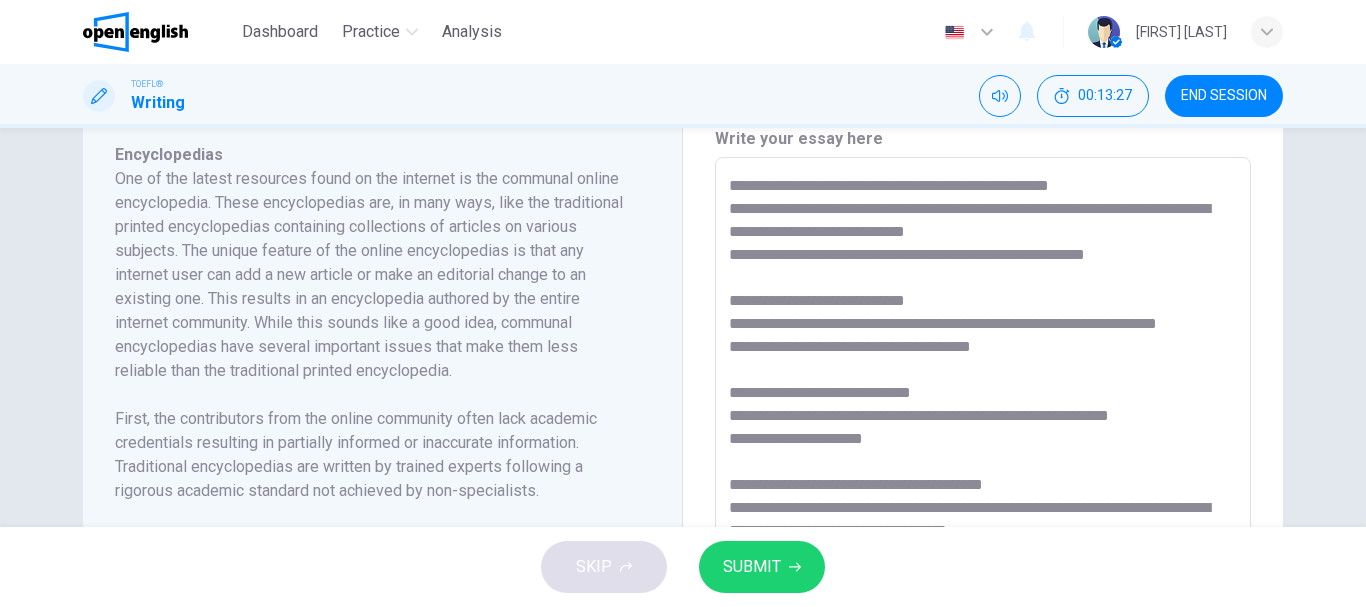 scroll, scrollTop: 300, scrollLeft: 0, axis: vertical 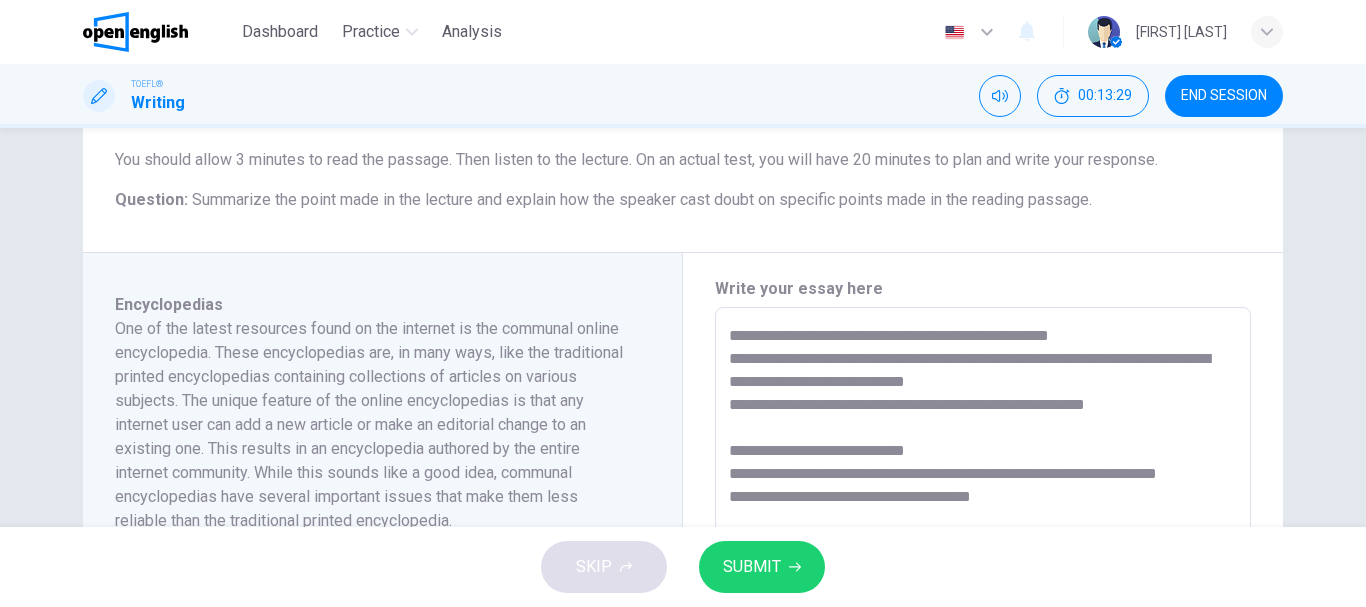 click on "**********" at bounding box center (983, 592) 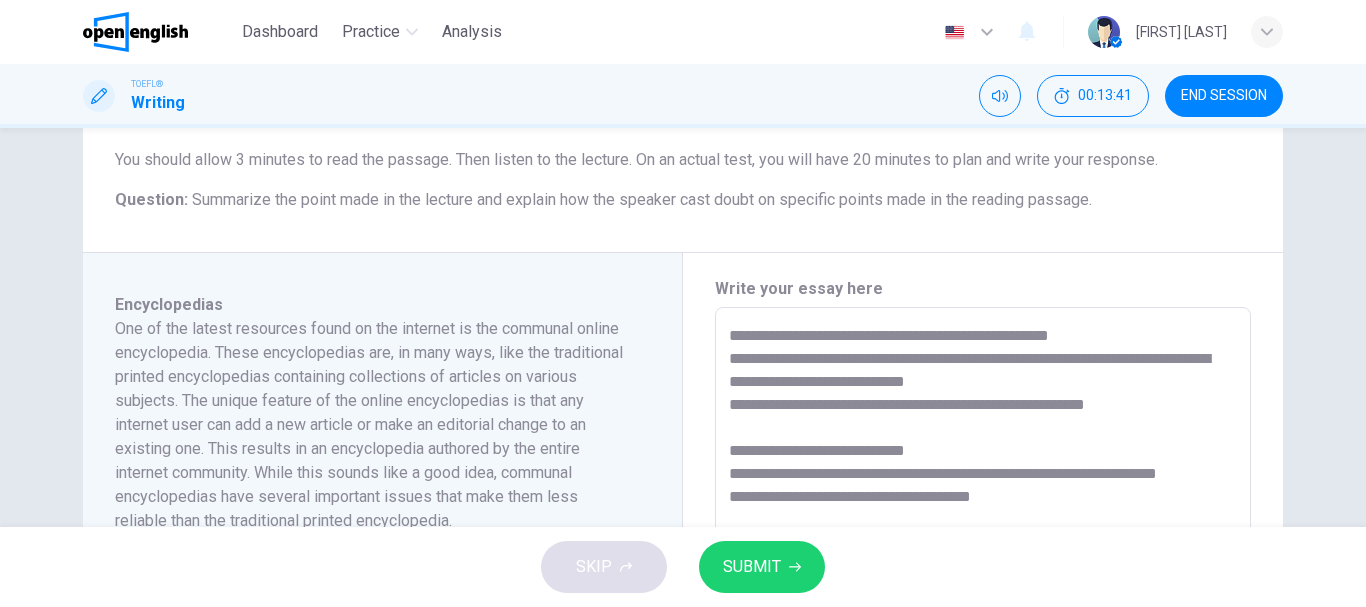 click on "**********" at bounding box center (983, 592) 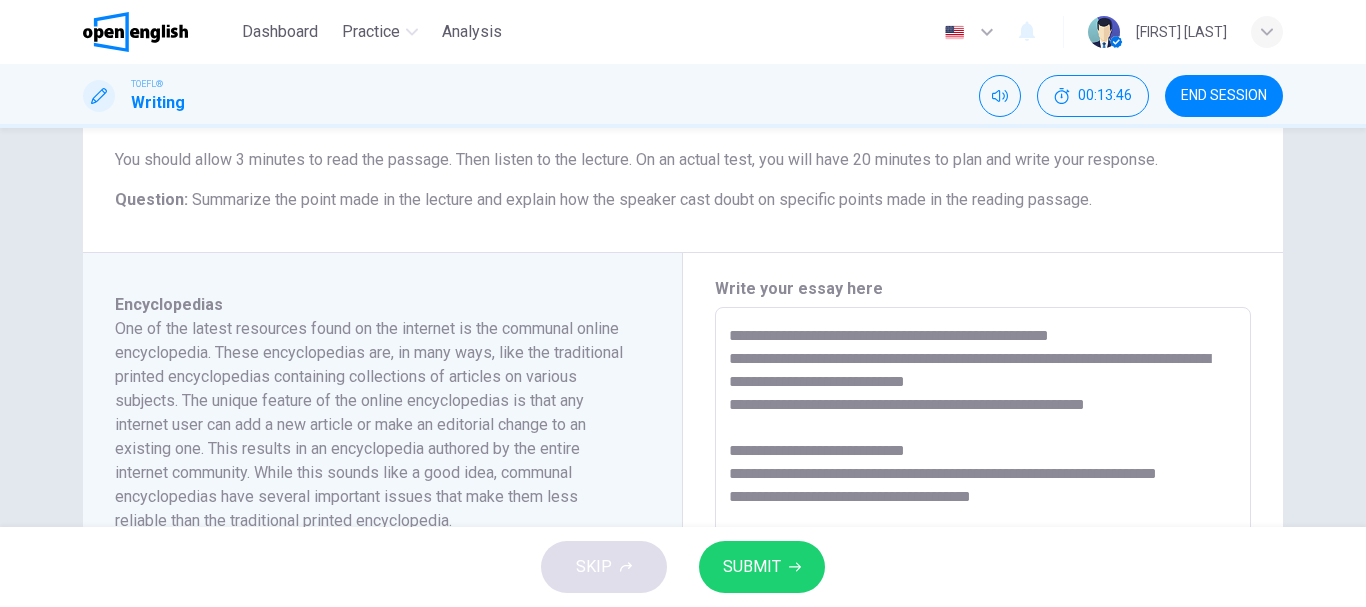 click on "**********" at bounding box center [983, 592] 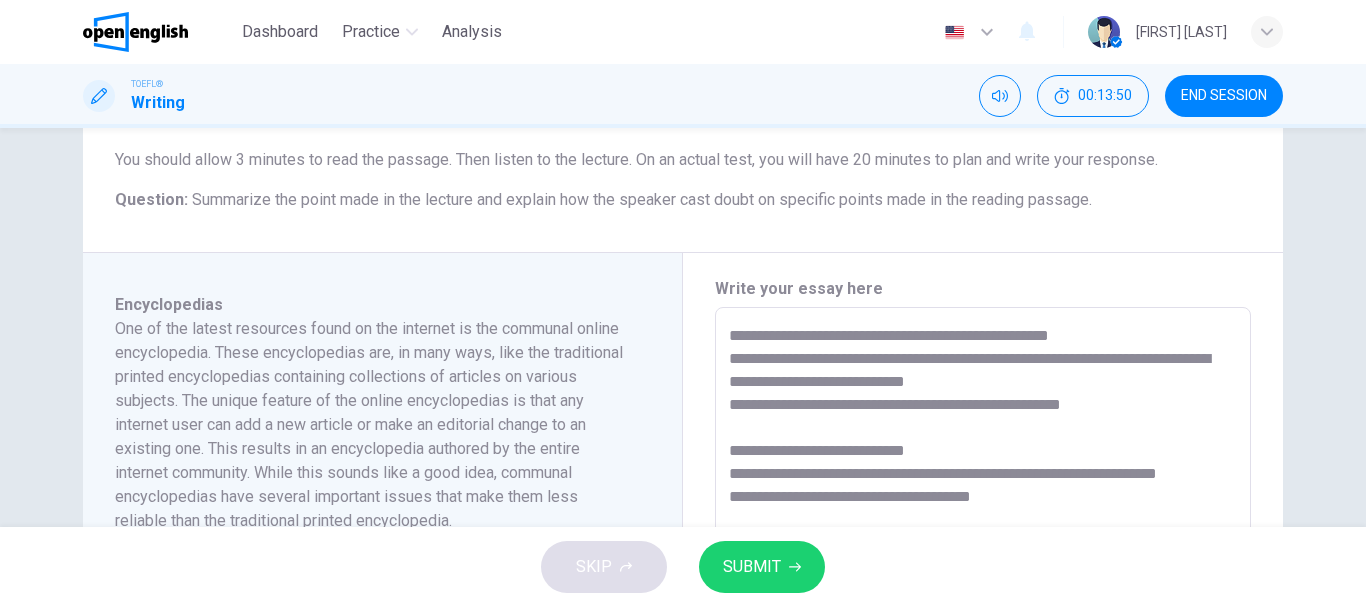 click on "**********" at bounding box center (983, 592) 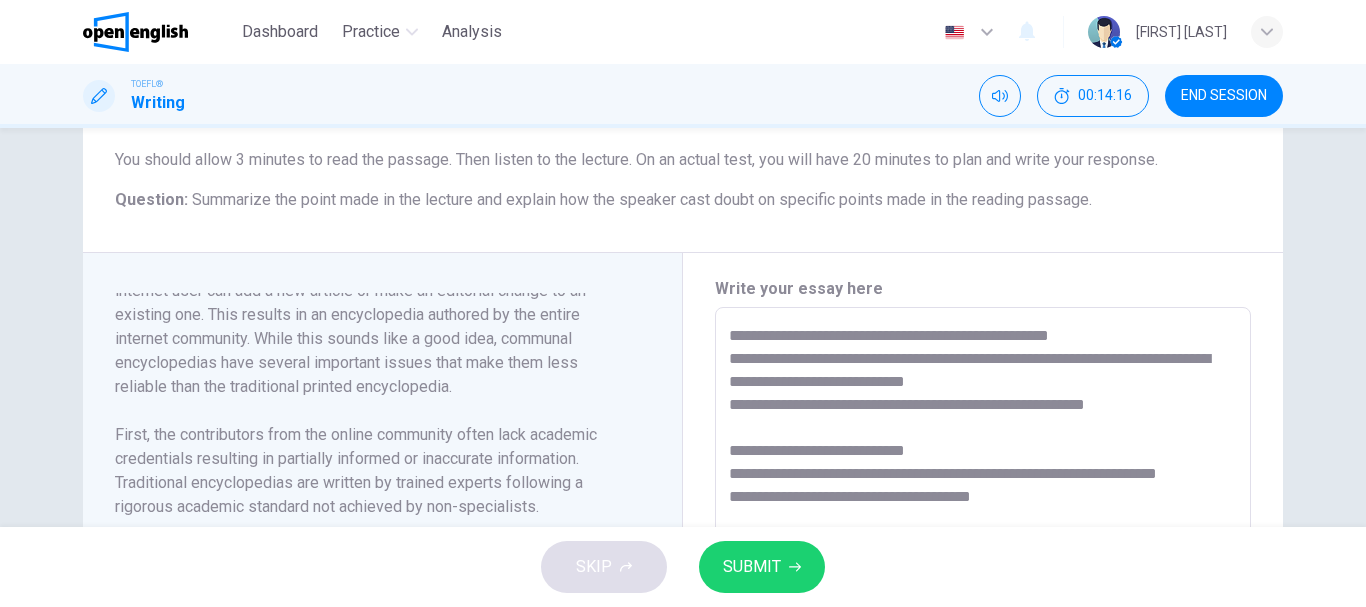 scroll, scrollTop: 200, scrollLeft: 0, axis: vertical 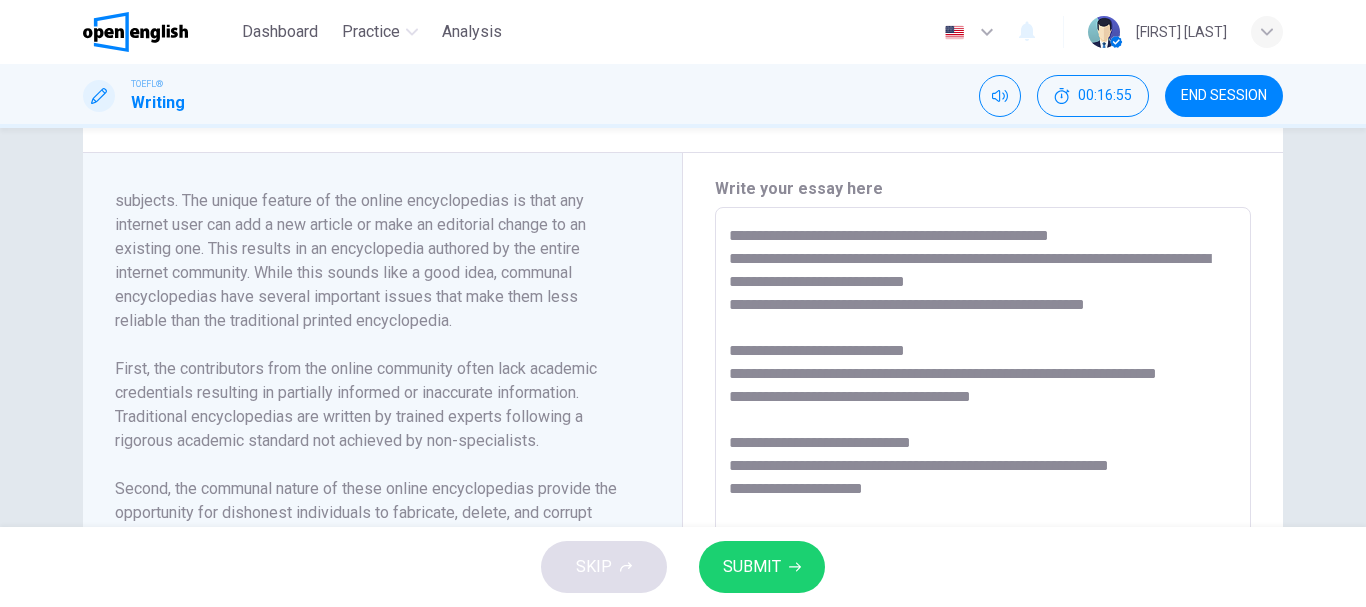 click on "**********" at bounding box center [983, 492] 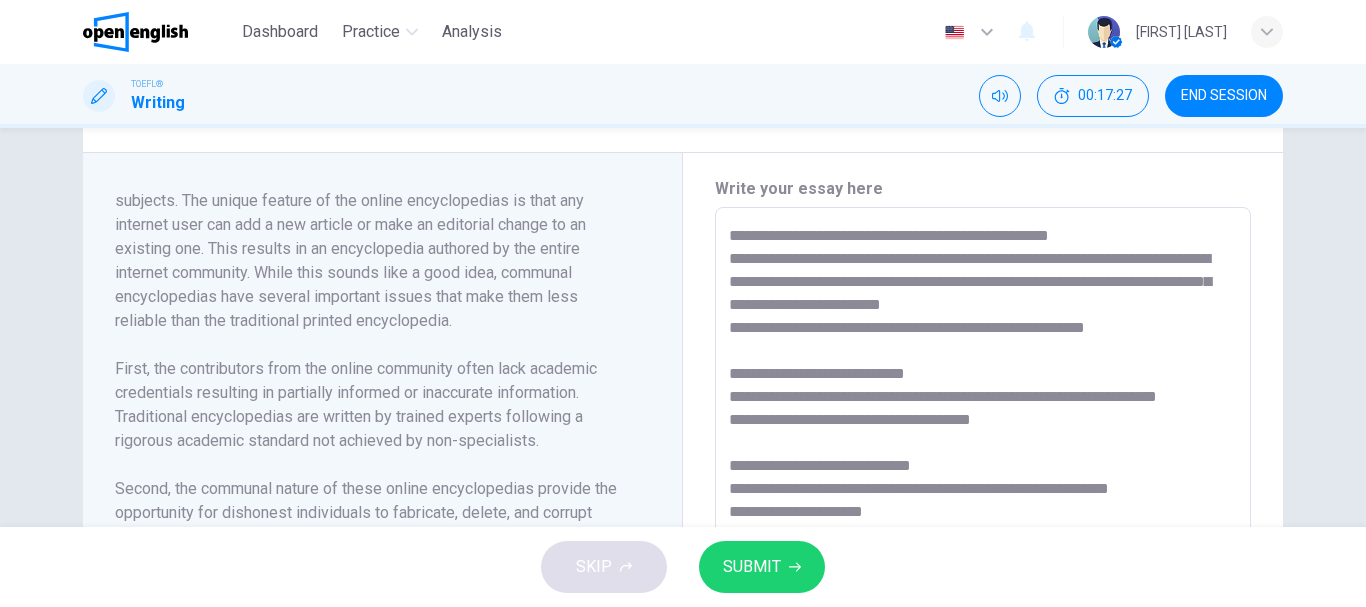 click on "**********" at bounding box center [983, 492] 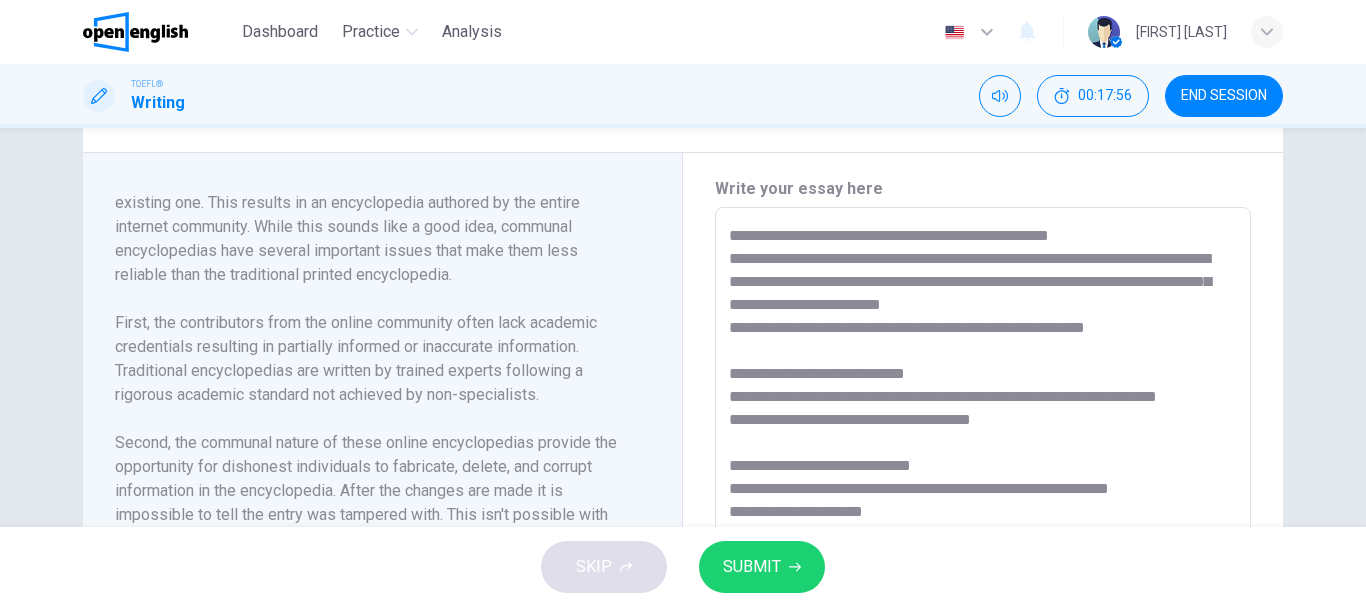 scroll, scrollTop: 100, scrollLeft: 0, axis: vertical 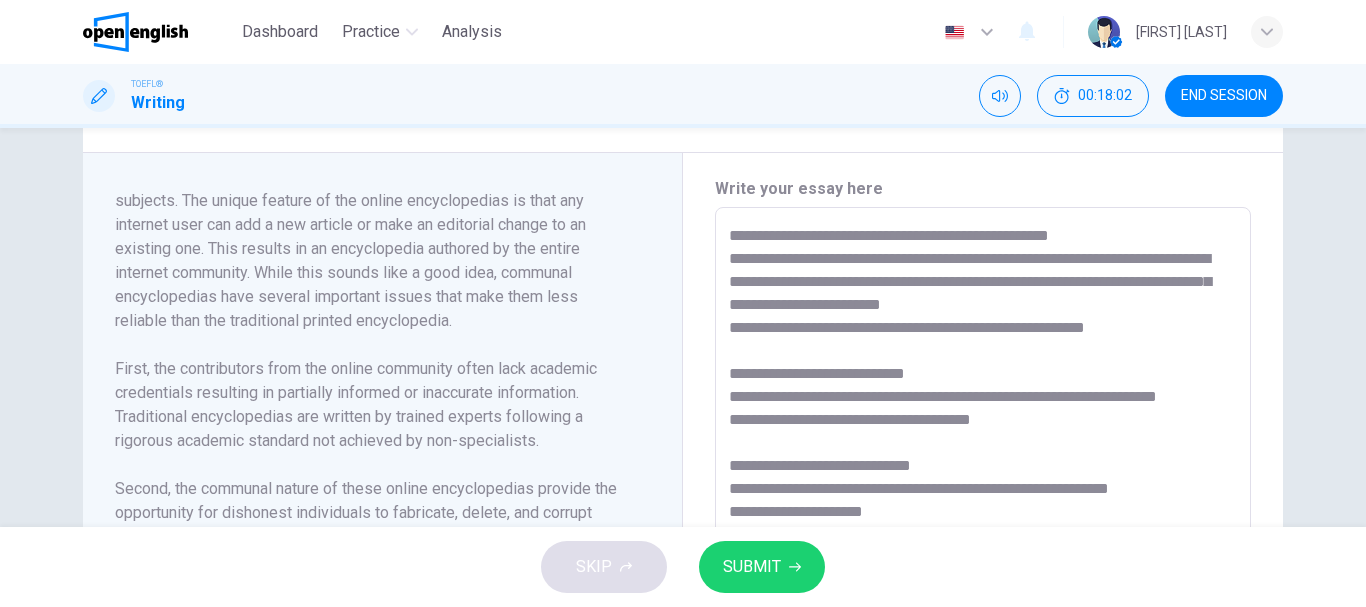 click on "**********" at bounding box center (983, 492) 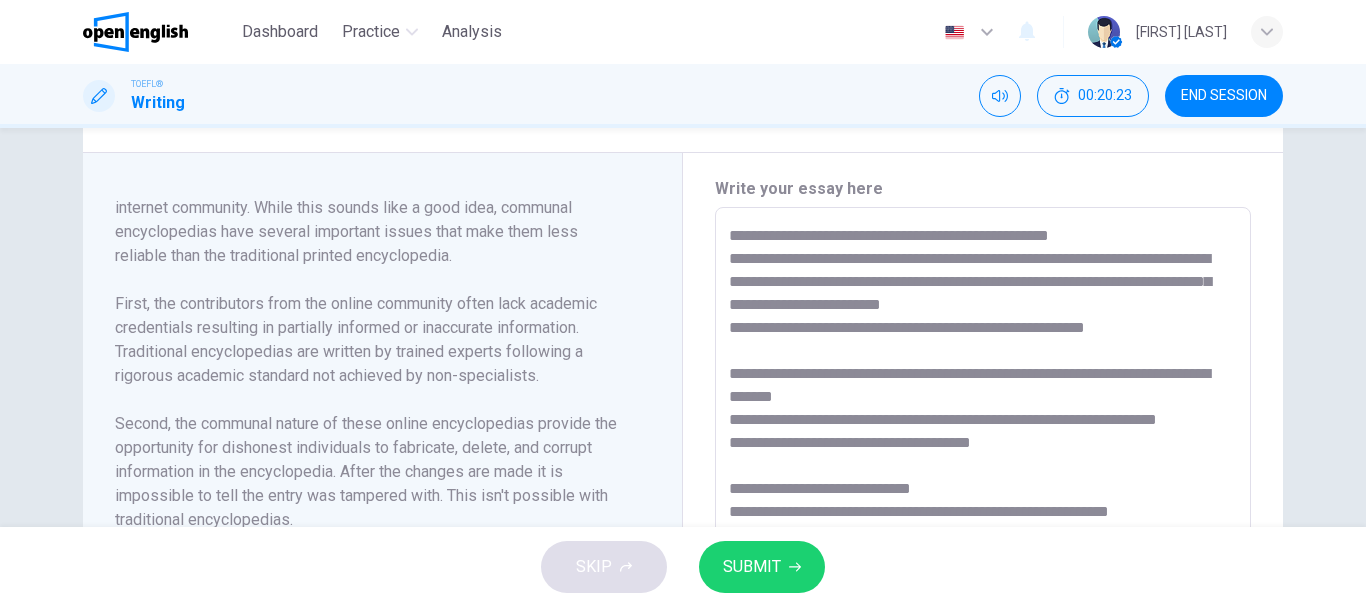 scroll, scrollTop: 200, scrollLeft: 0, axis: vertical 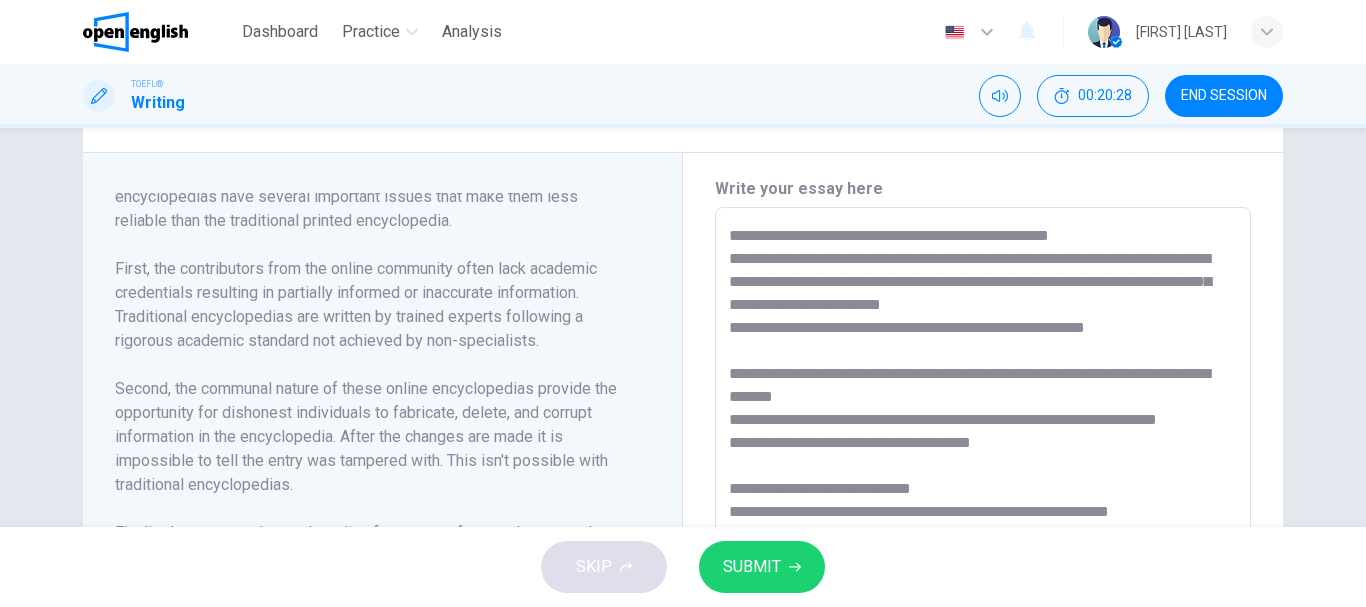 drag, startPoint x: 1139, startPoint y: 392, endPoint x: 1156, endPoint y: 379, distance: 21.400934 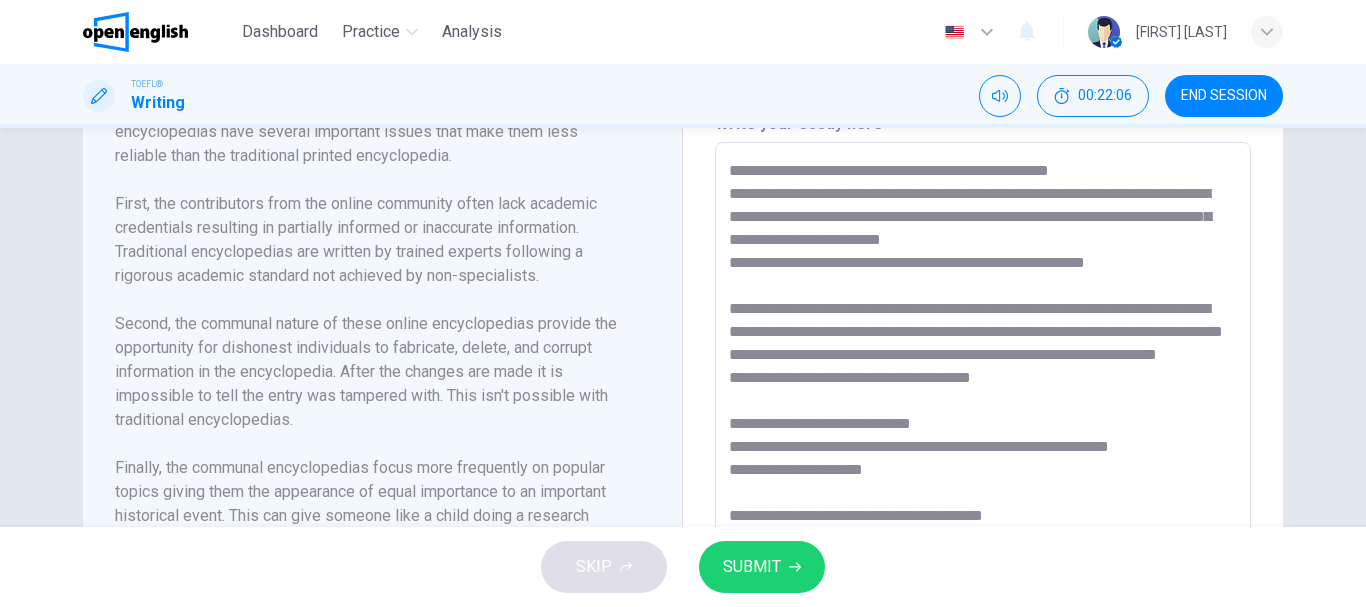 scroll, scrollTop: 500, scrollLeft: 0, axis: vertical 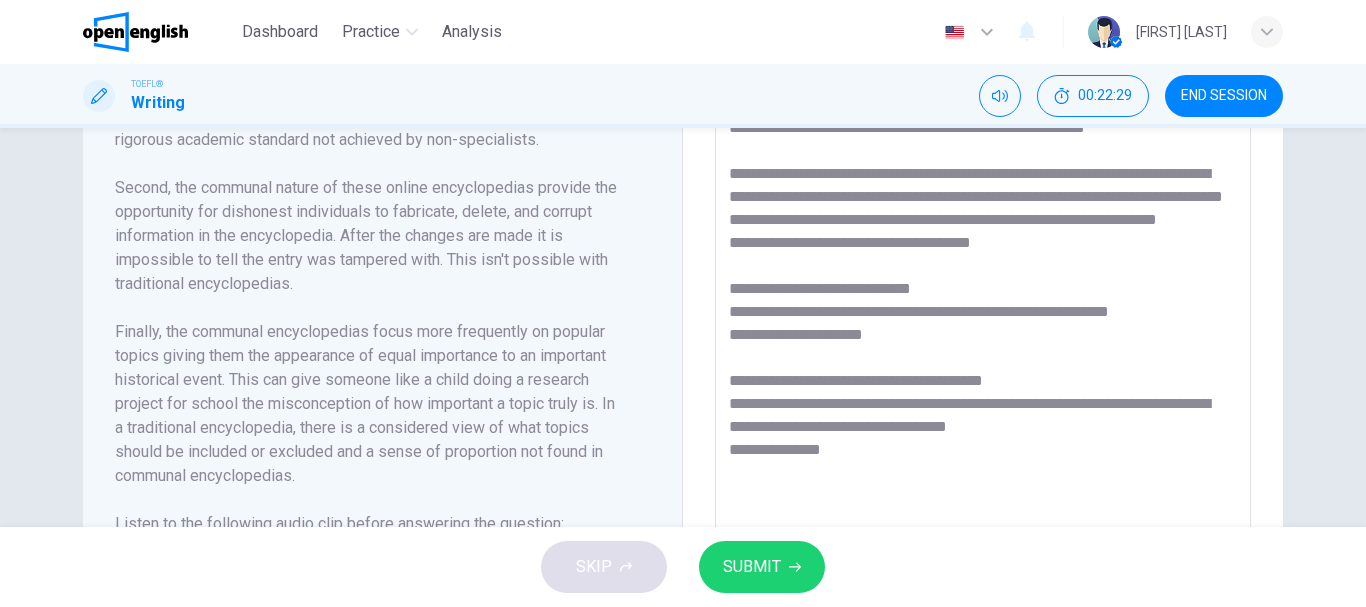 drag, startPoint x: 967, startPoint y: 311, endPoint x: 916, endPoint y: 314, distance: 51.088158 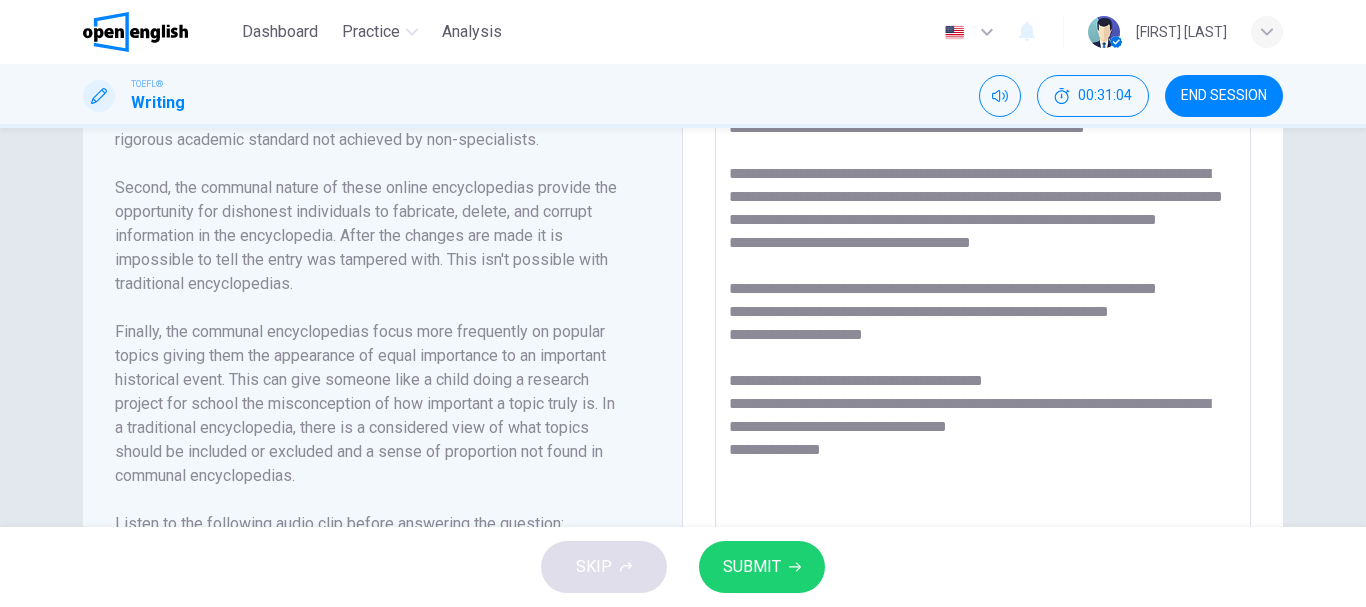 drag, startPoint x: 902, startPoint y: 338, endPoint x: 1117, endPoint y: 314, distance: 216.33539 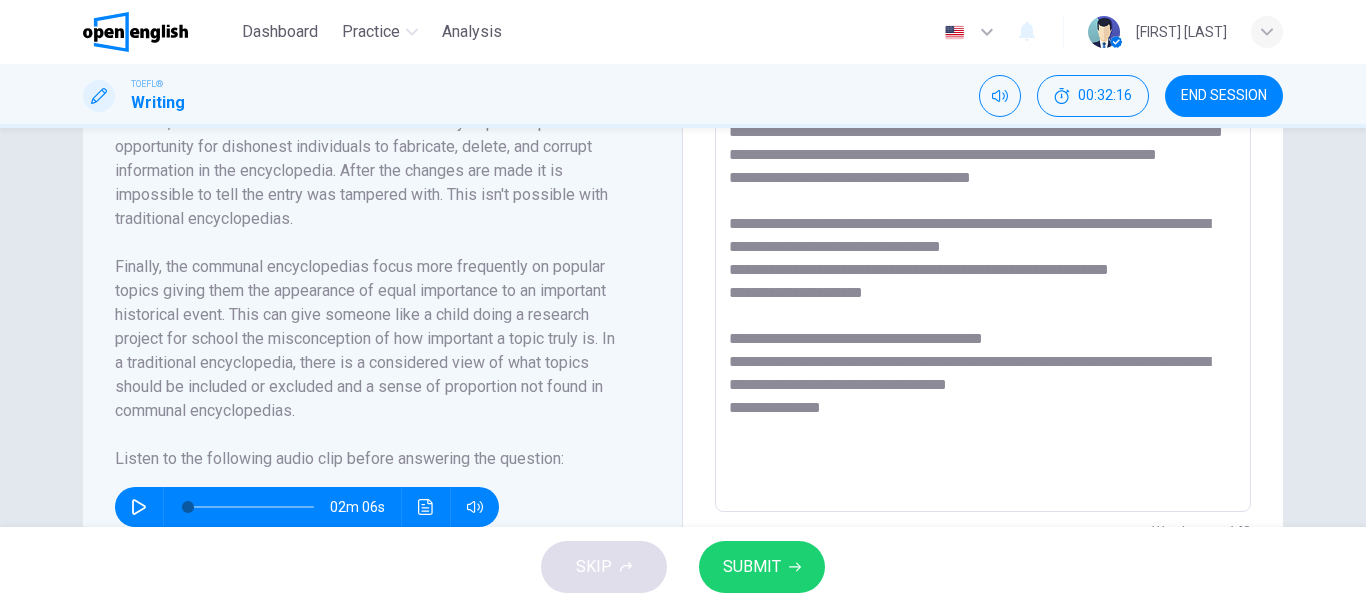 scroll, scrollTop: 700, scrollLeft: 0, axis: vertical 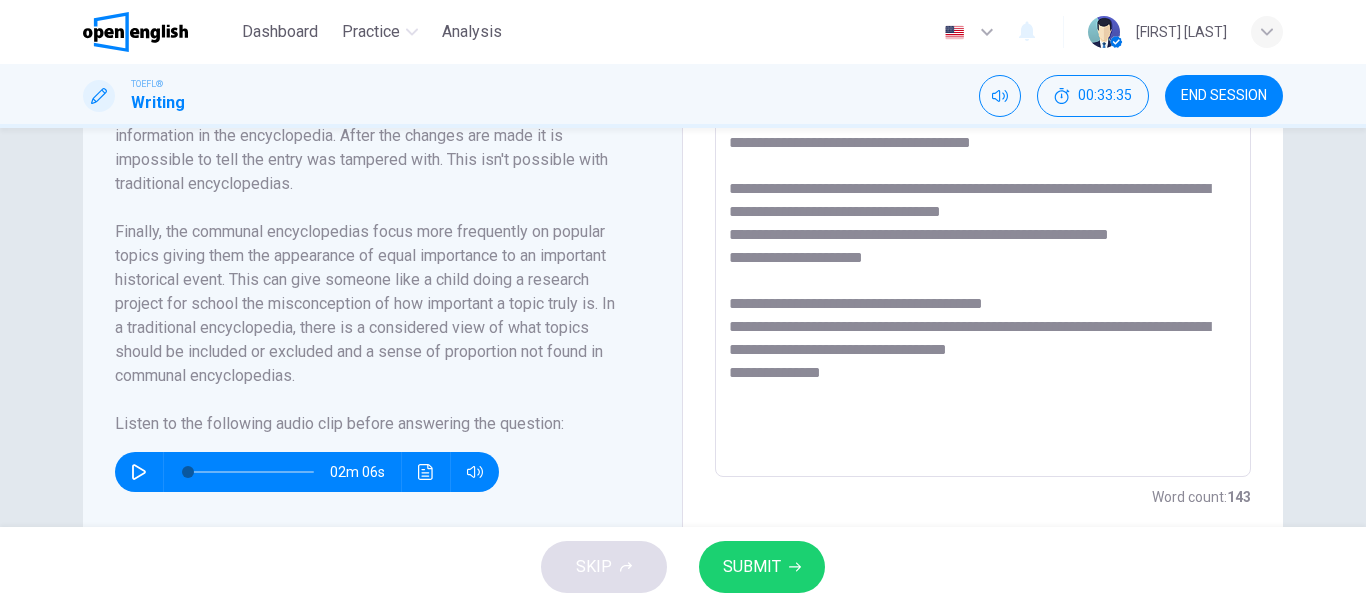 click on "**********" at bounding box center [983, 192] 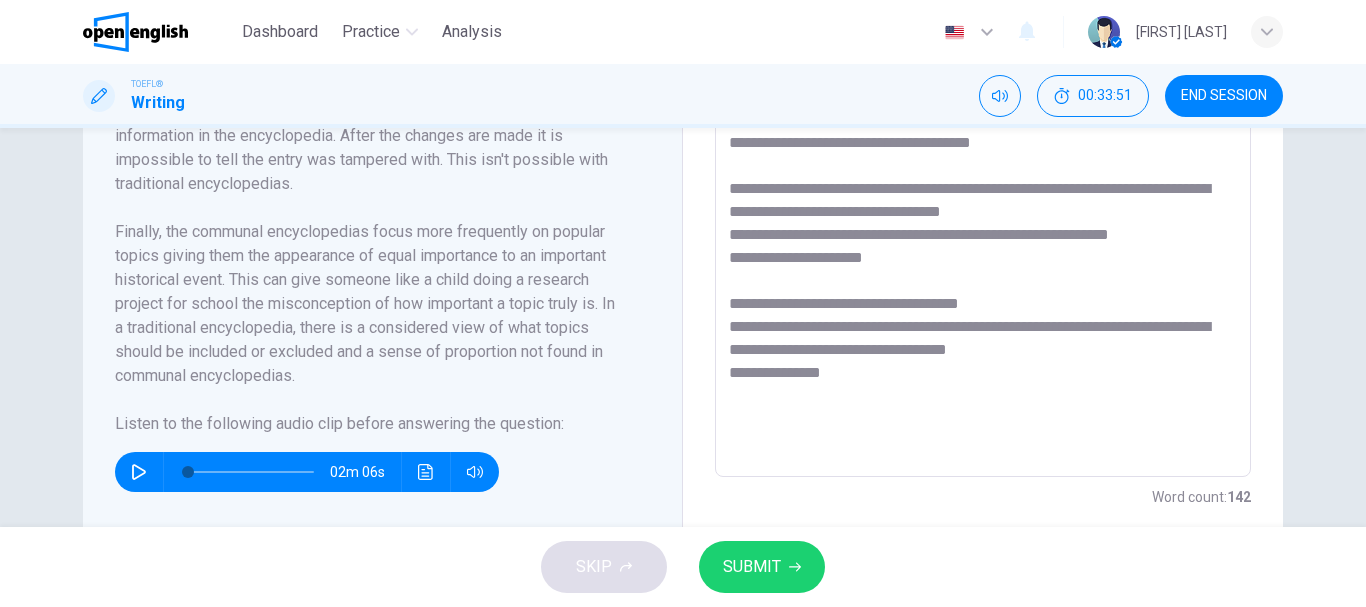 click on "**********" at bounding box center (983, 192) 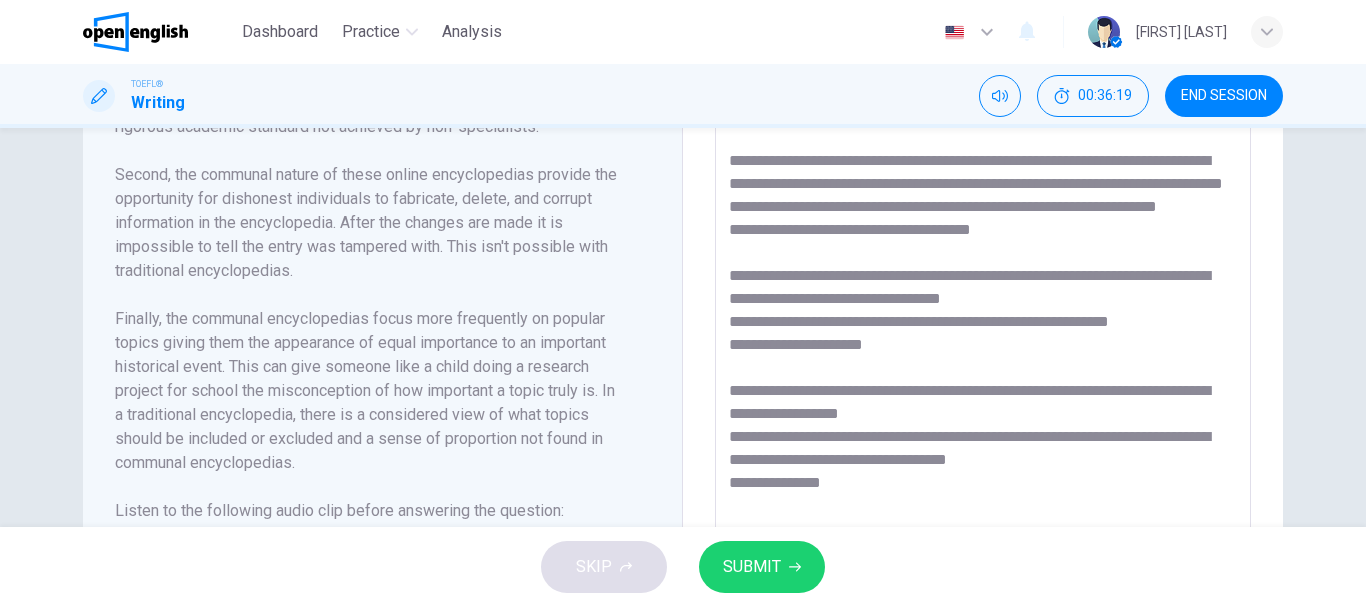 scroll, scrollTop: 746, scrollLeft: 0, axis: vertical 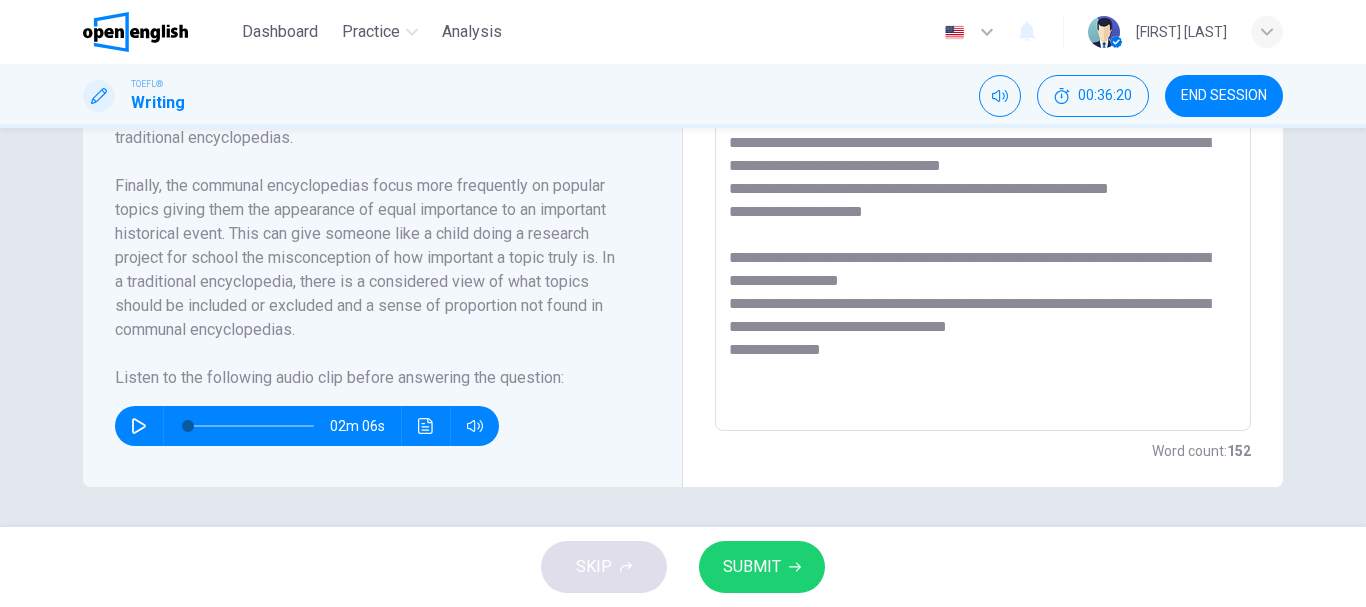 click at bounding box center [139, 426] 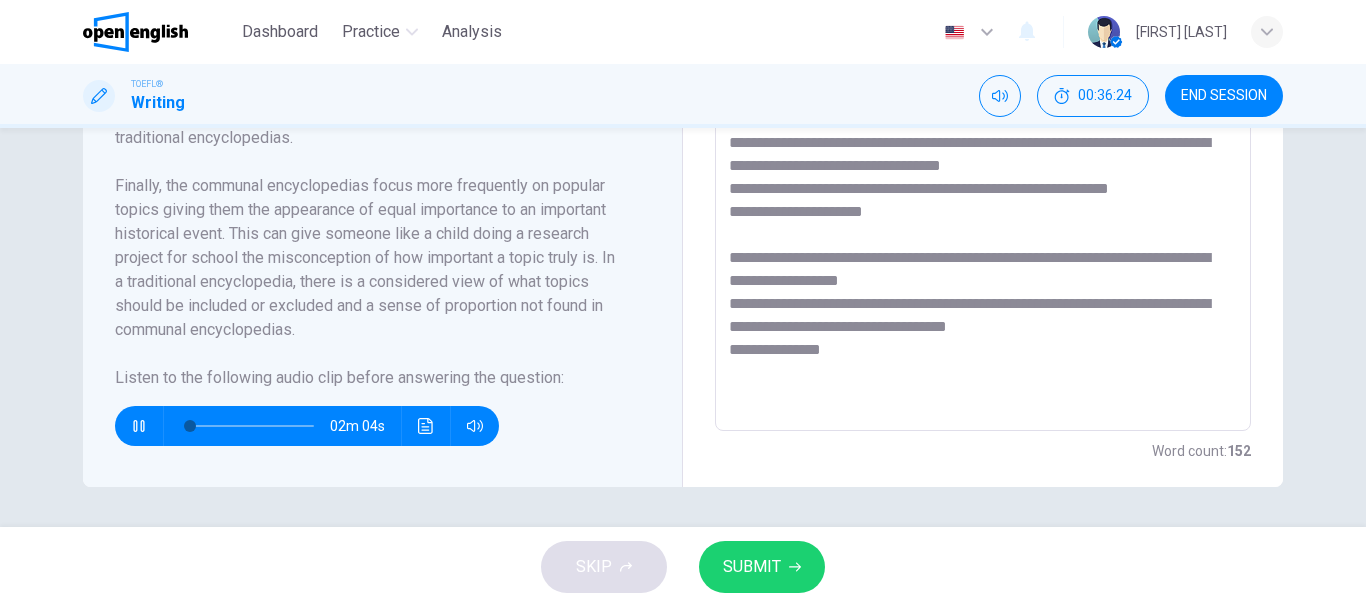 scroll, scrollTop: 397, scrollLeft: 0, axis: vertical 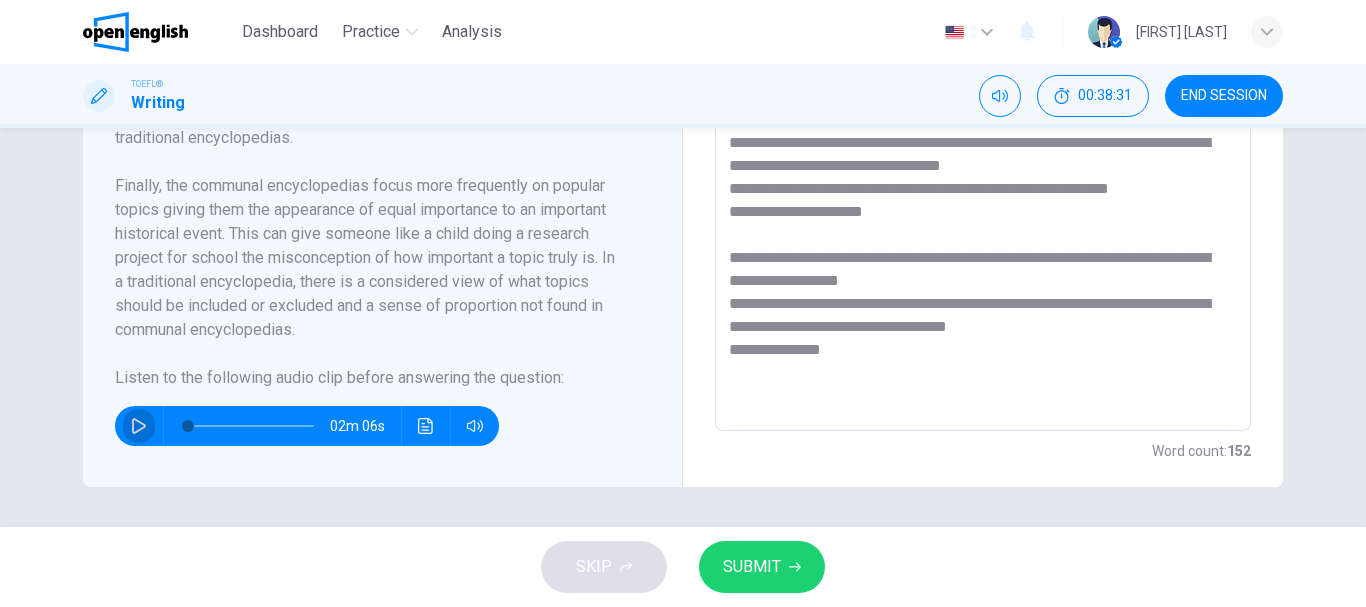 click at bounding box center [139, 426] 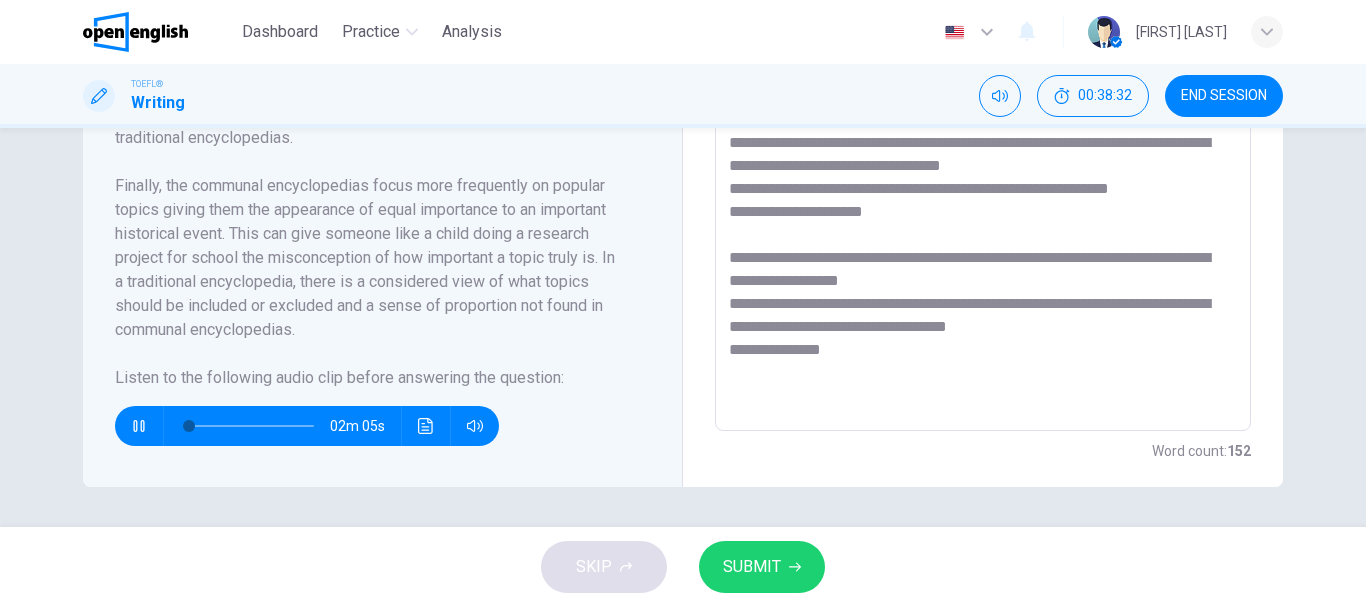 click at bounding box center (251, 426) 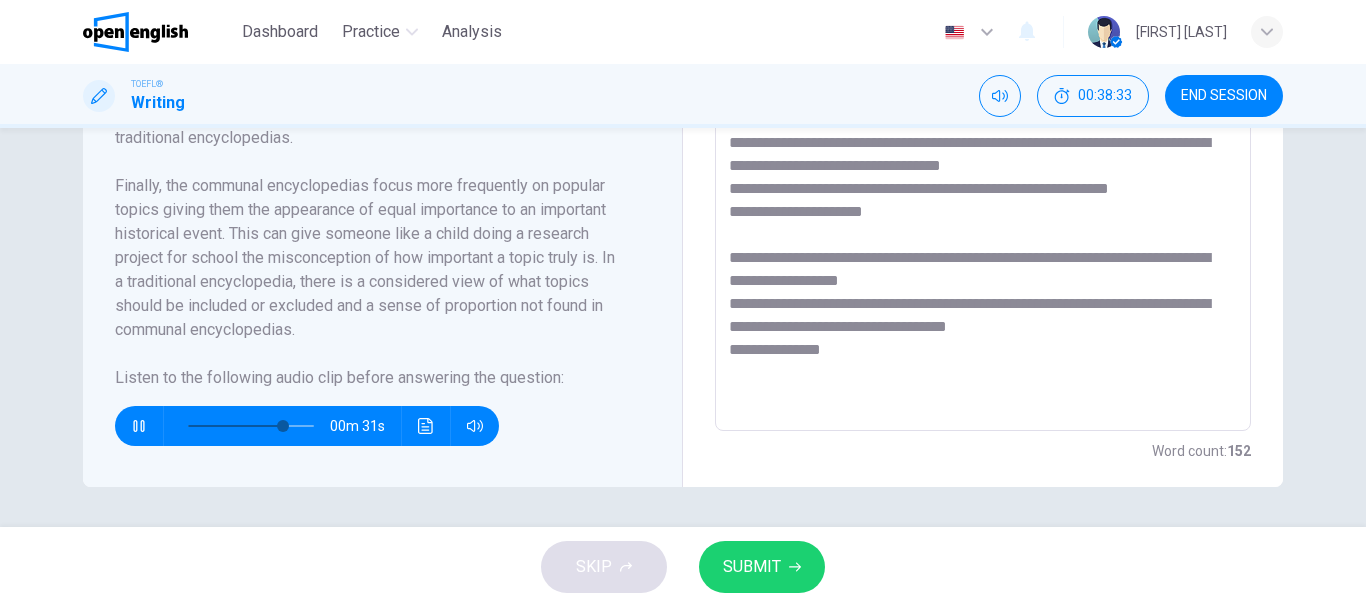click at bounding box center [247, 426] 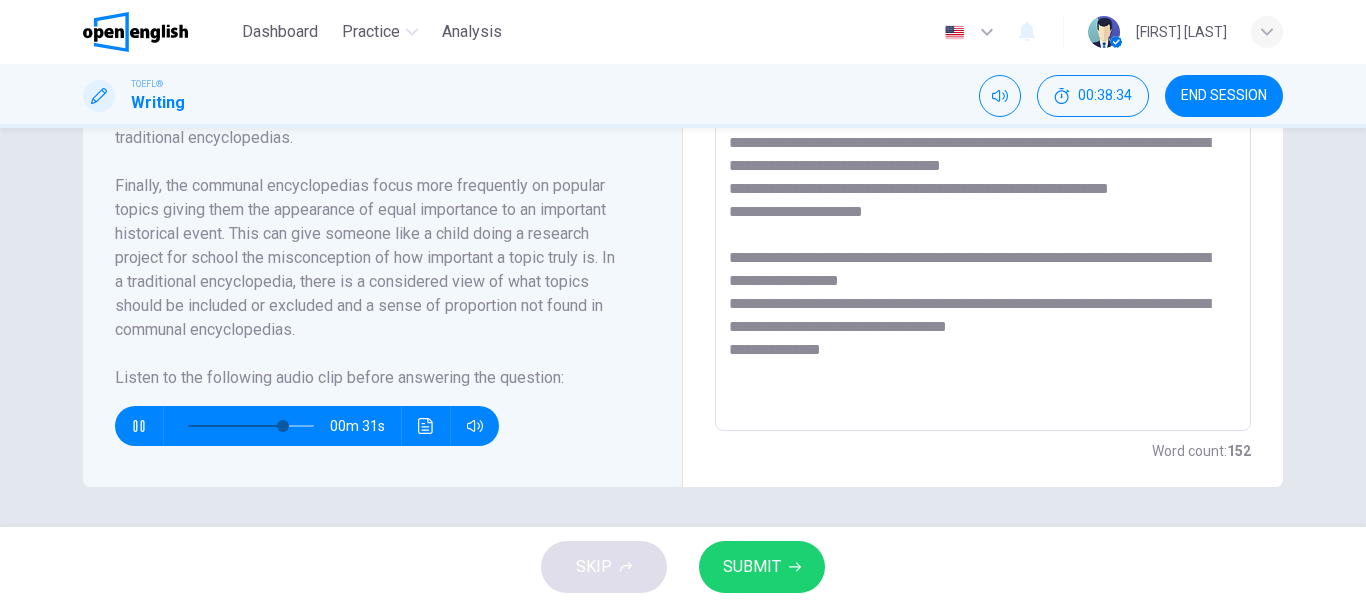 click at bounding box center [251, 426] 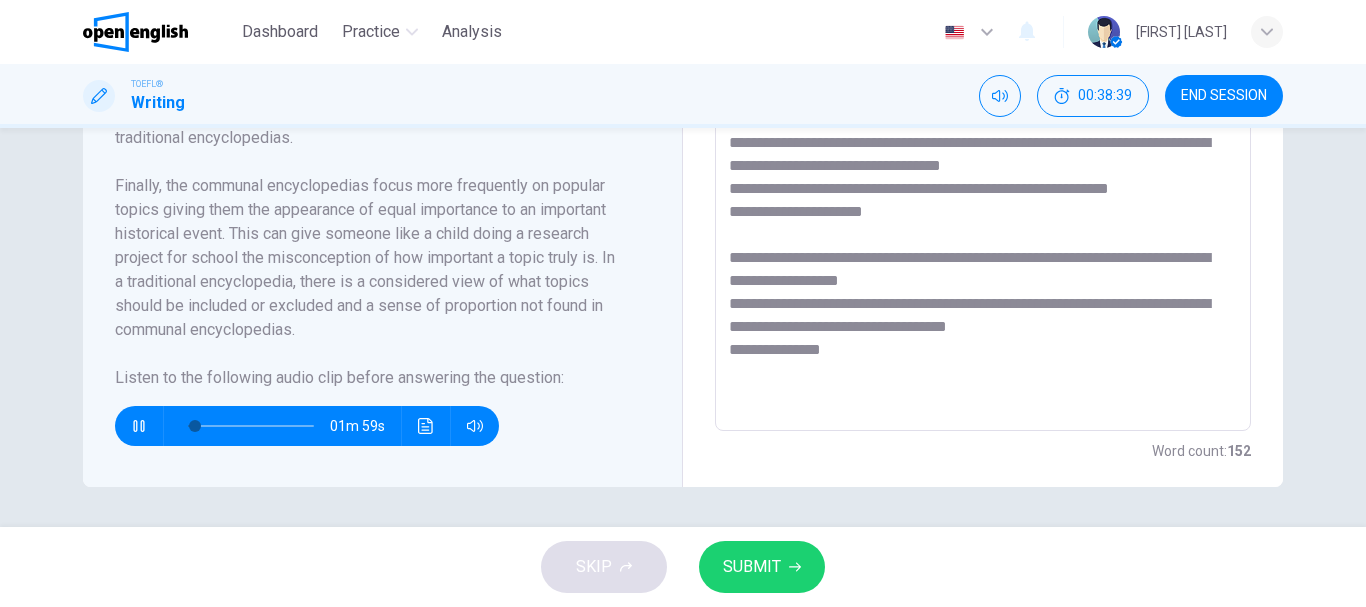 click on "**********" at bounding box center [983, 146] 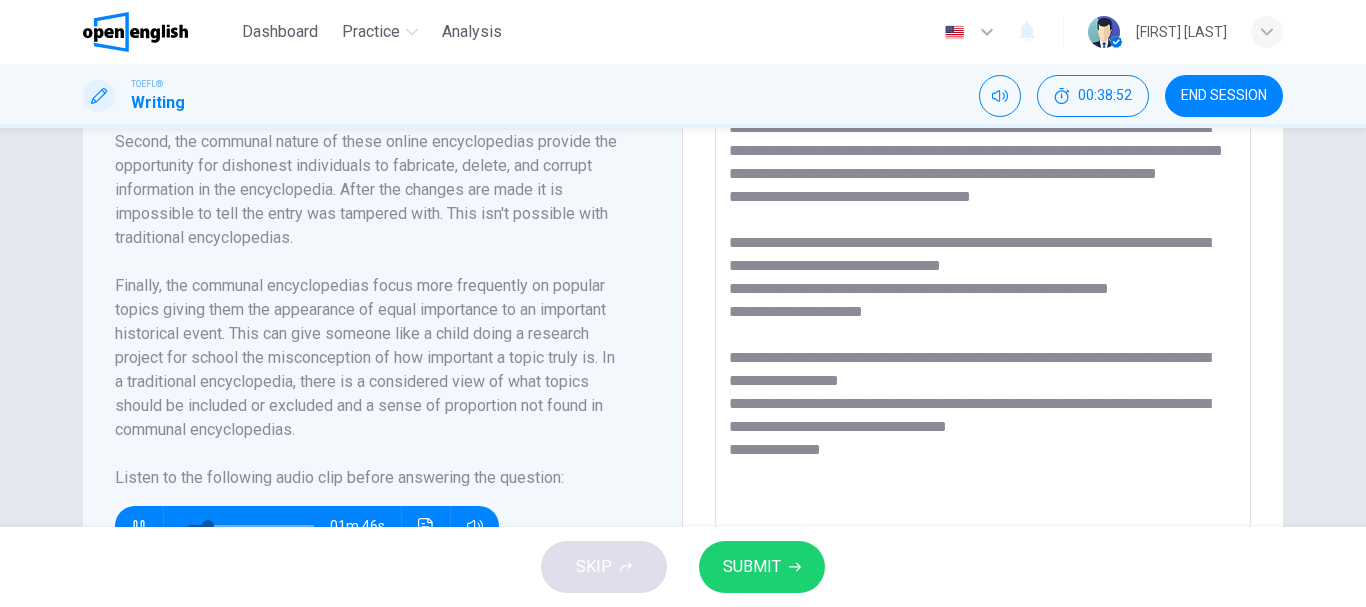 scroll, scrollTop: 746, scrollLeft: 0, axis: vertical 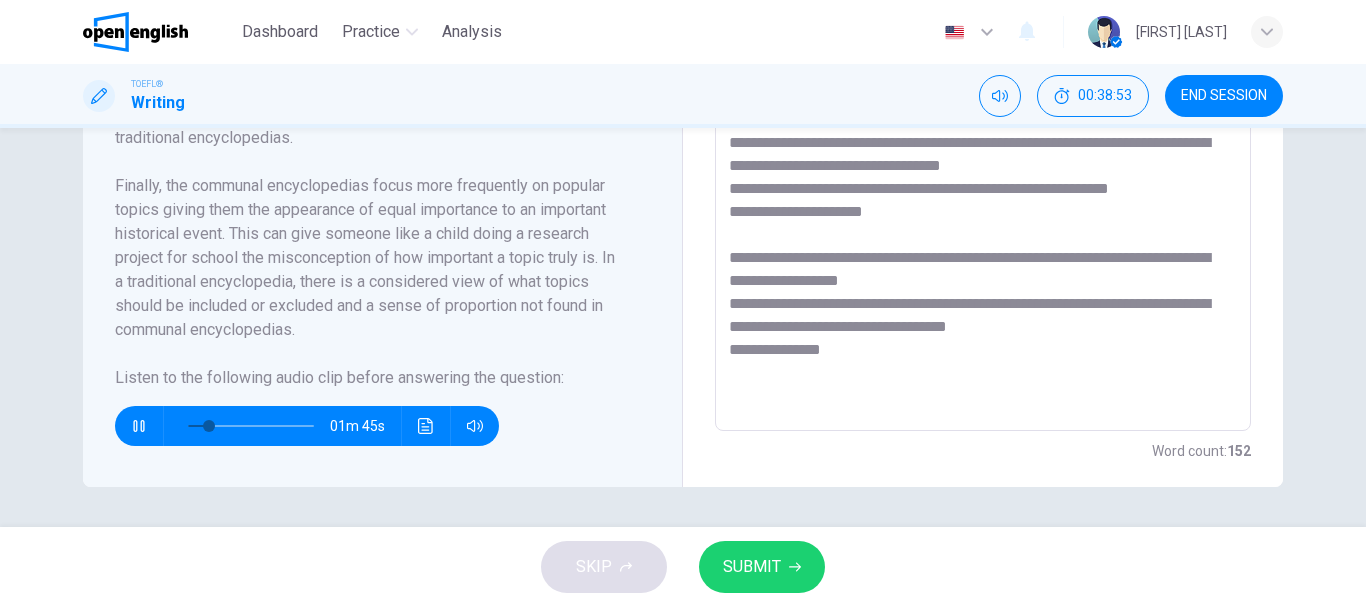 click at bounding box center (138, 426) 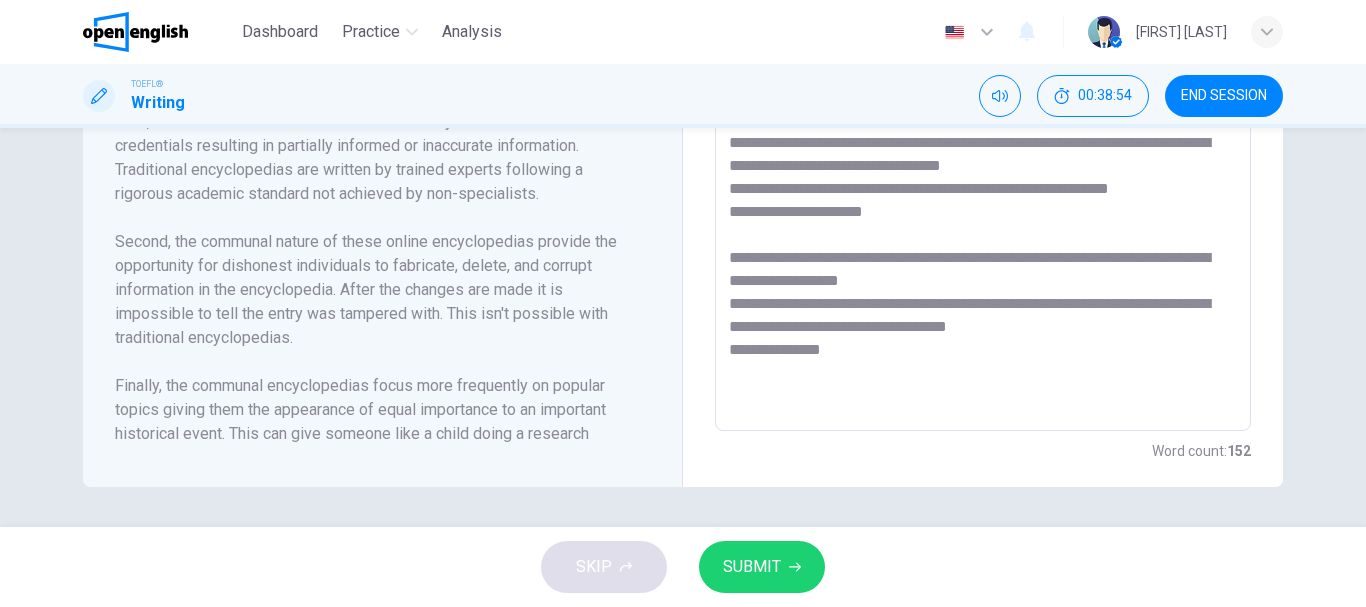 scroll, scrollTop: 0, scrollLeft: 0, axis: both 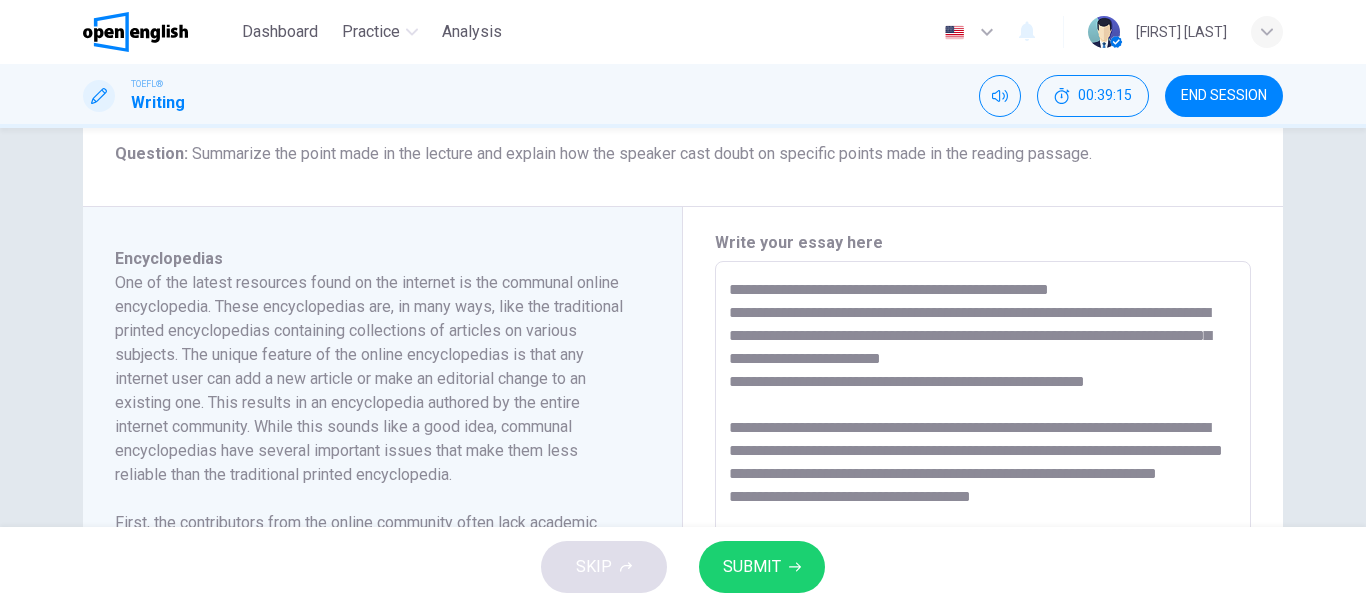 click on "**********" at bounding box center (983, 546) 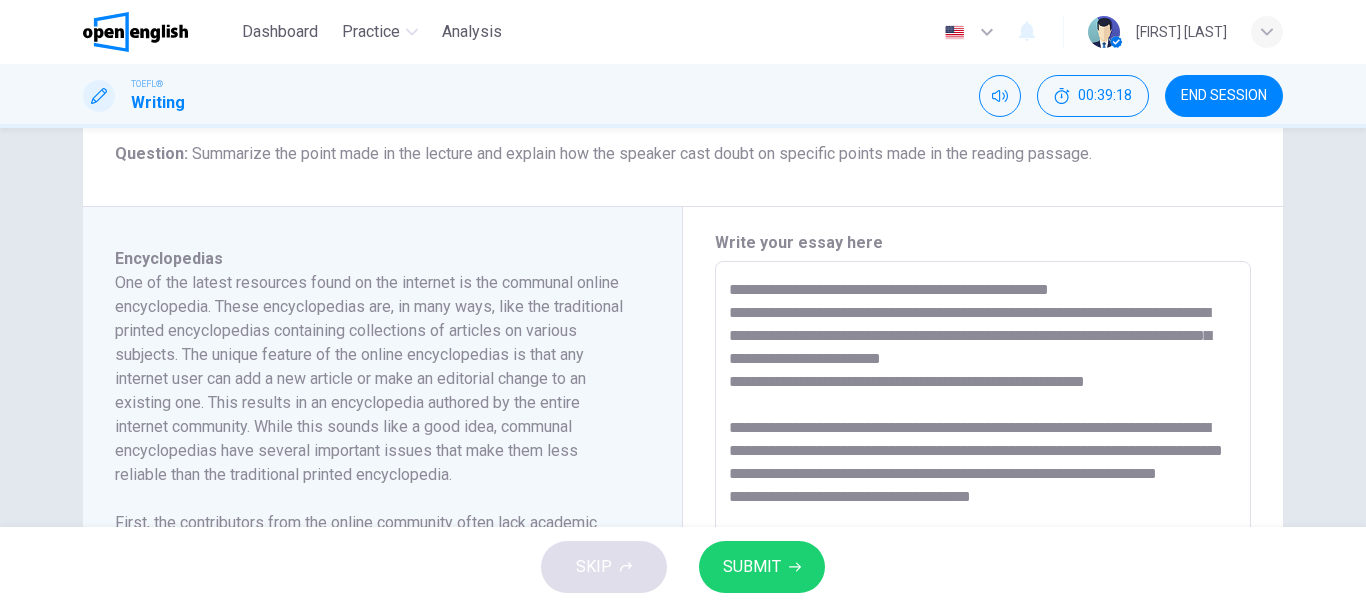 click on "**********" at bounding box center [983, 546] 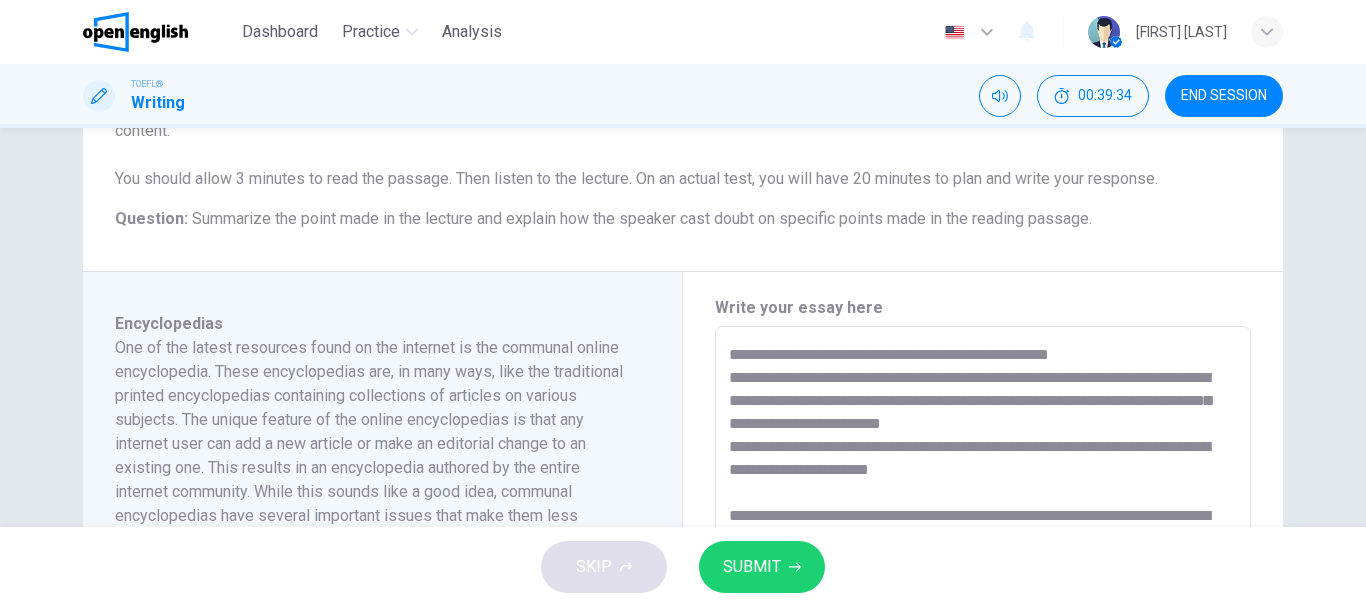 scroll, scrollTop: 246, scrollLeft: 0, axis: vertical 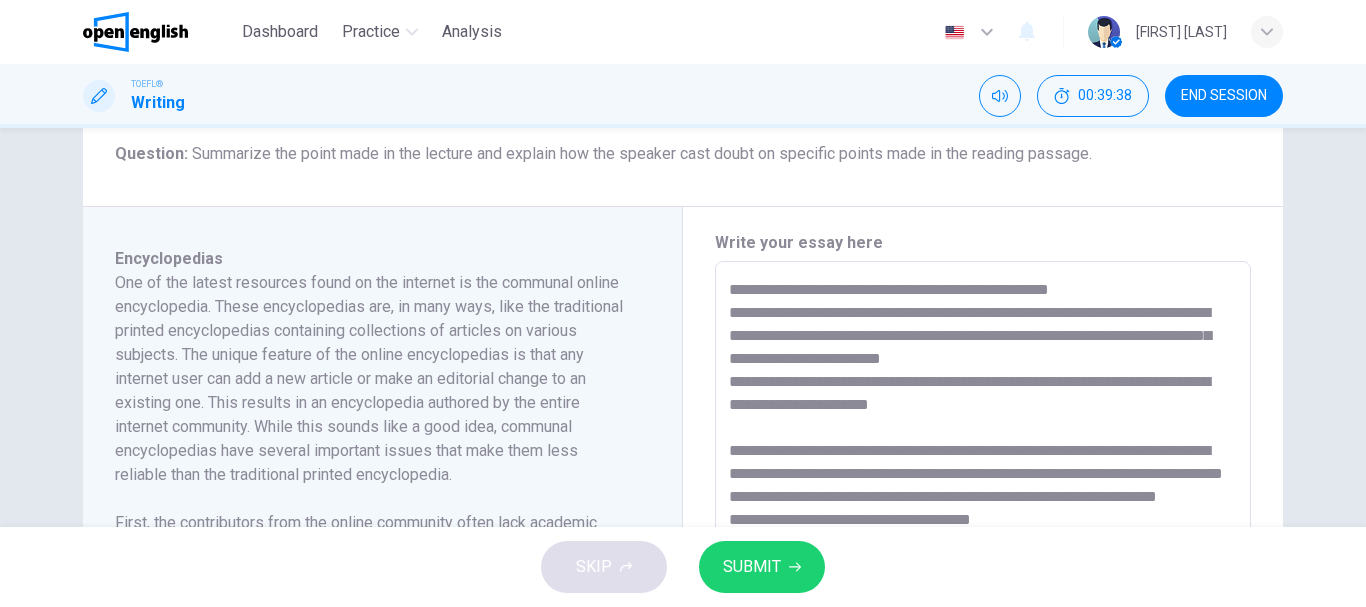 drag, startPoint x: 924, startPoint y: 367, endPoint x: 1180, endPoint y: 361, distance: 256.0703 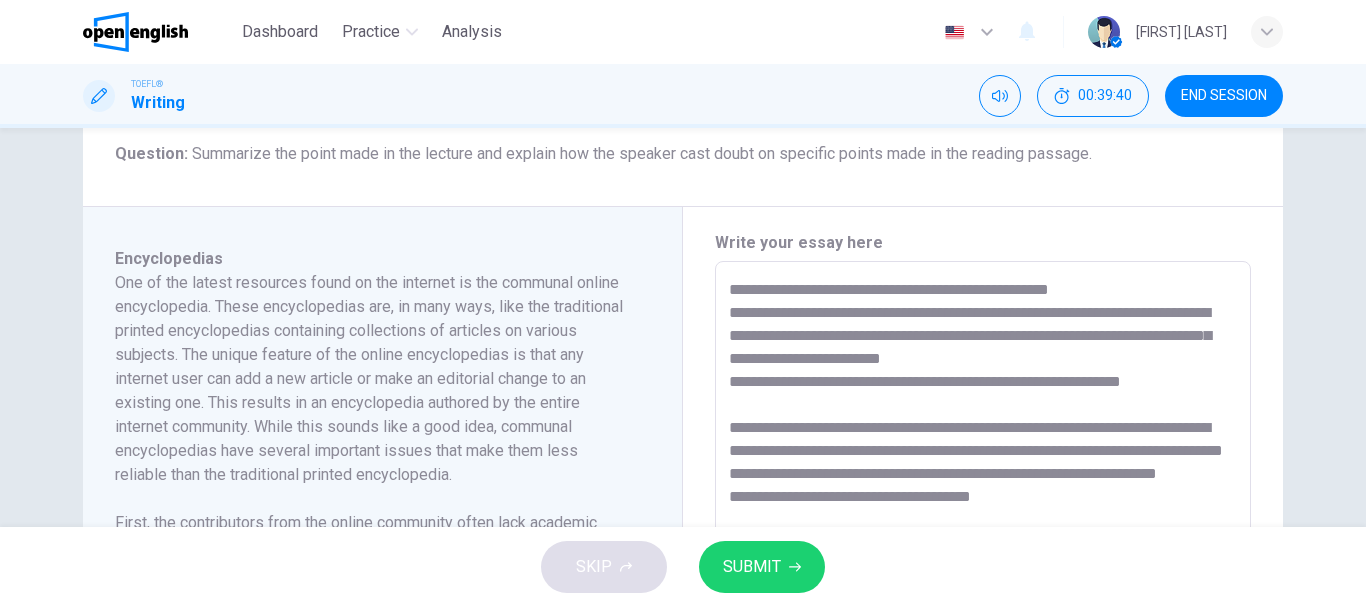 scroll, scrollTop: 0, scrollLeft: 0, axis: both 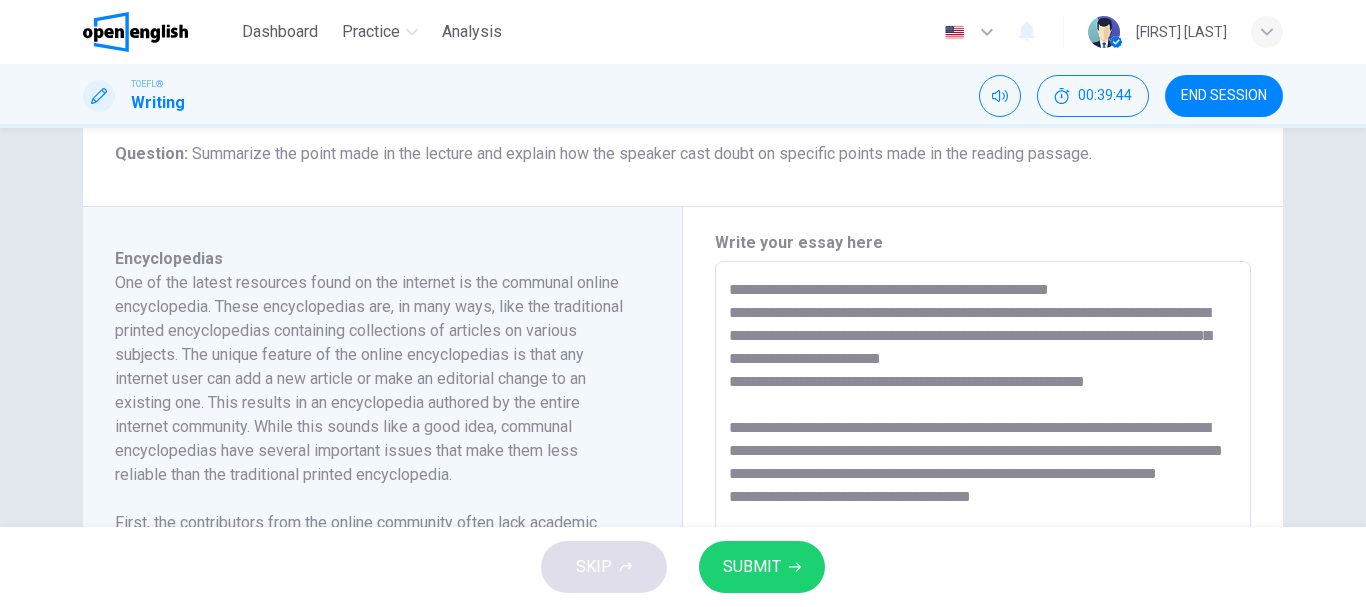 click on "**********" at bounding box center (983, 546) 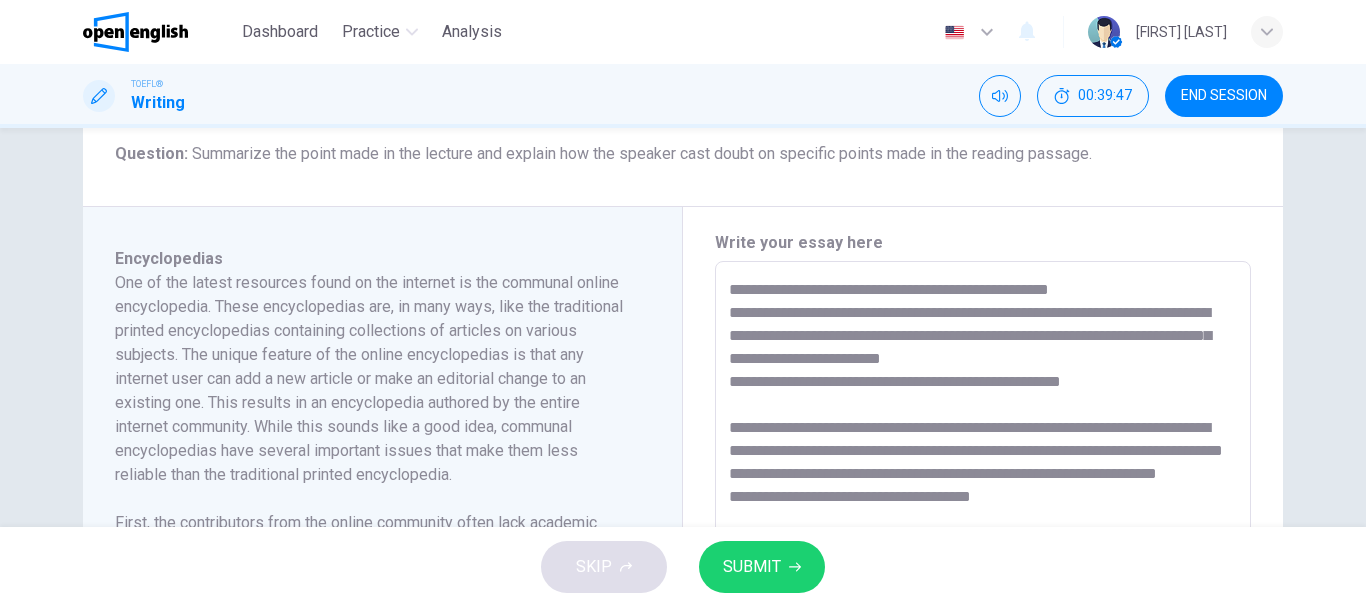 click on "**********" at bounding box center (983, 546) 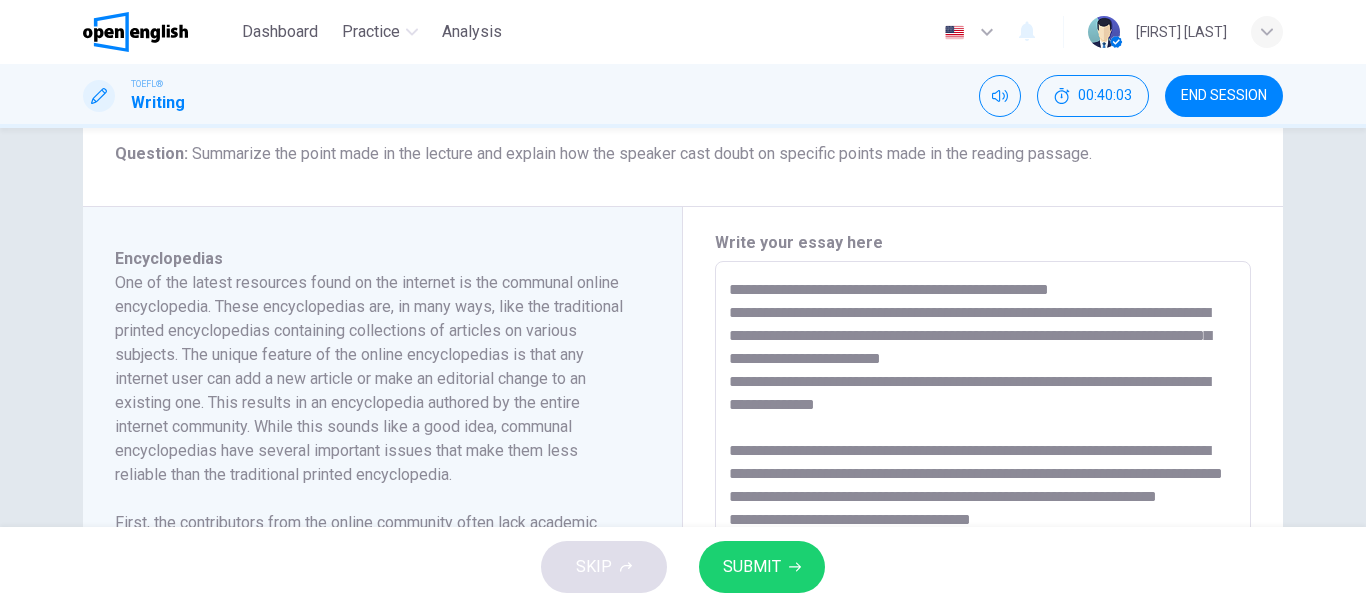 scroll, scrollTop: 15, scrollLeft: 0, axis: vertical 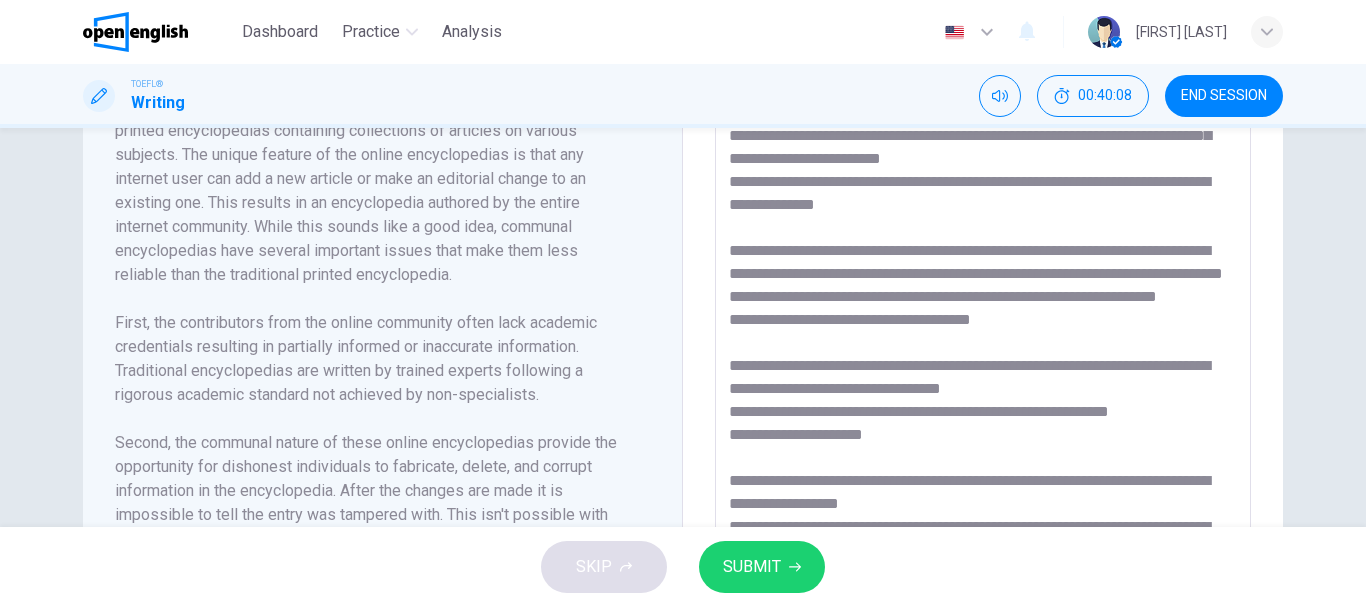 click at bounding box center (983, 346) 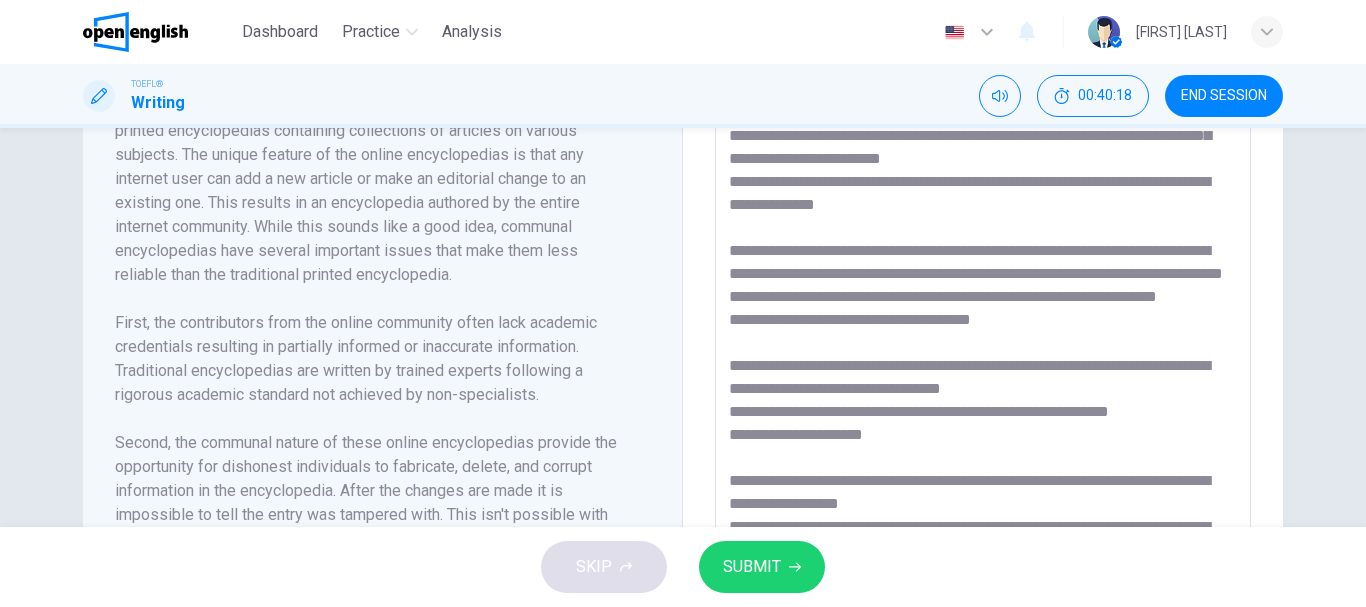 click at bounding box center [983, 346] 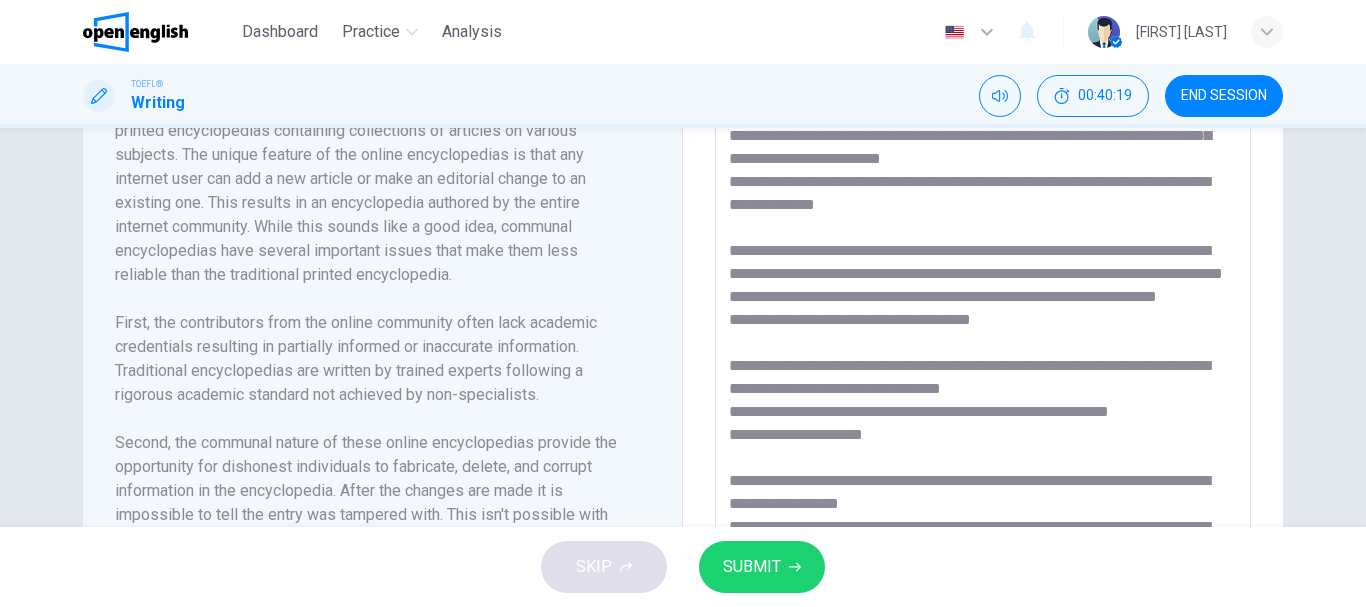 click at bounding box center [983, 346] 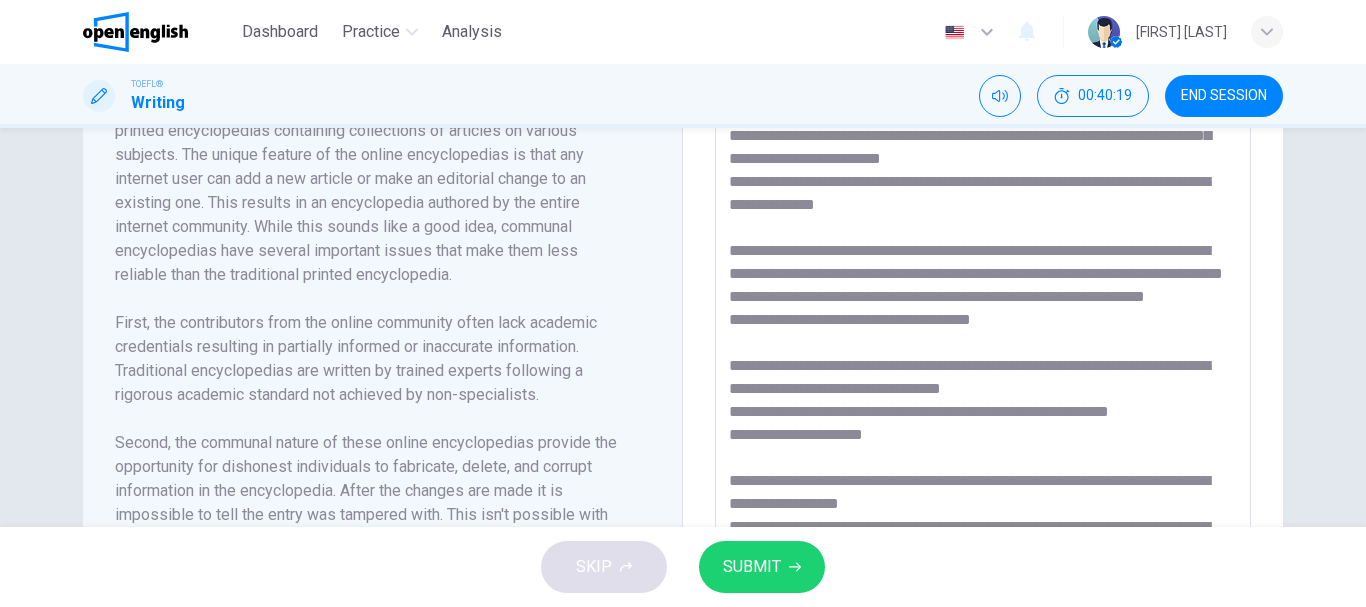 scroll, scrollTop: 0, scrollLeft: 0, axis: both 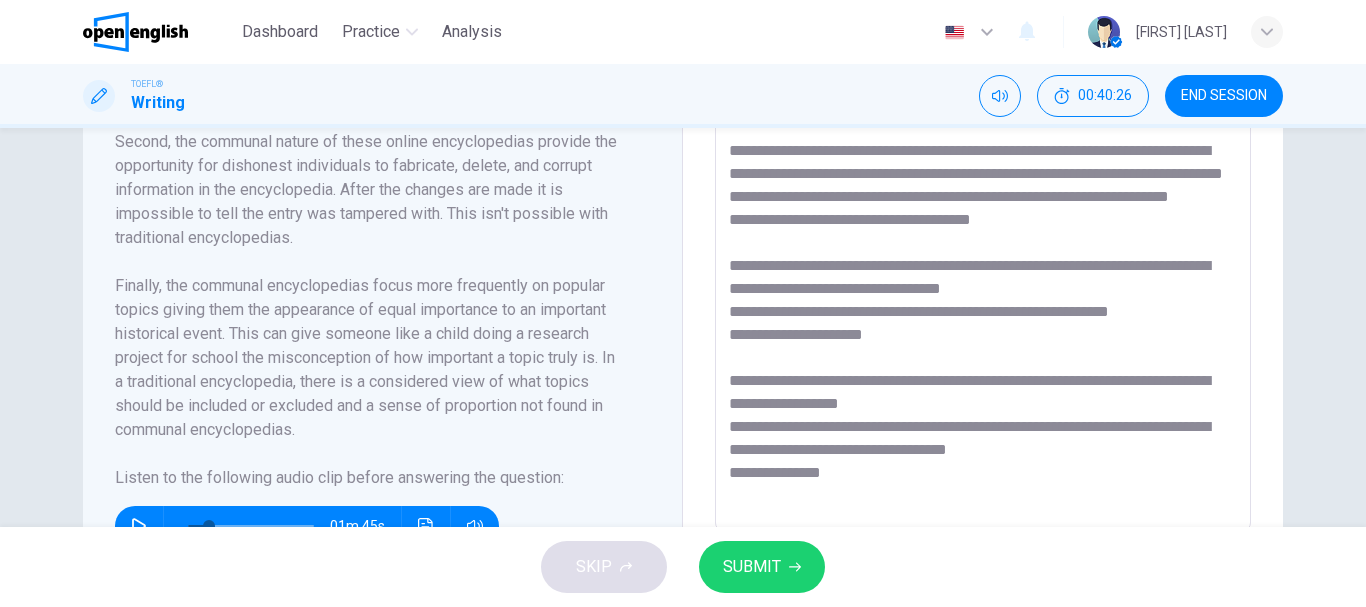 click at bounding box center (139, 526) 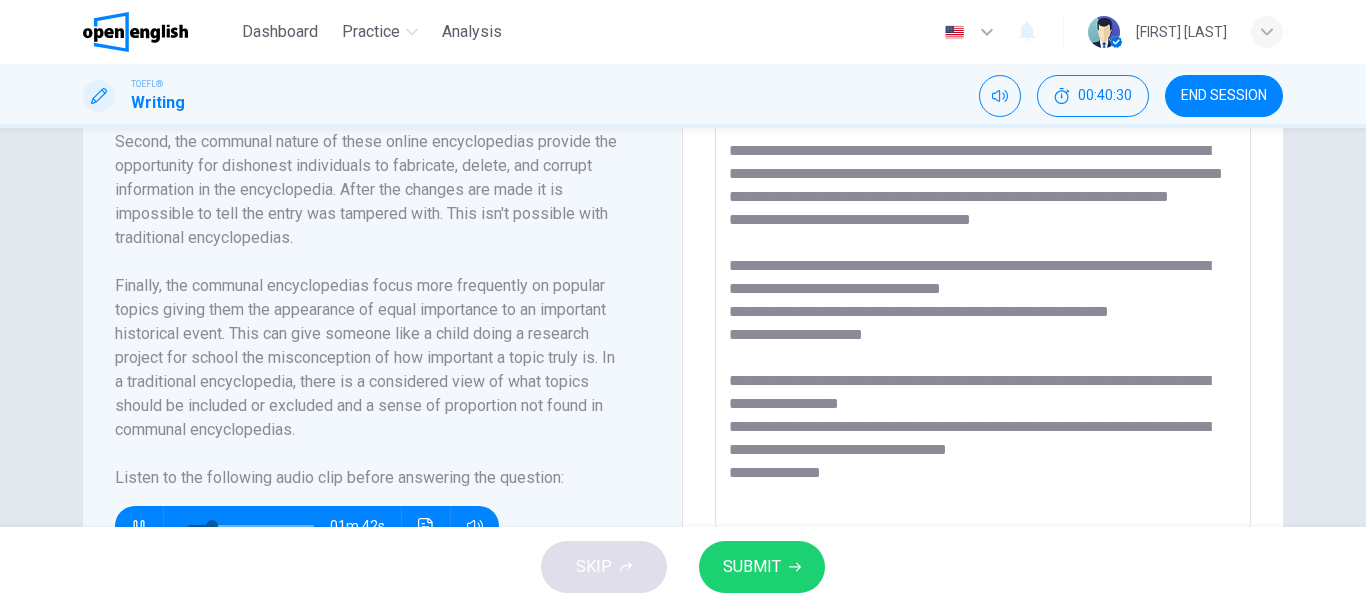 click at bounding box center (983, 246) 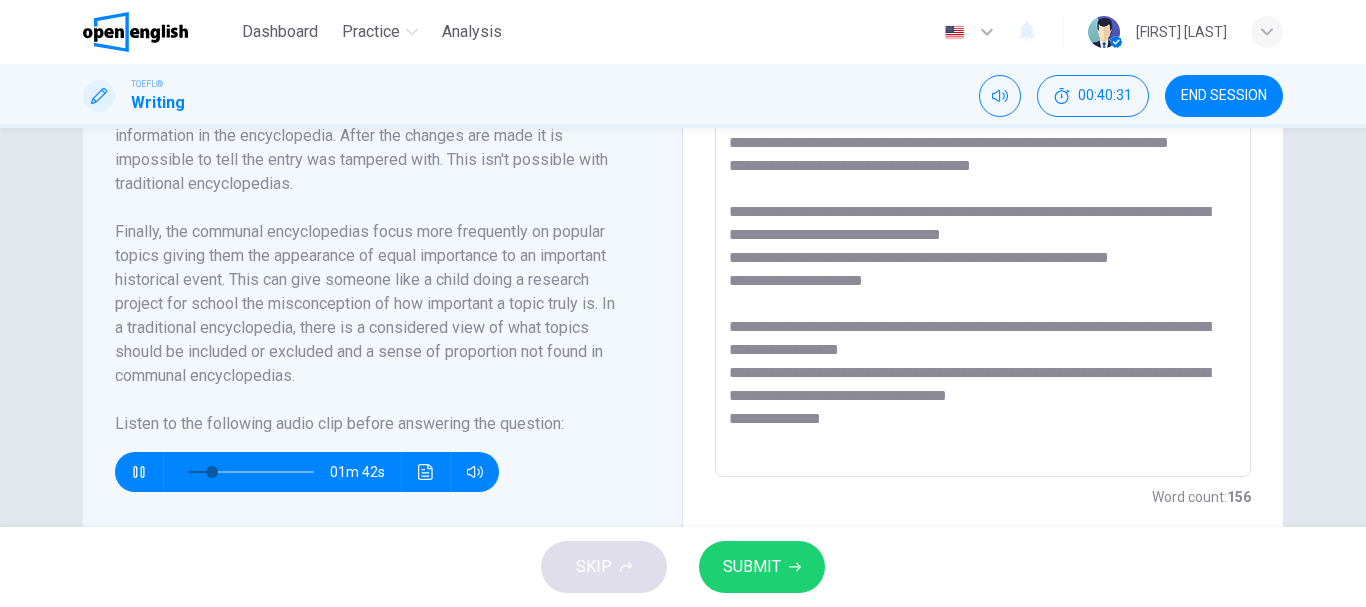 scroll, scrollTop: 746, scrollLeft: 0, axis: vertical 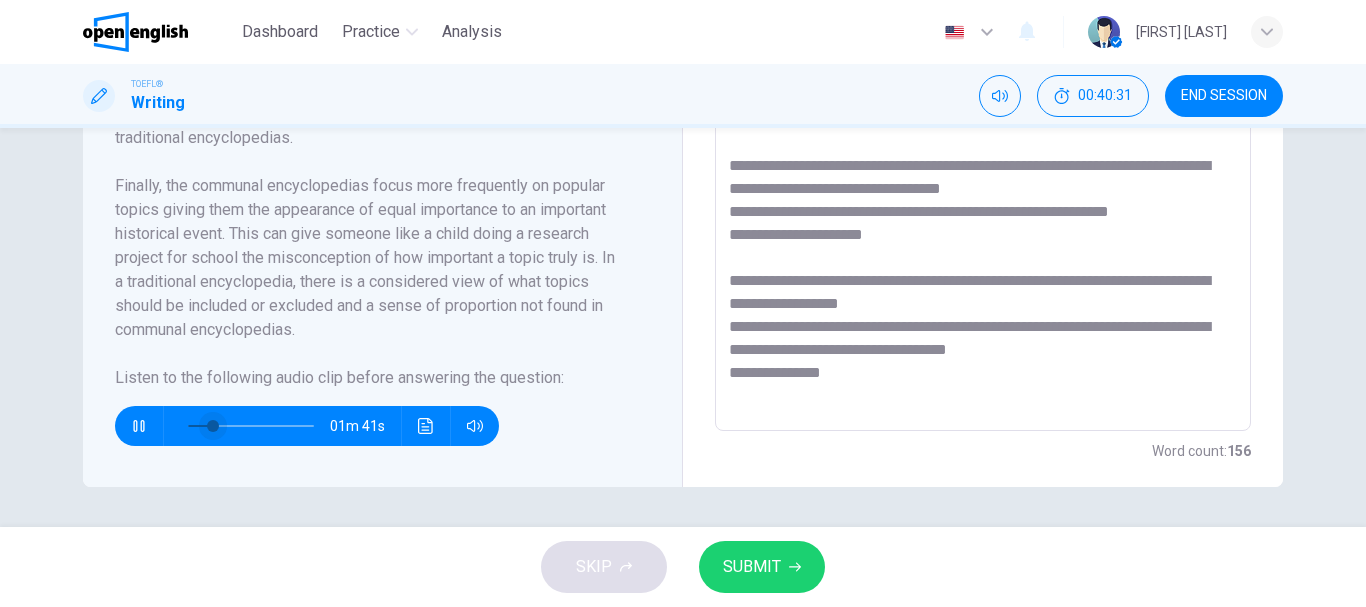 click at bounding box center [213, 426] 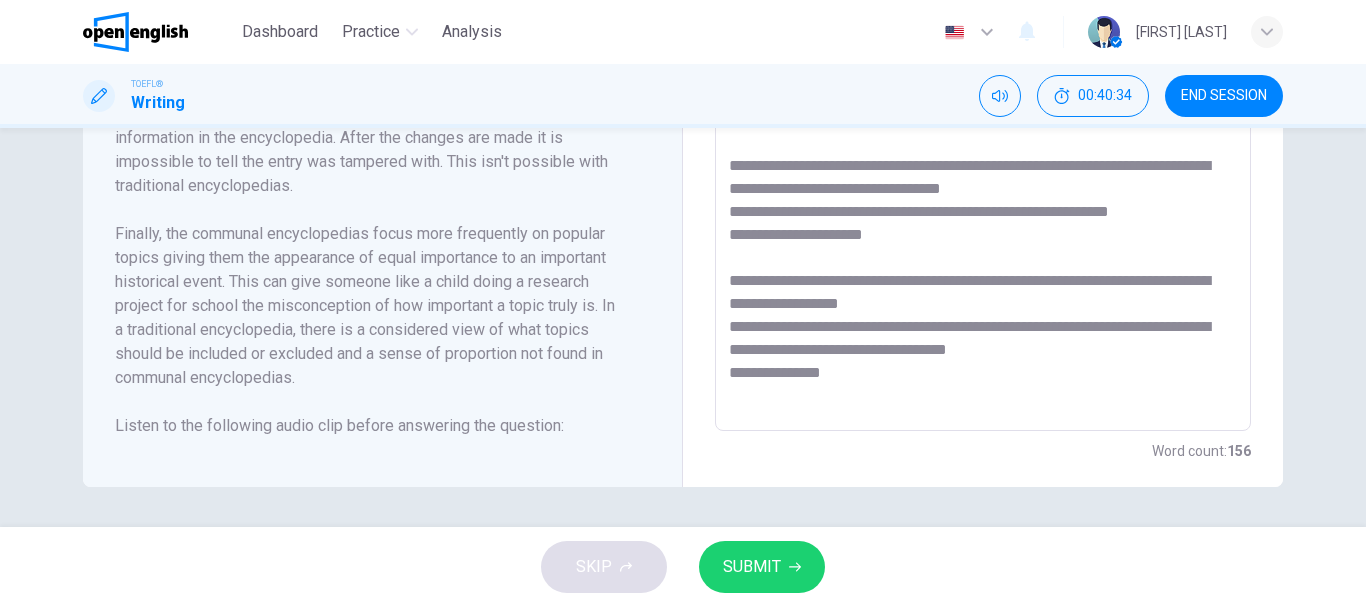 scroll, scrollTop: 201, scrollLeft: 0, axis: vertical 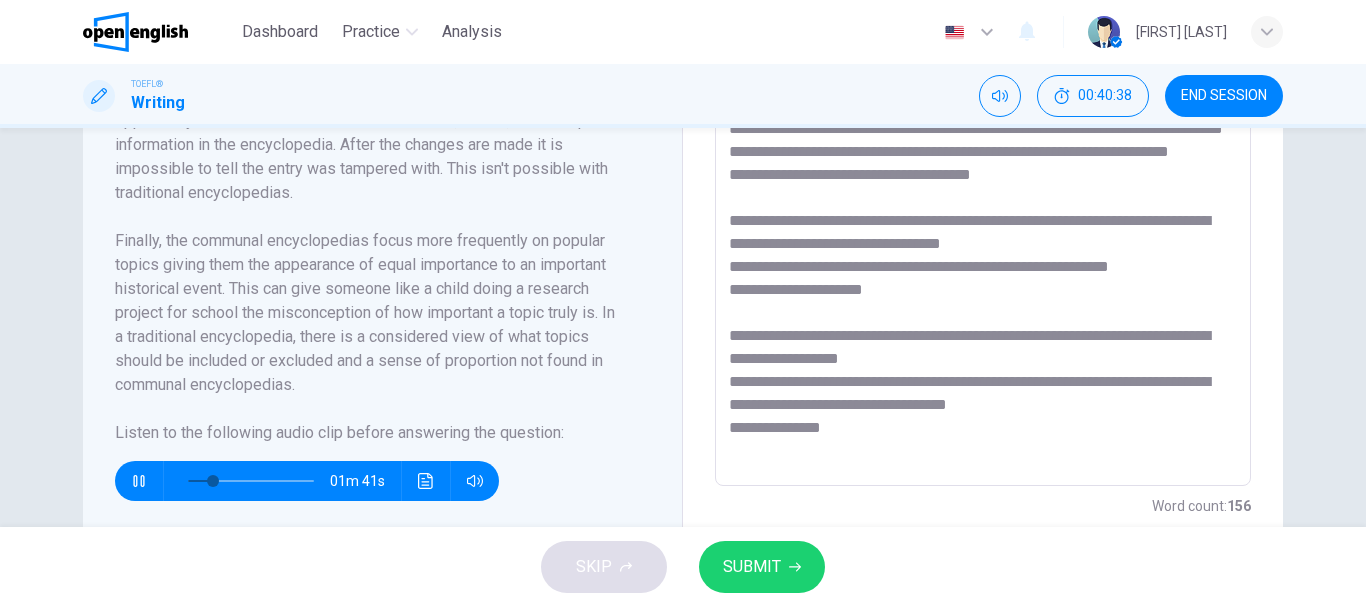 click at bounding box center (983, 201) 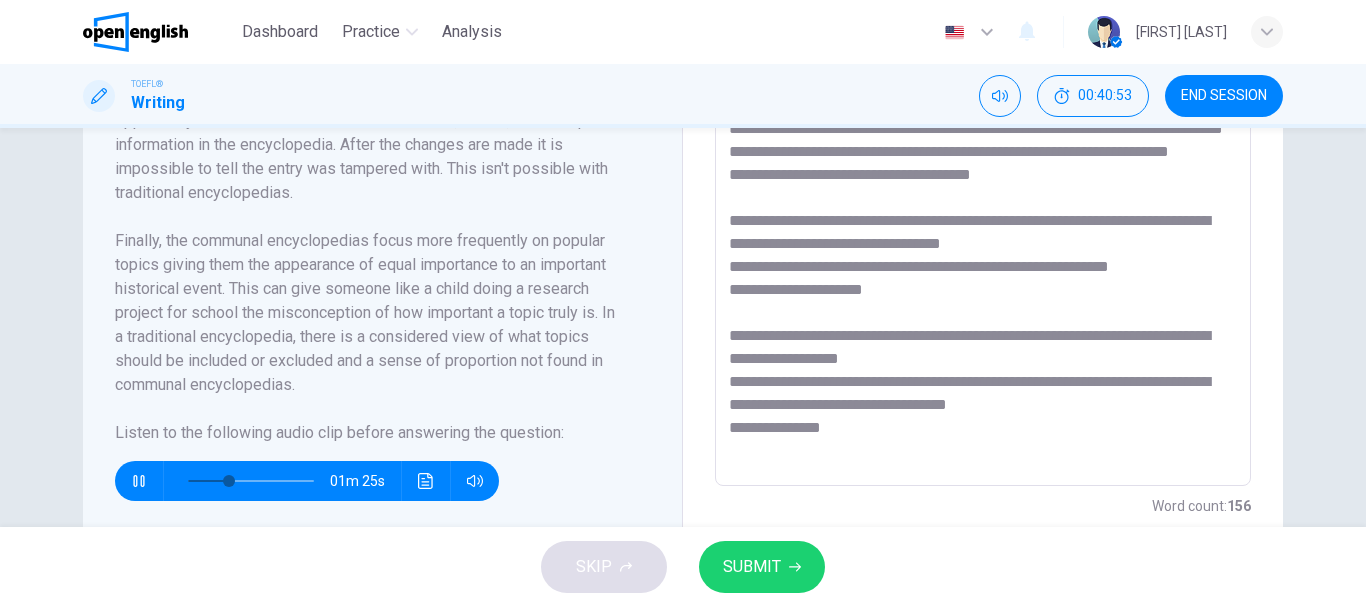 drag, startPoint x: 1013, startPoint y: 224, endPoint x: 717, endPoint y: 216, distance: 296.1081 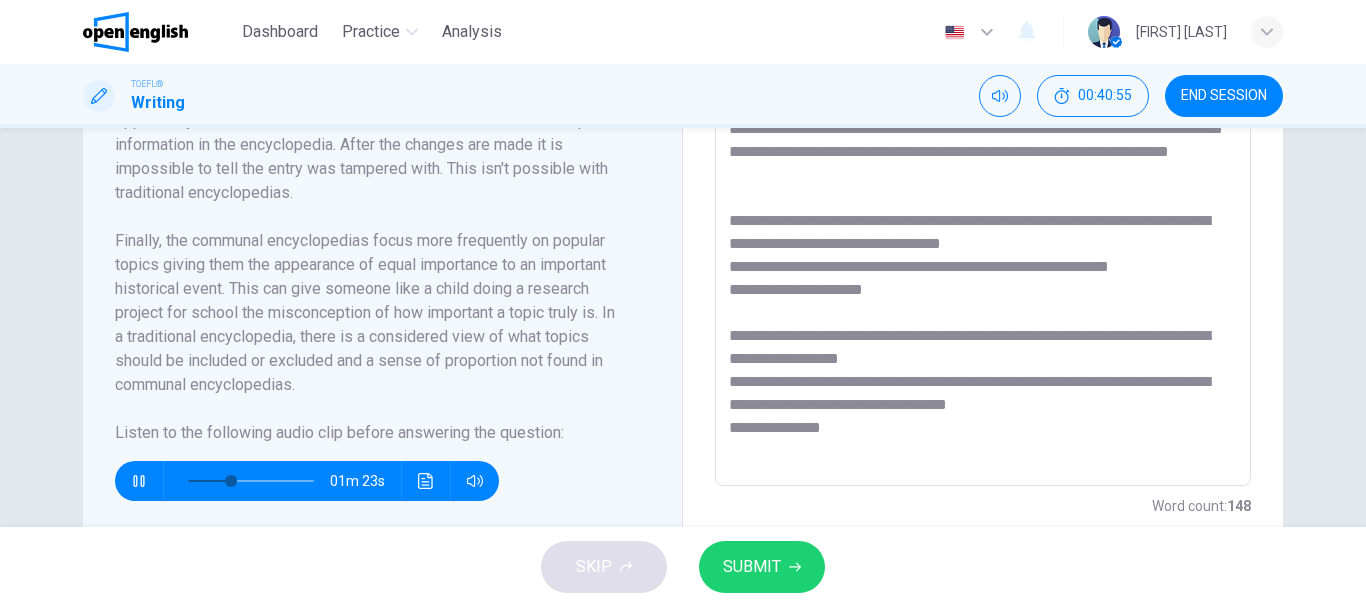 click on "**********" at bounding box center (983, 201) 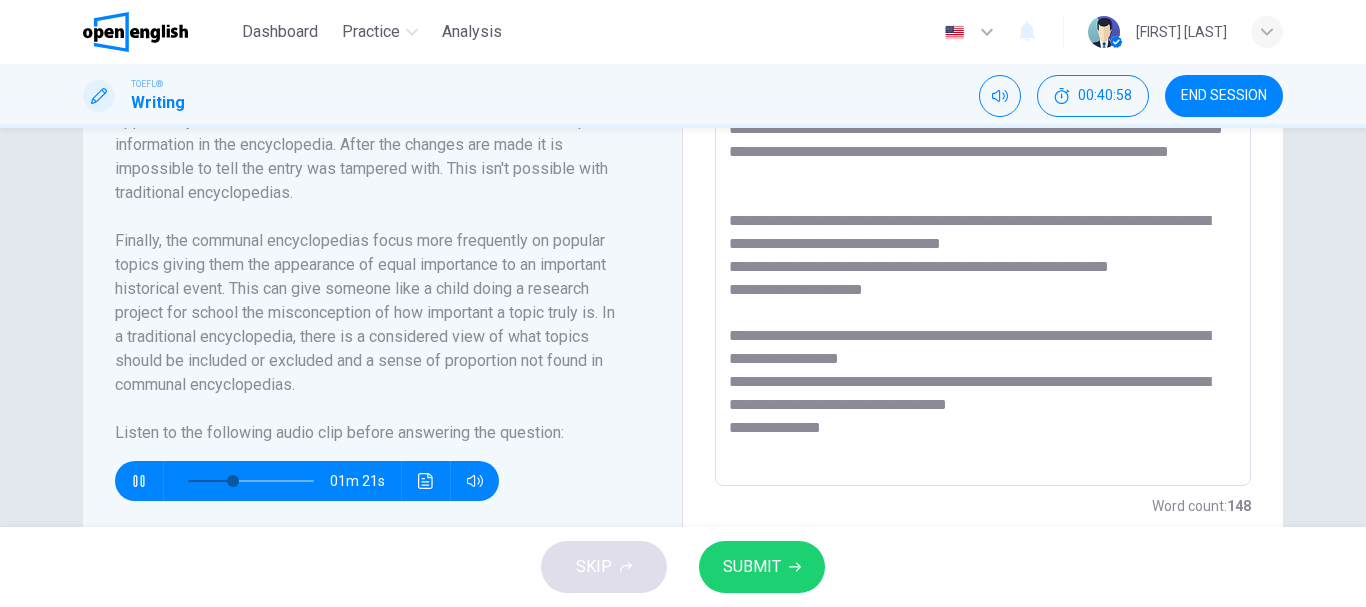click at bounding box center [138, 481] 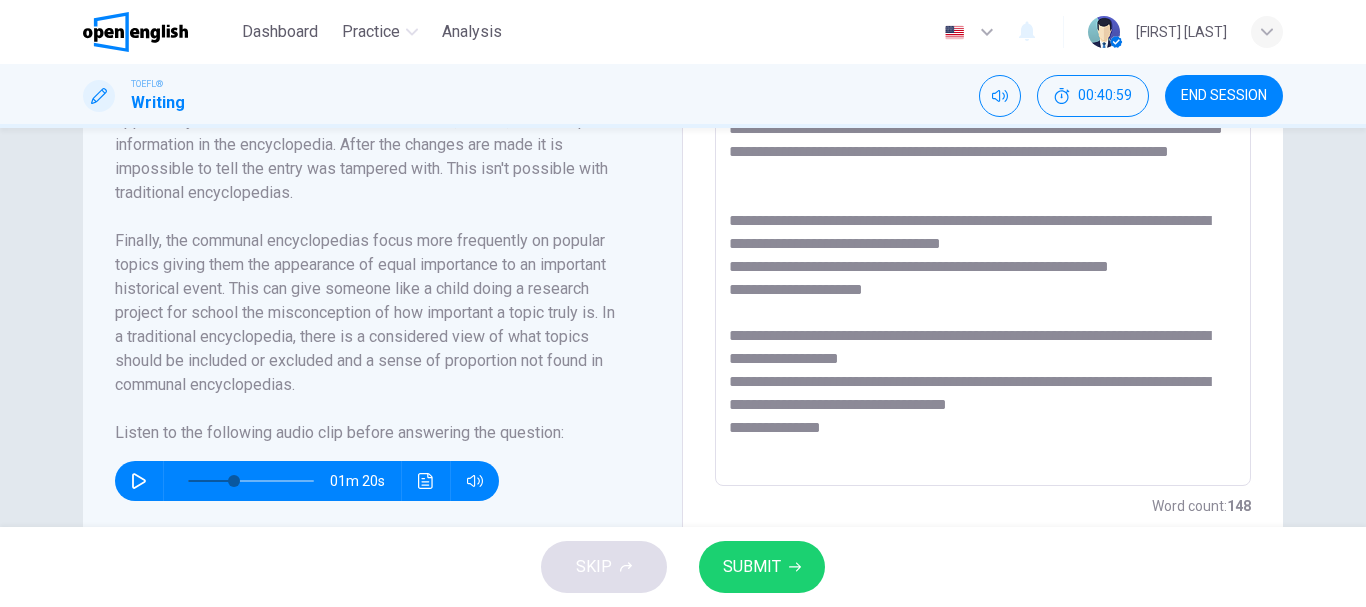 click at bounding box center (139, 481) 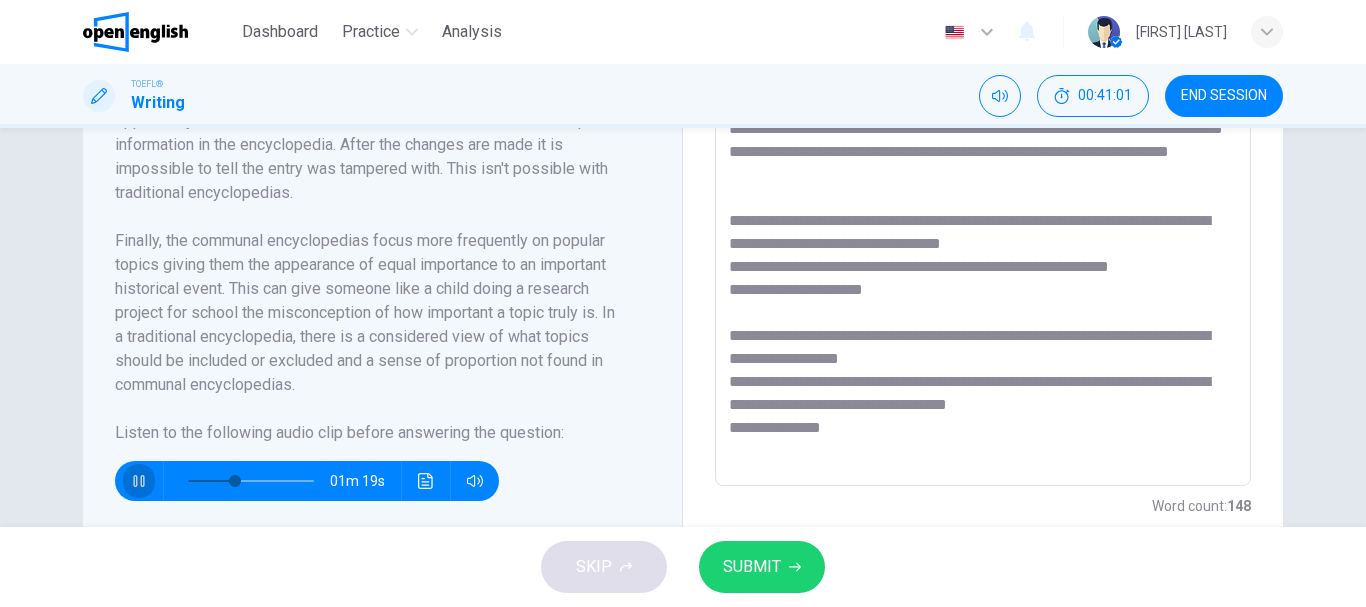 click at bounding box center [138, 481] 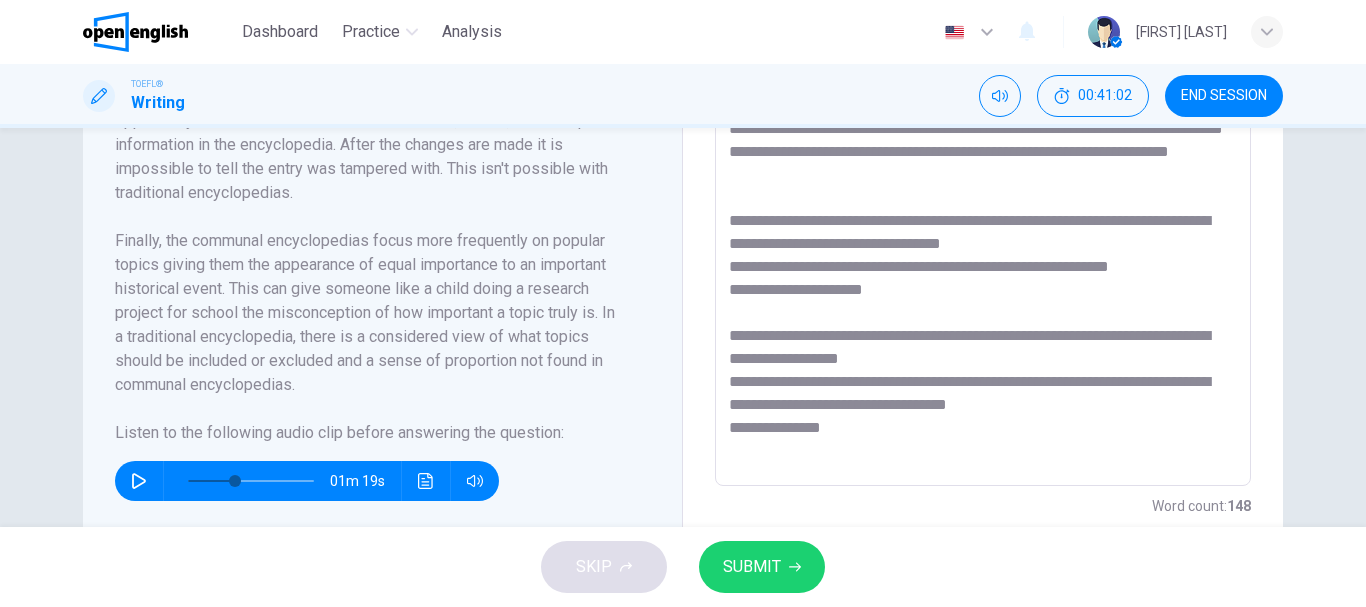 click on "**********" at bounding box center (983, 201) 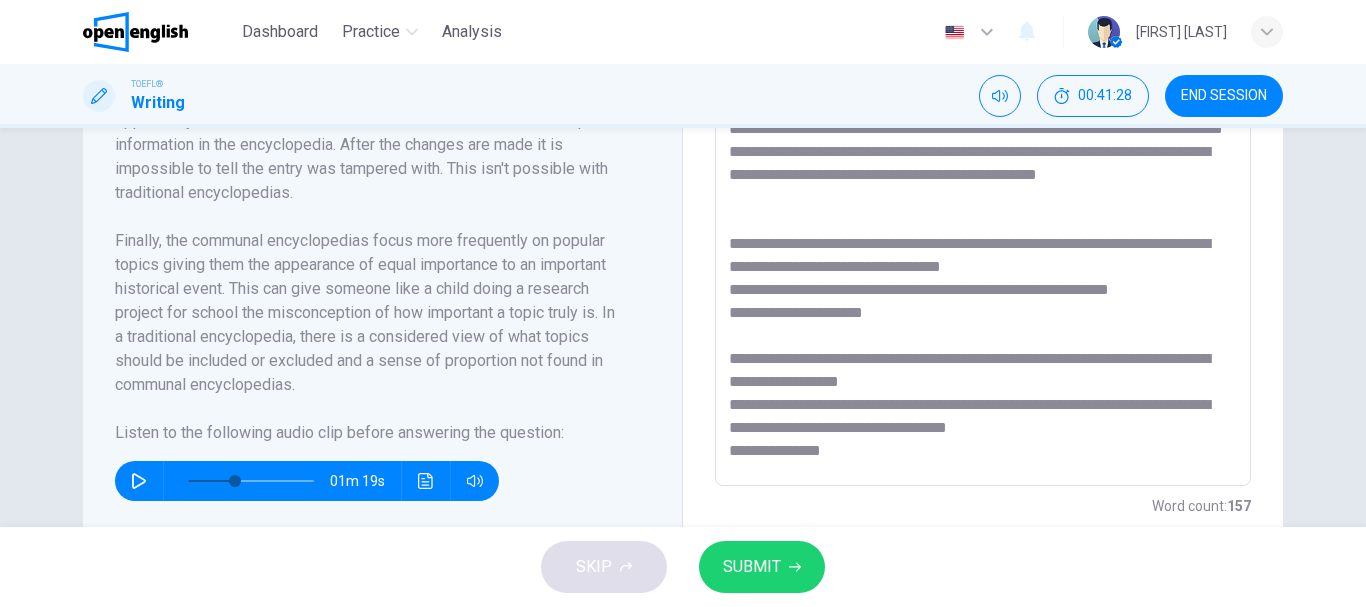 click at bounding box center (139, 481) 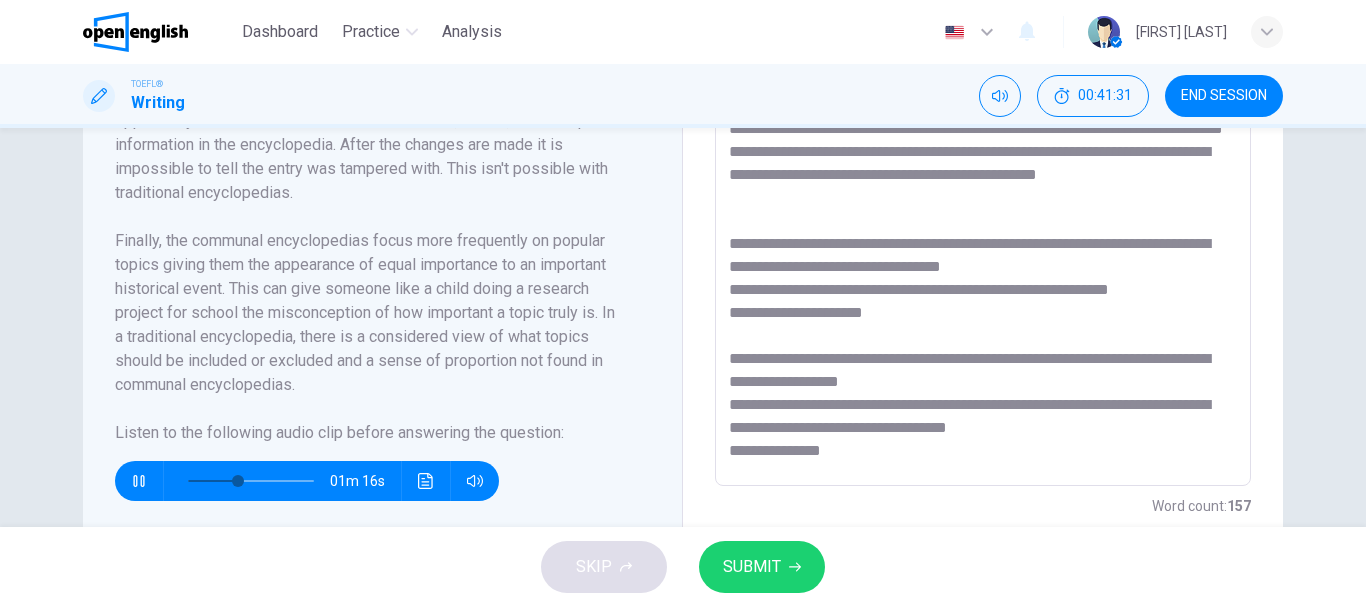 scroll, scrollTop: 15, scrollLeft: 0, axis: vertical 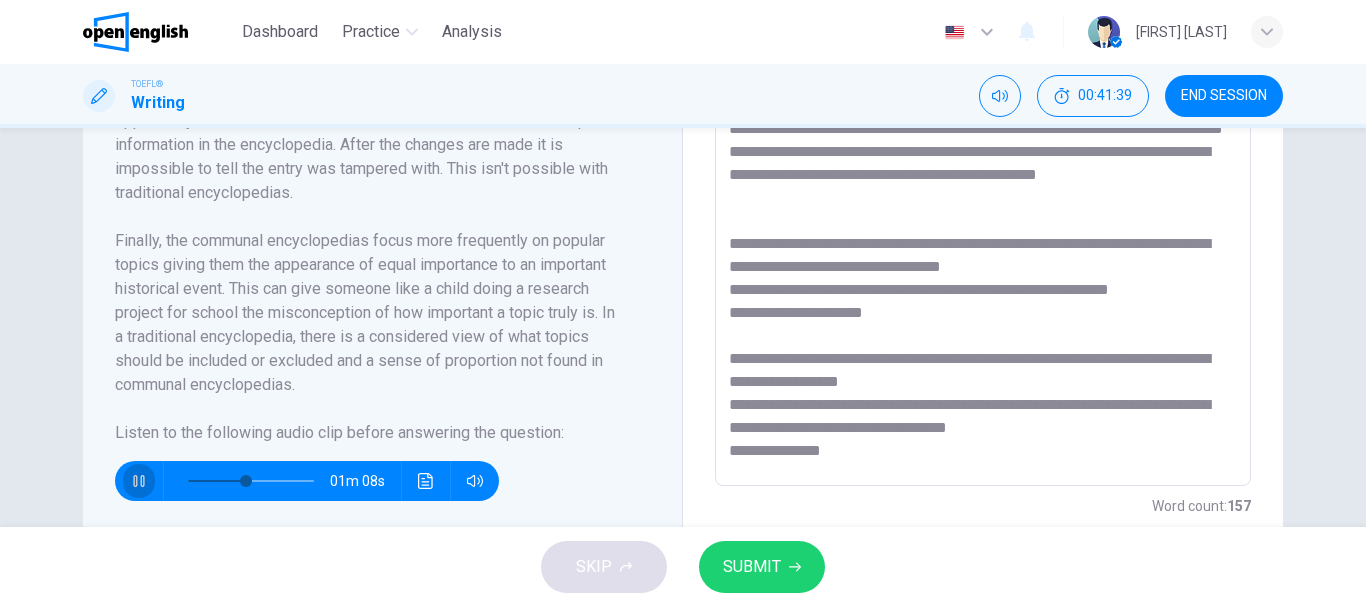 click at bounding box center [139, 481] 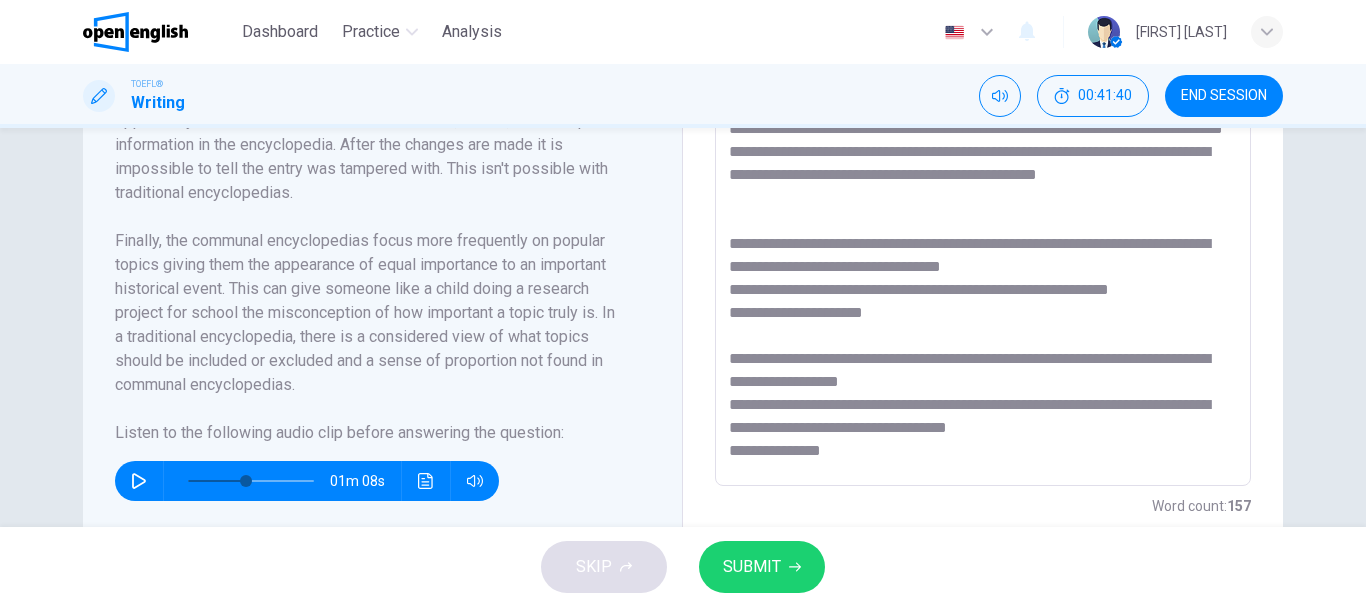 click at bounding box center [983, 201] 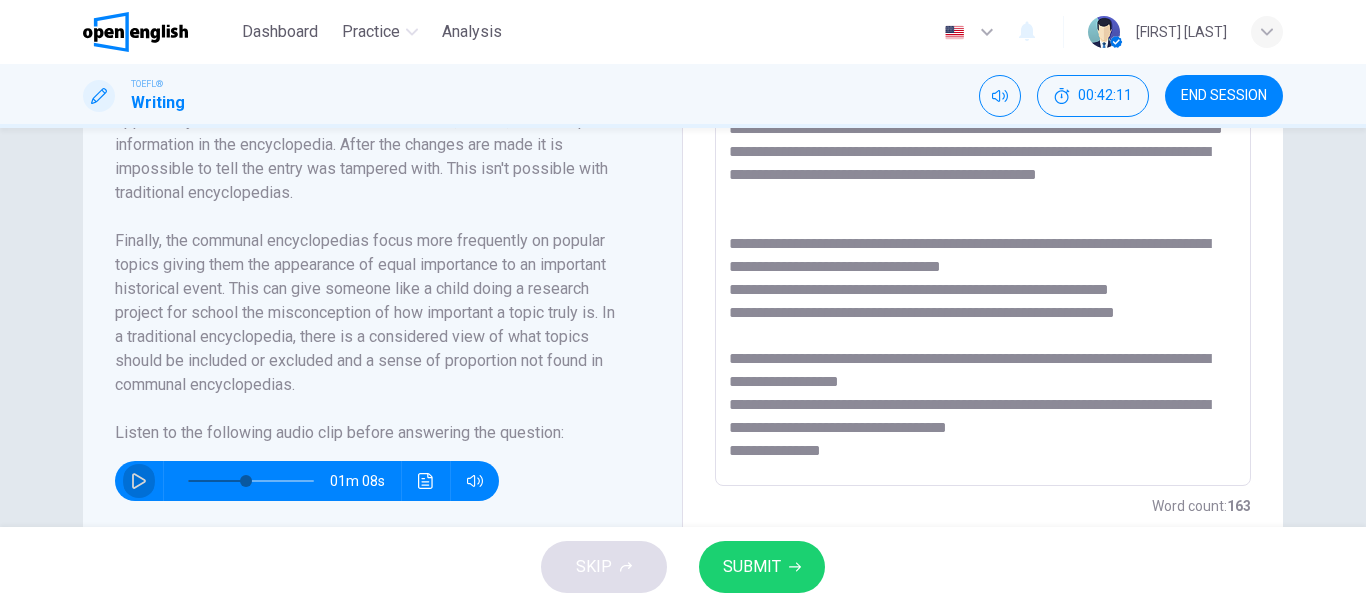 click at bounding box center (139, 481) 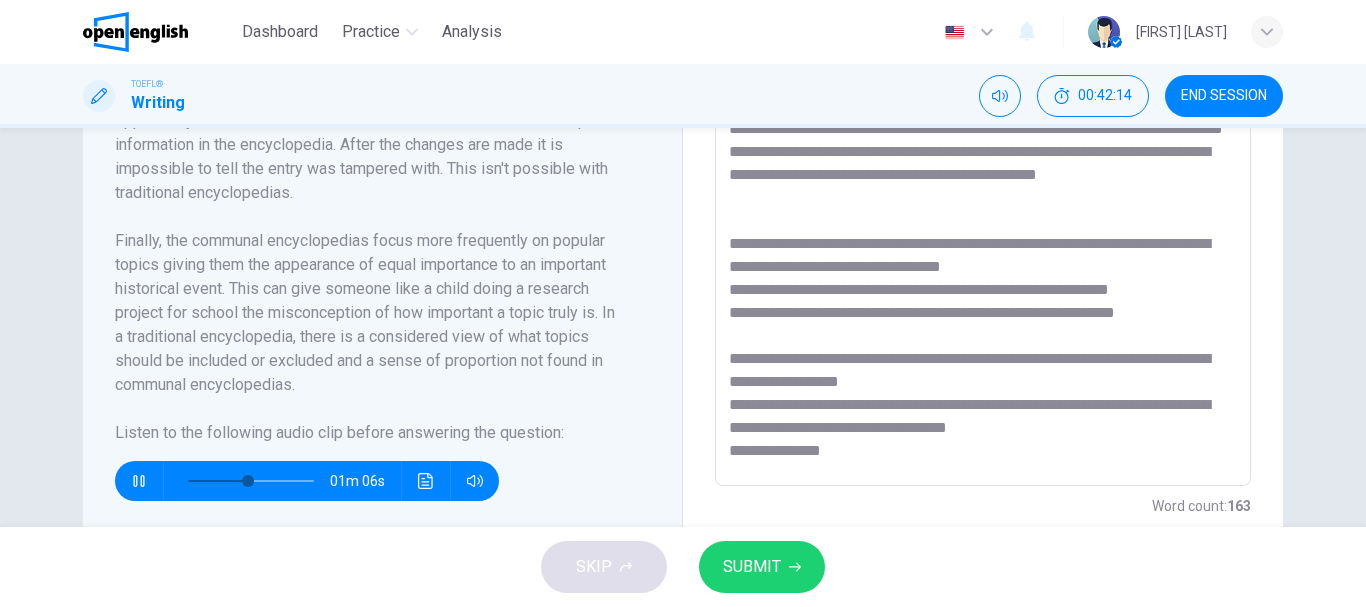click at bounding box center (983, 201) 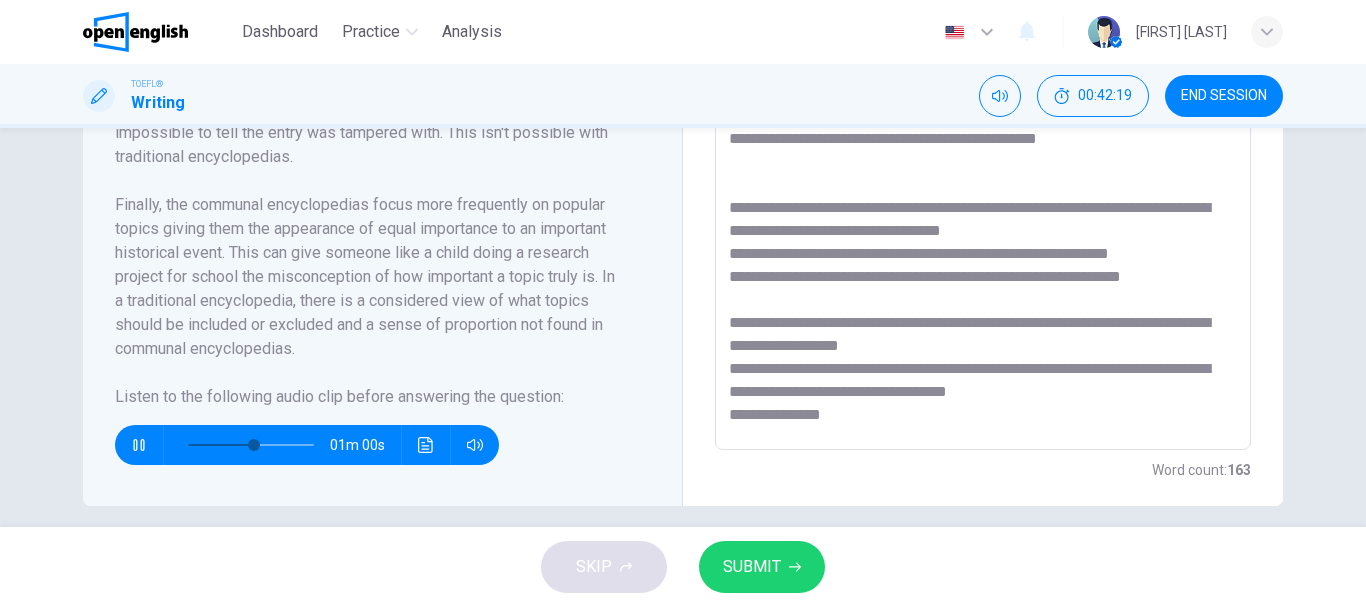 scroll, scrollTop: 746, scrollLeft: 0, axis: vertical 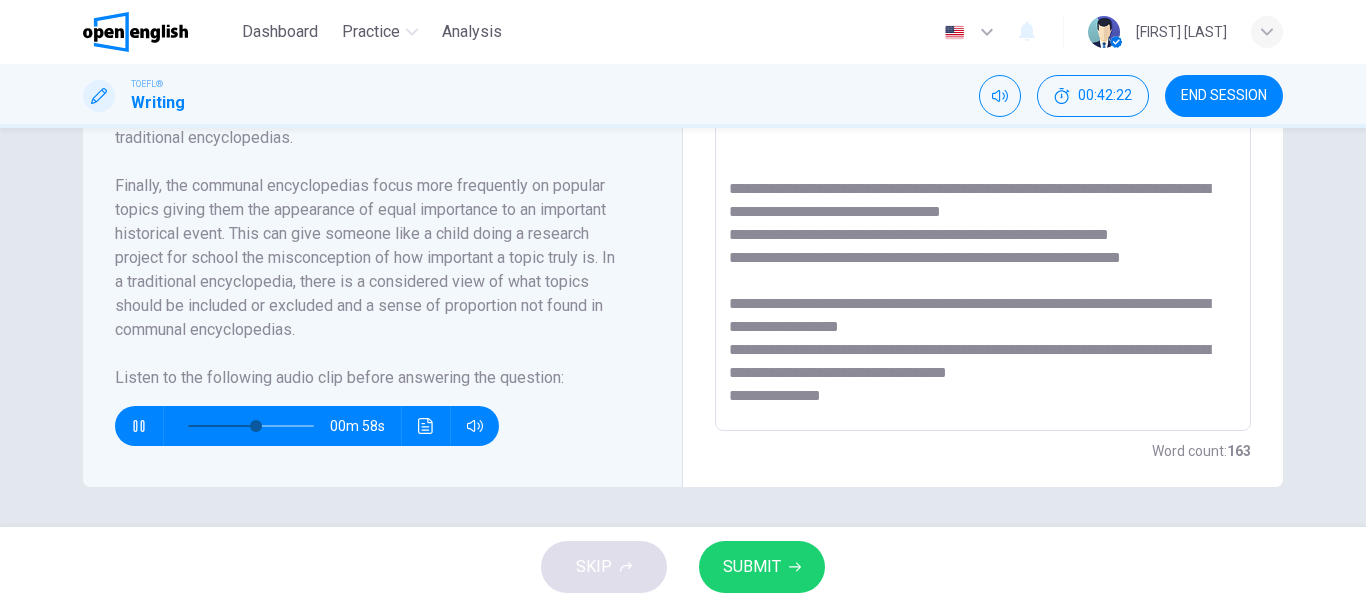 drag, startPoint x: 903, startPoint y: 410, endPoint x: 716, endPoint y: 423, distance: 187.45132 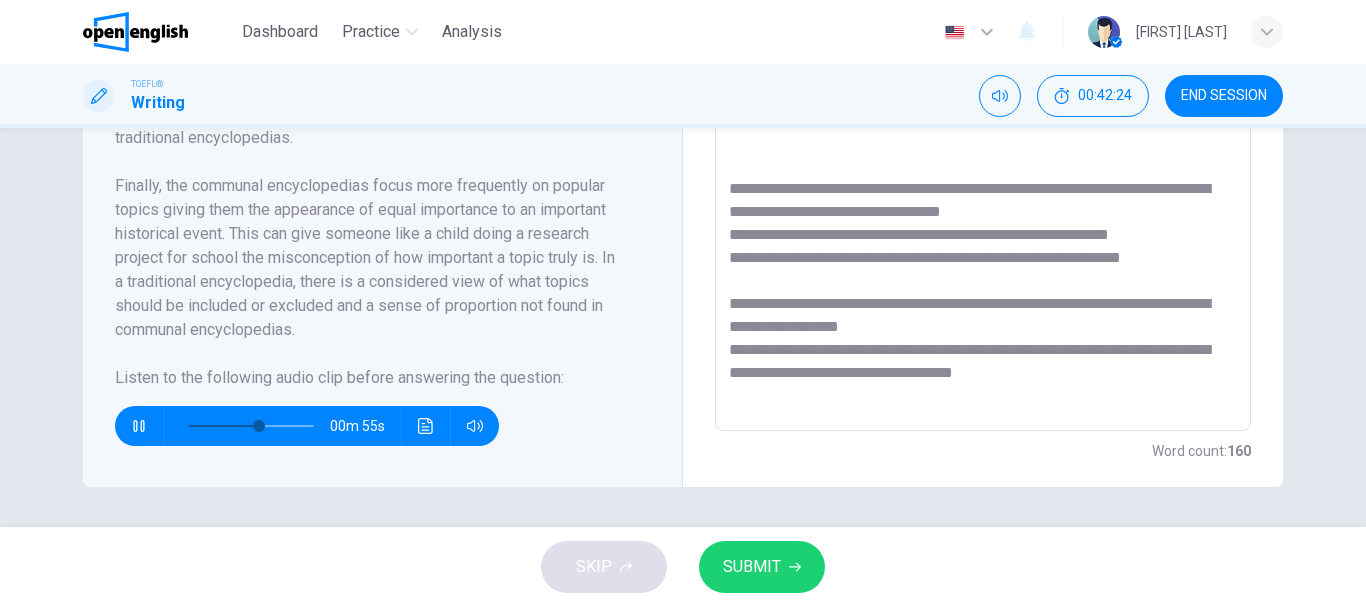 scroll, scrollTop: 0, scrollLeft: 0, axis: both 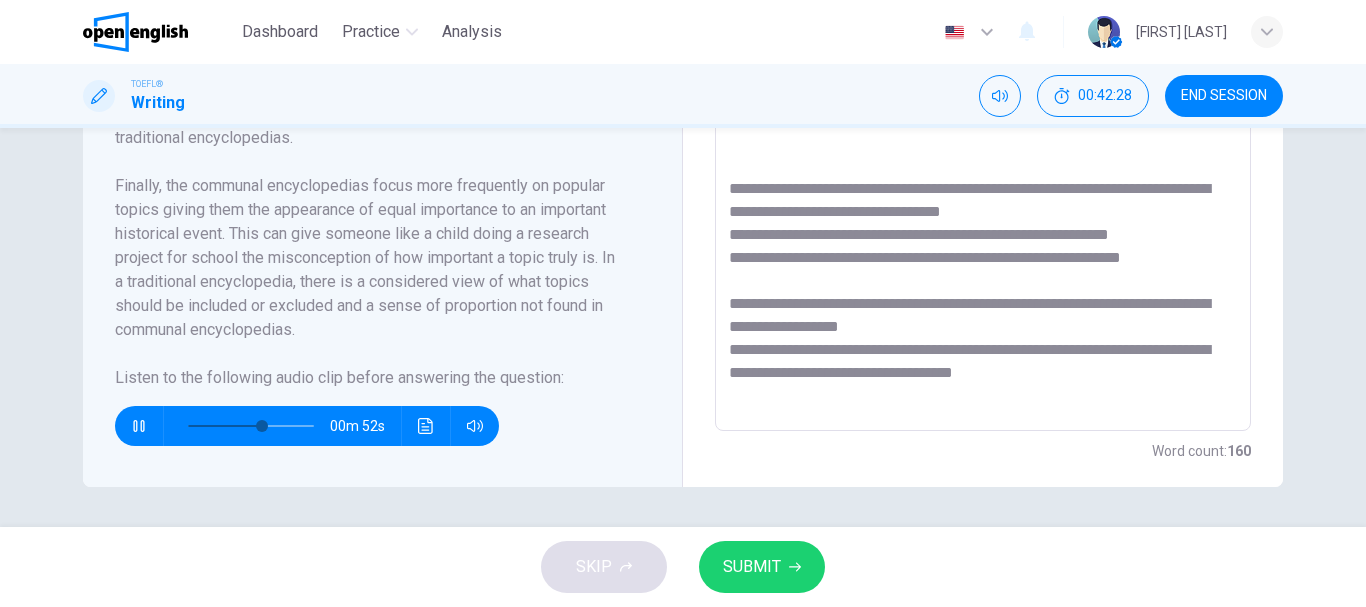 drag, startPoint x: 726, startPoint y: 192, endPoint x: 1121, endPoint y: 598, distance: 566.4459 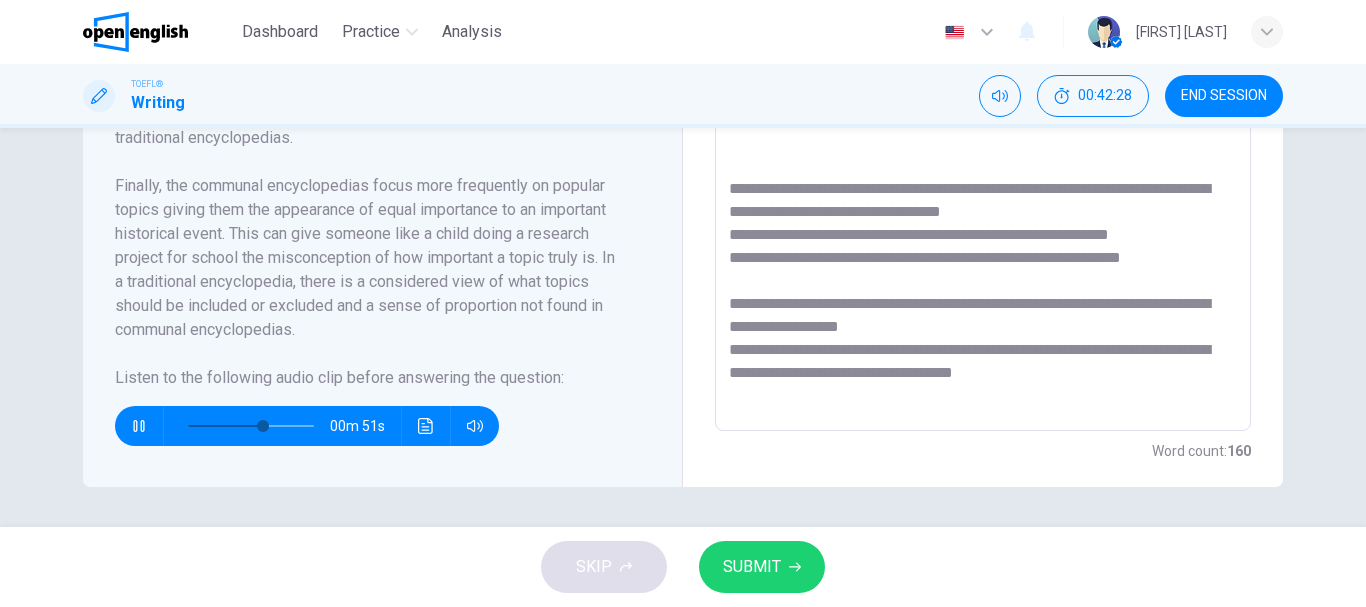 click at bounding box center [983, 146] 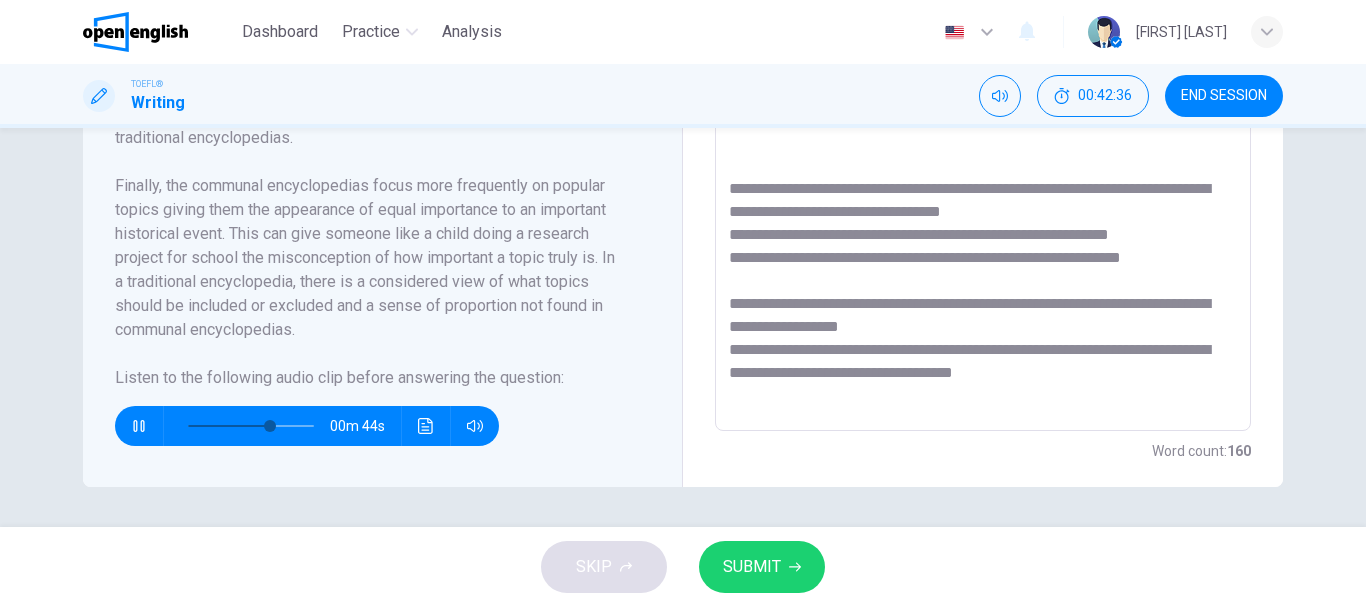 click at bounding box center (983, 146) 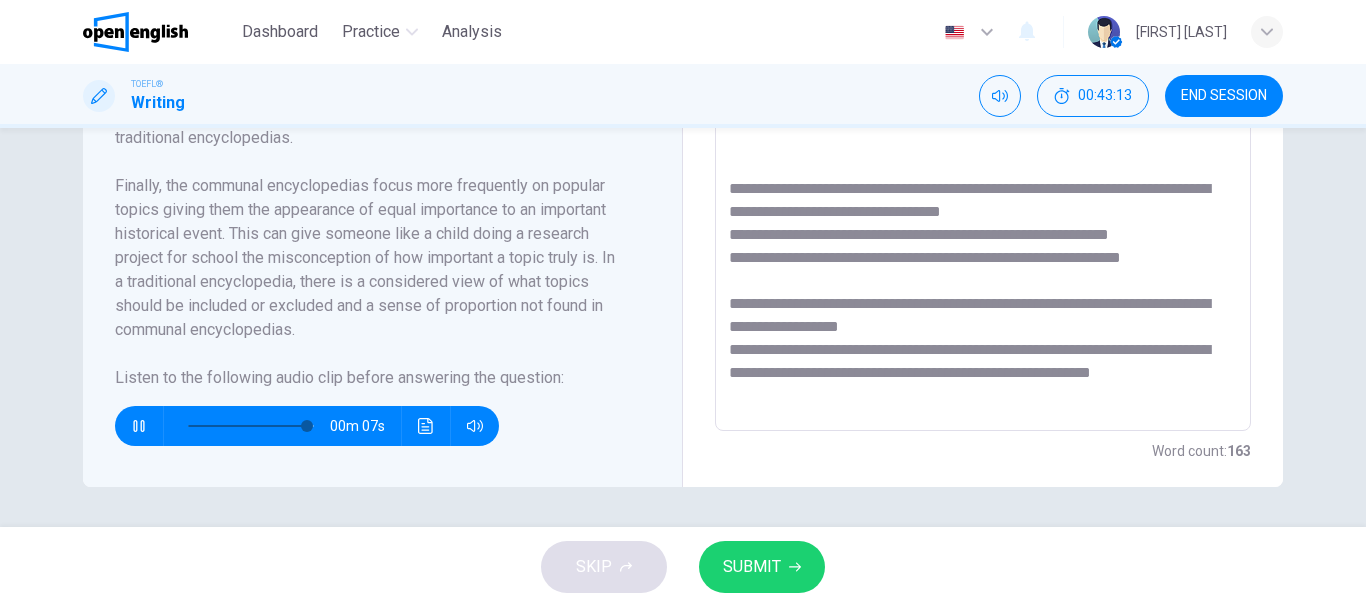 type on "**********" 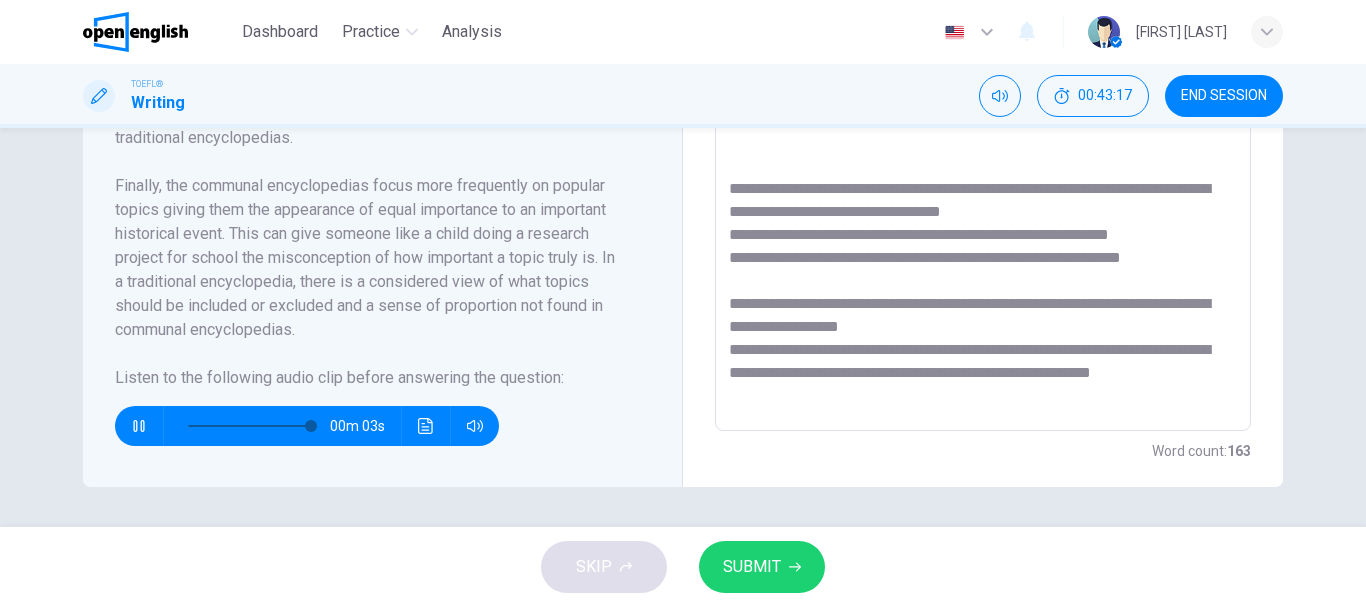 click on "SUBMIT" at bounding box center (752, 567) 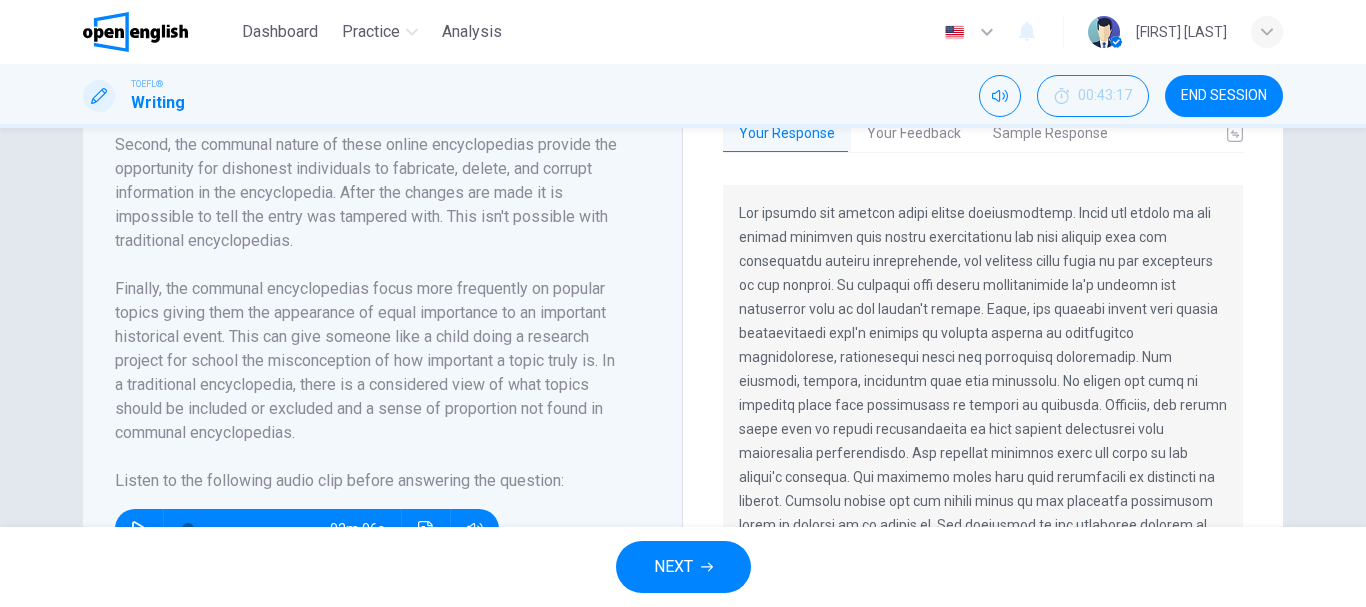 scroll, scrollTop: 612, scrollLeft: 0, axis: vertical 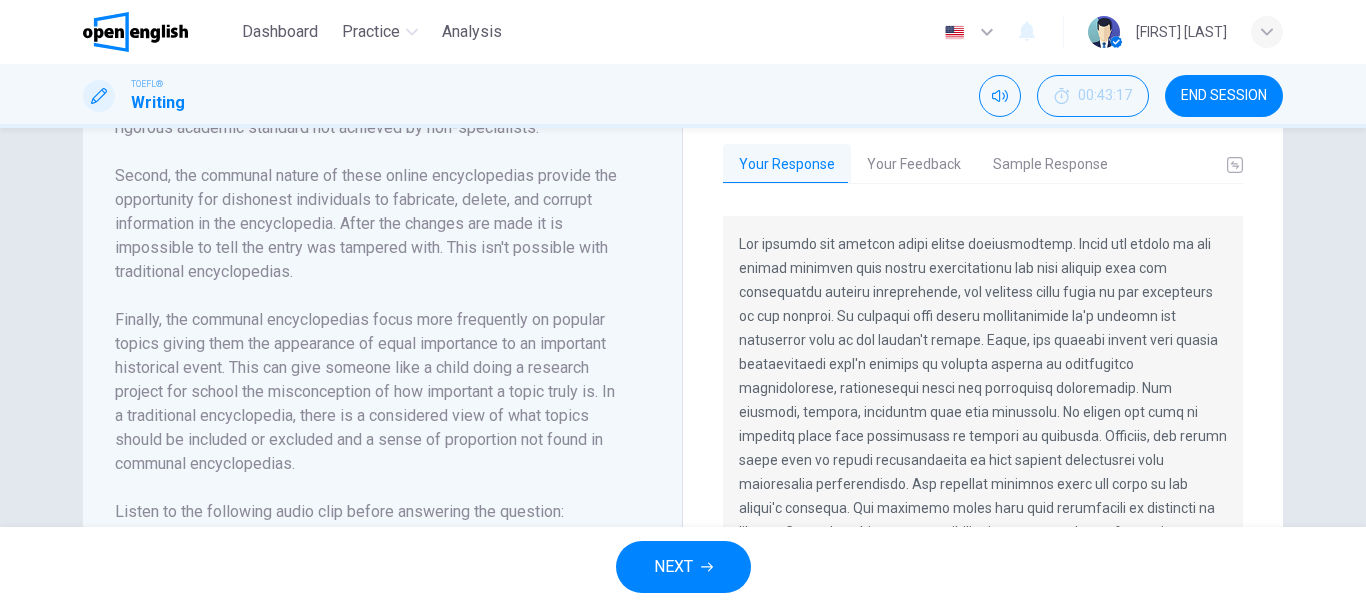 click at bounding box center (983, 424) 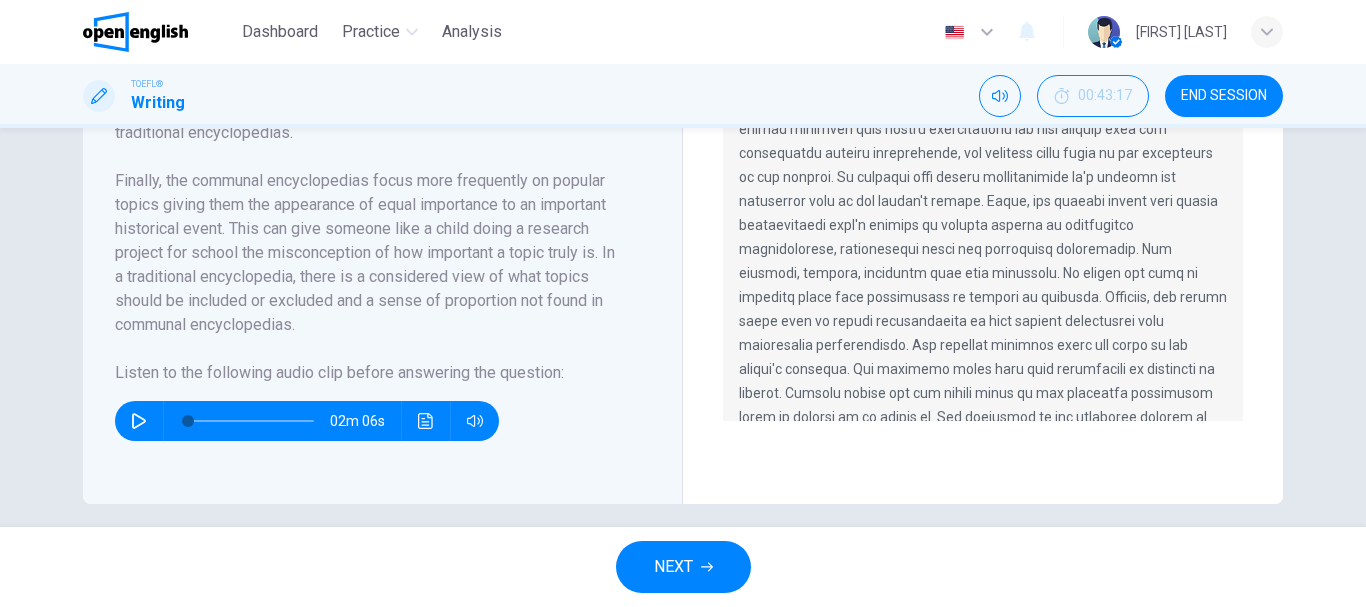 scroll, scrollTop: 768, scrollLeft: 0, axis: vertical 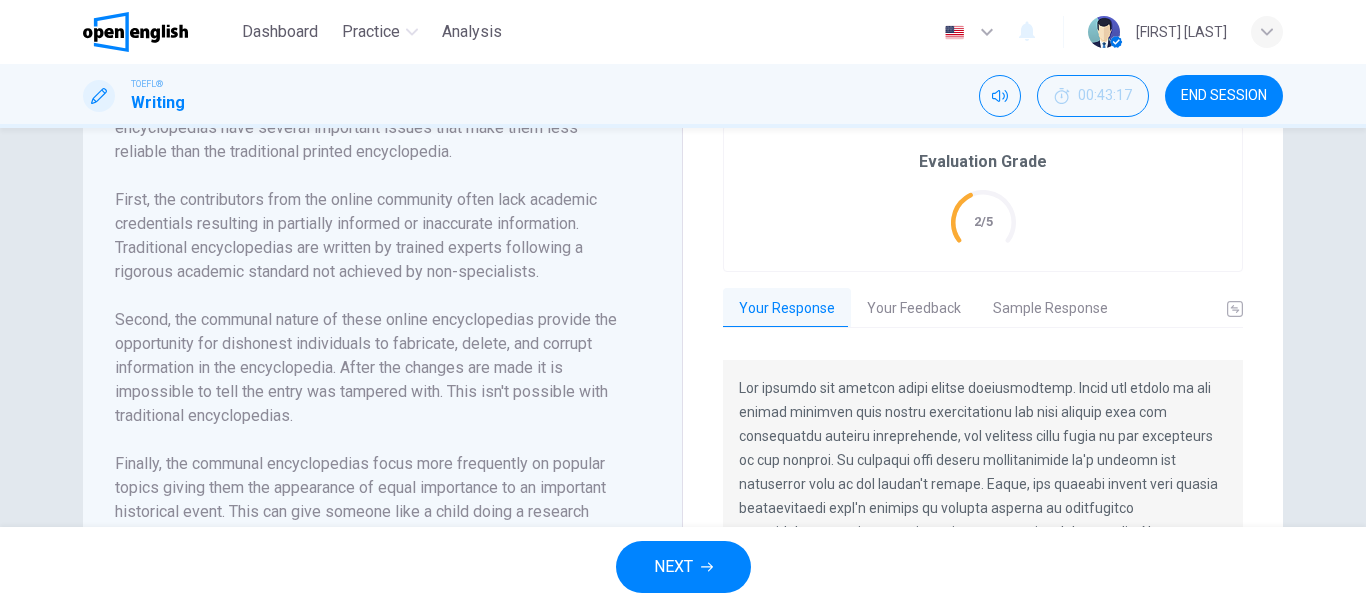 click on "Your Feedback" at bounding box center (914, 309) 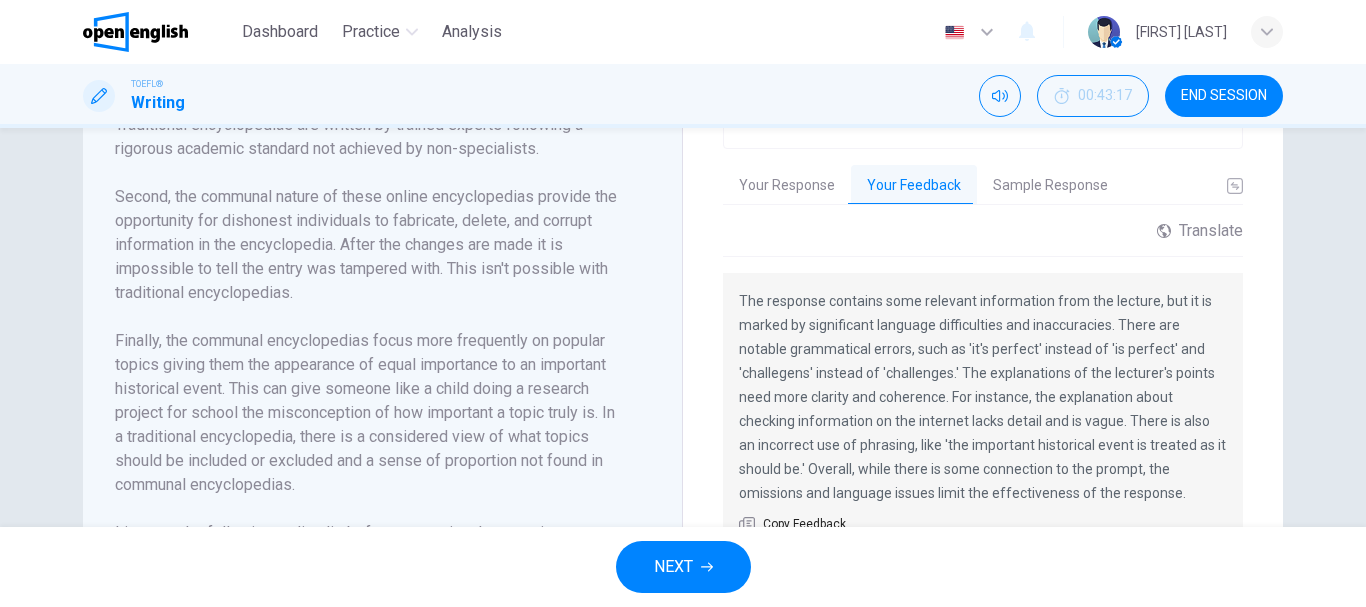 scroll, scrollTop: 546, scrollLeft: 0, axis: vertical 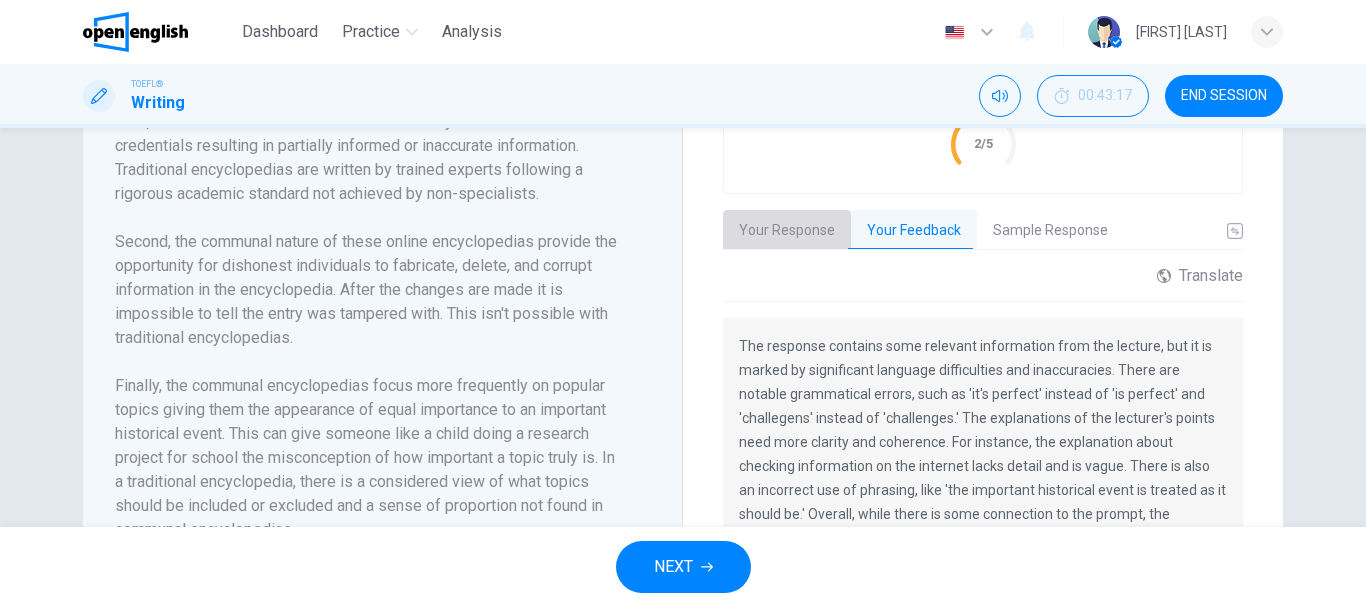 click on "Your Response" at bounding box center [787, 231] 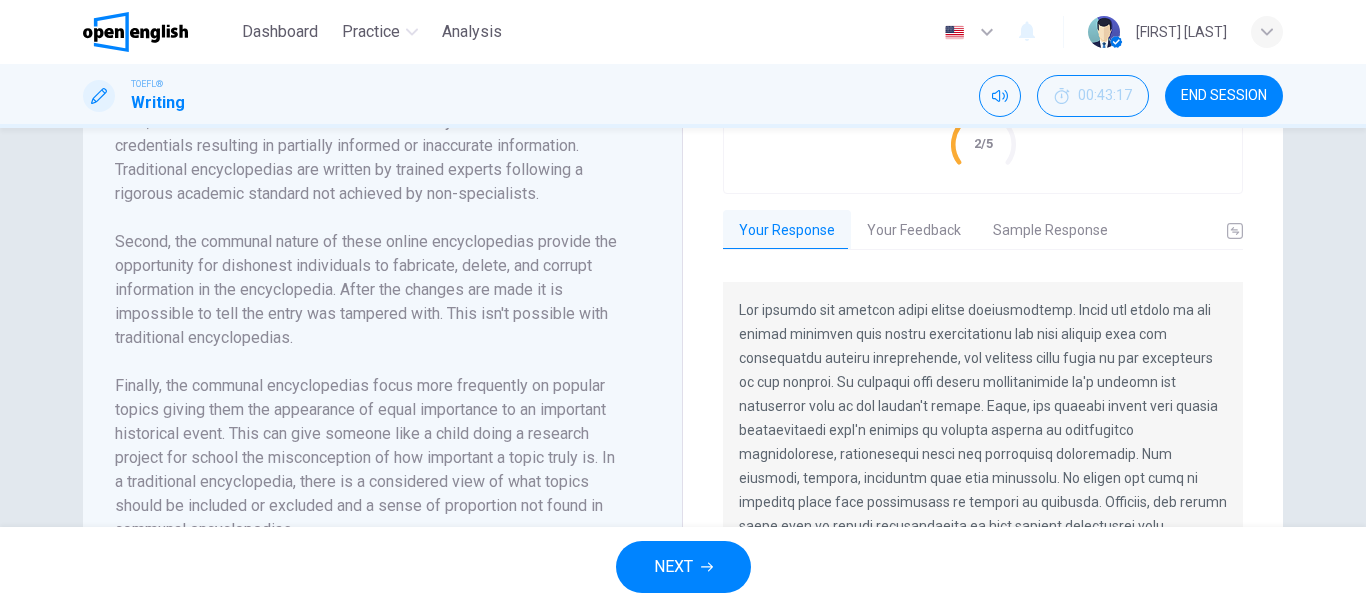 drag, startPoint x: 735, startPoint y: 315, endPoint x: 1131, endPoint y: 341, distance: 396.85263 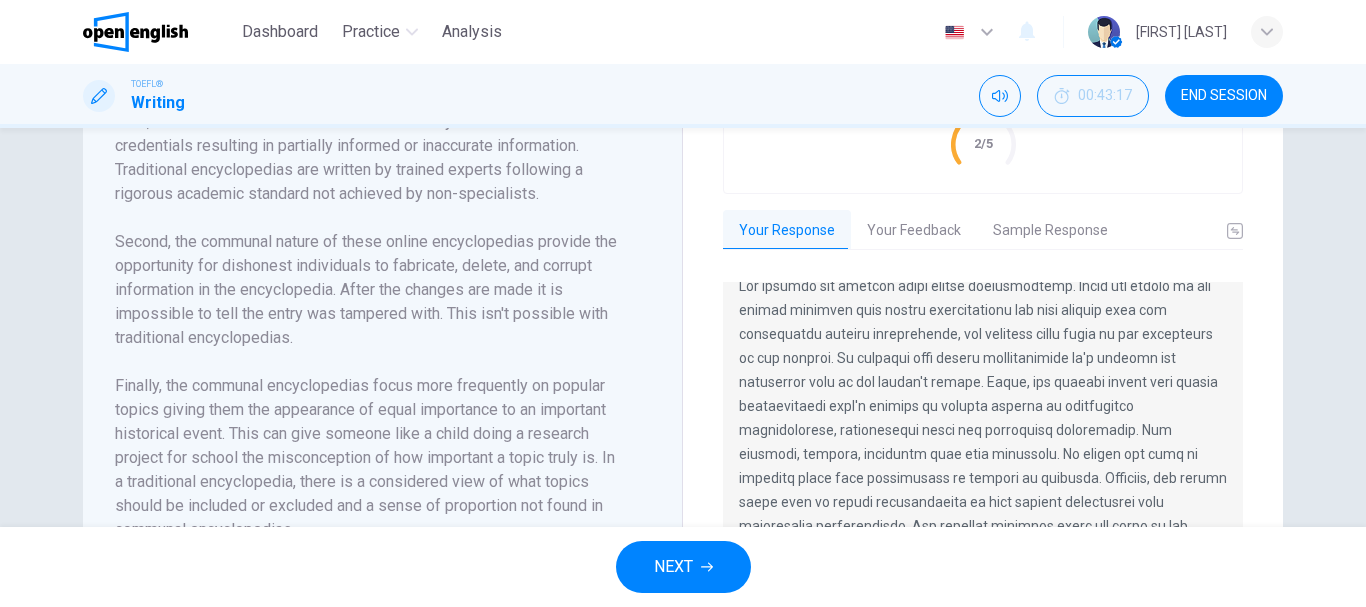 scroll, scrollTop: 48, scrollLeft: 0, axis: vertical 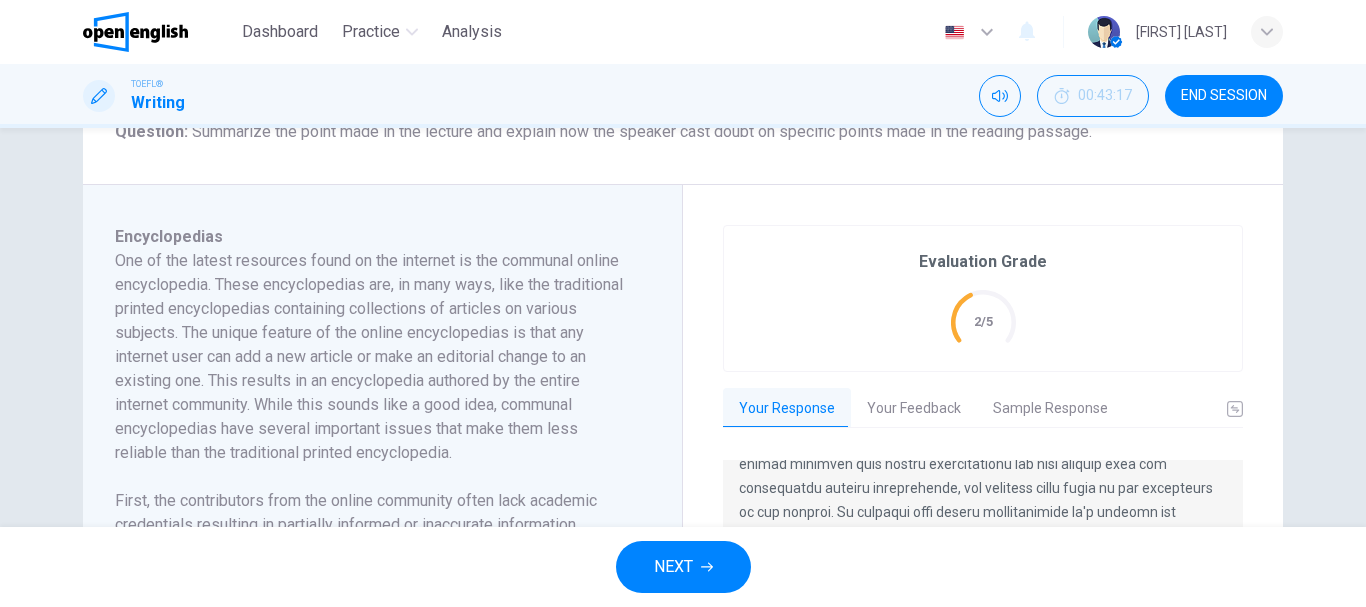 click on "Sample Response" at bounding box center (1050, 409) 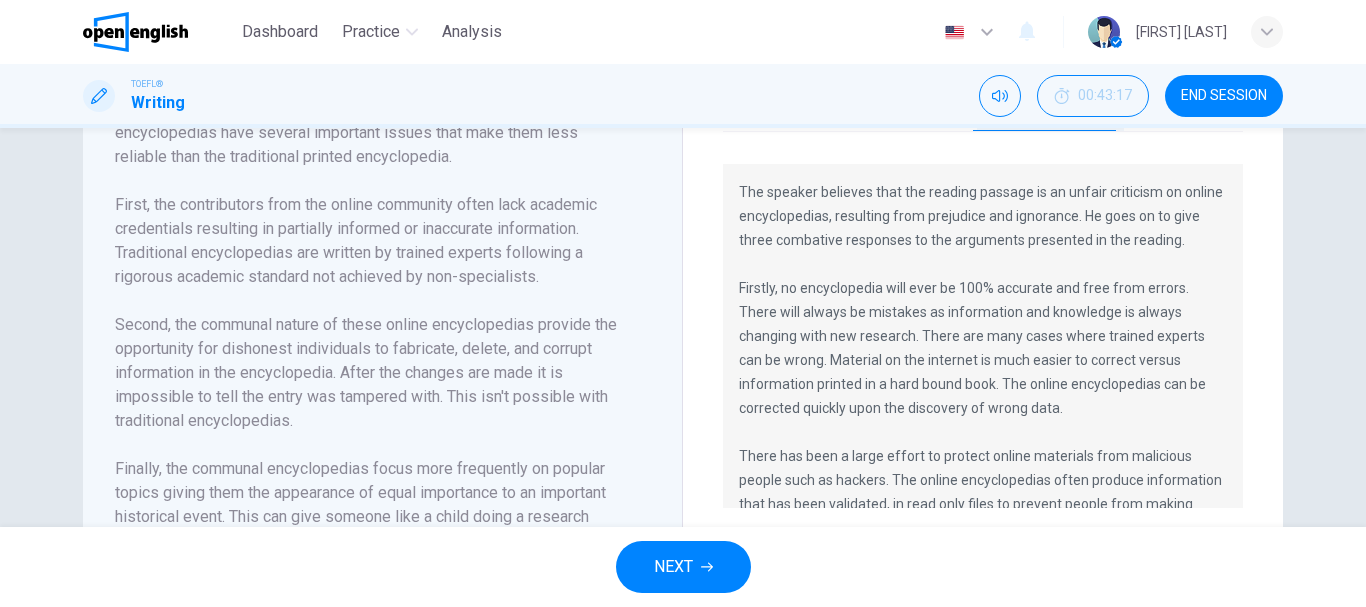 scroll, scrollTop: 668, scrollLeft: 0, axis: vertical 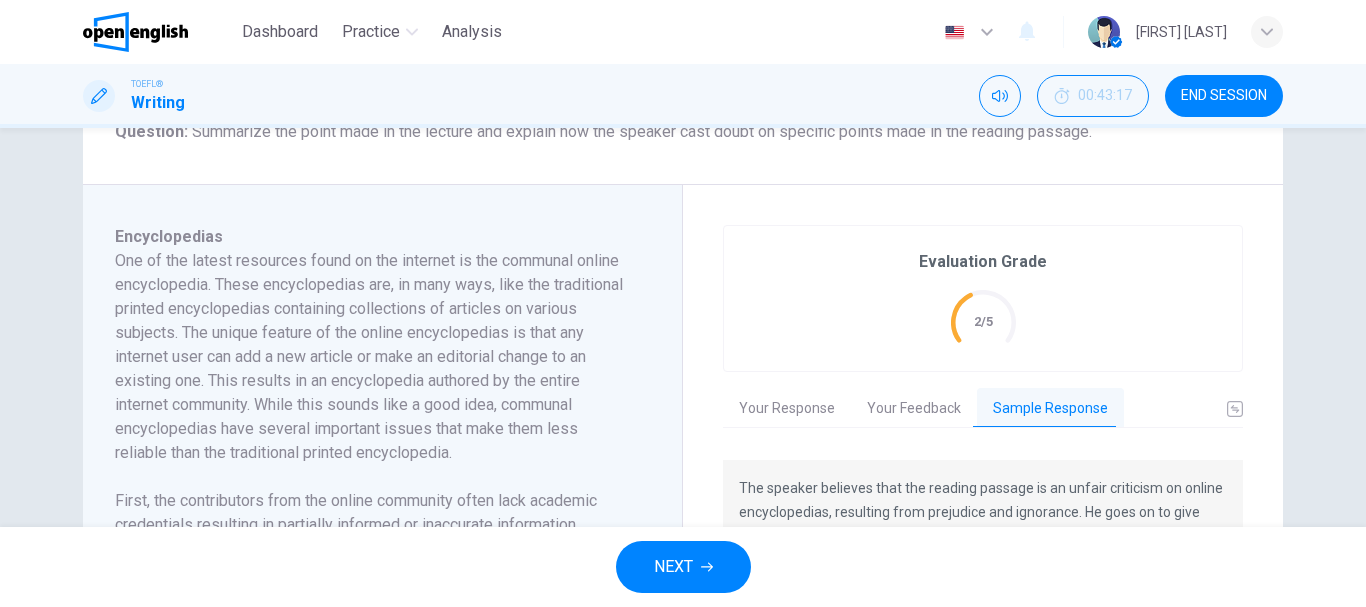 click on "Your Response" at bounding box center [787, 409] 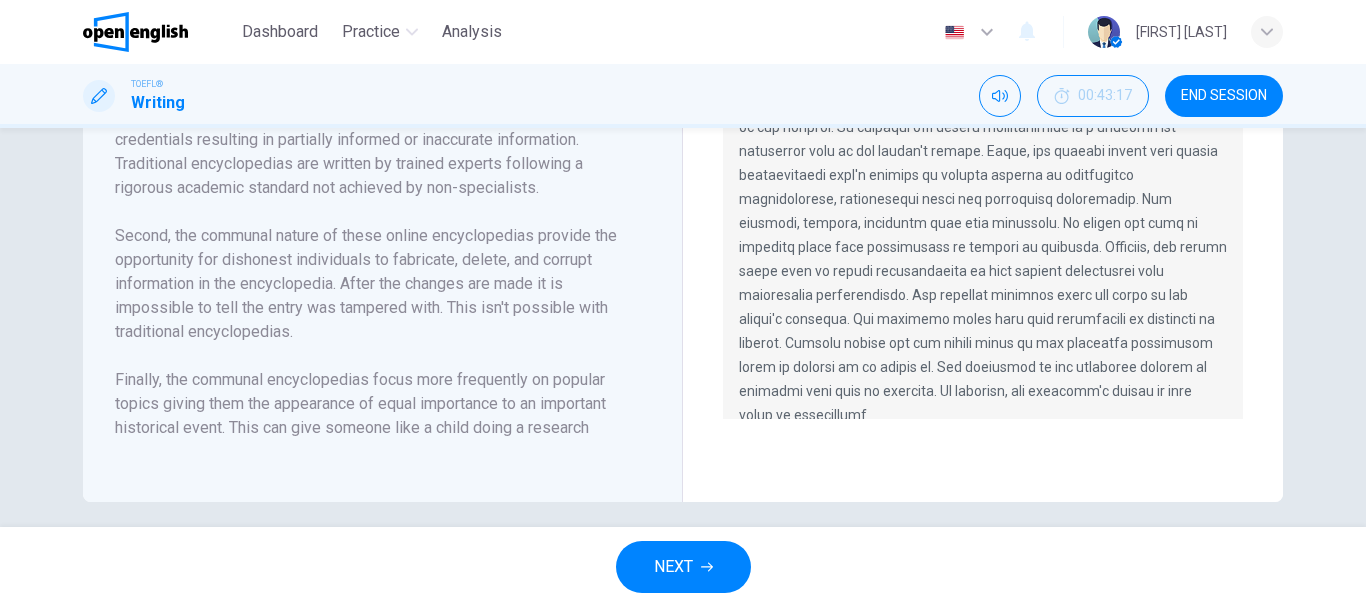 scroll, scrollTop: 768, scrollLeft: 0, axis: vertical 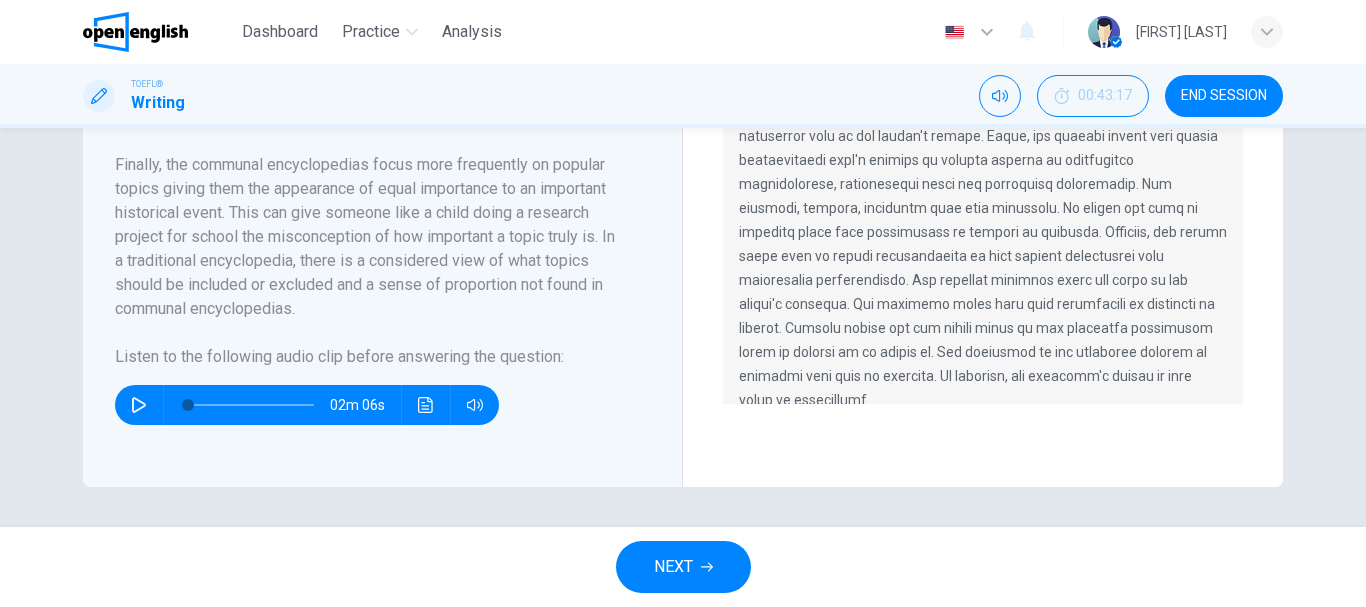 click at bounding box center [983, 220] 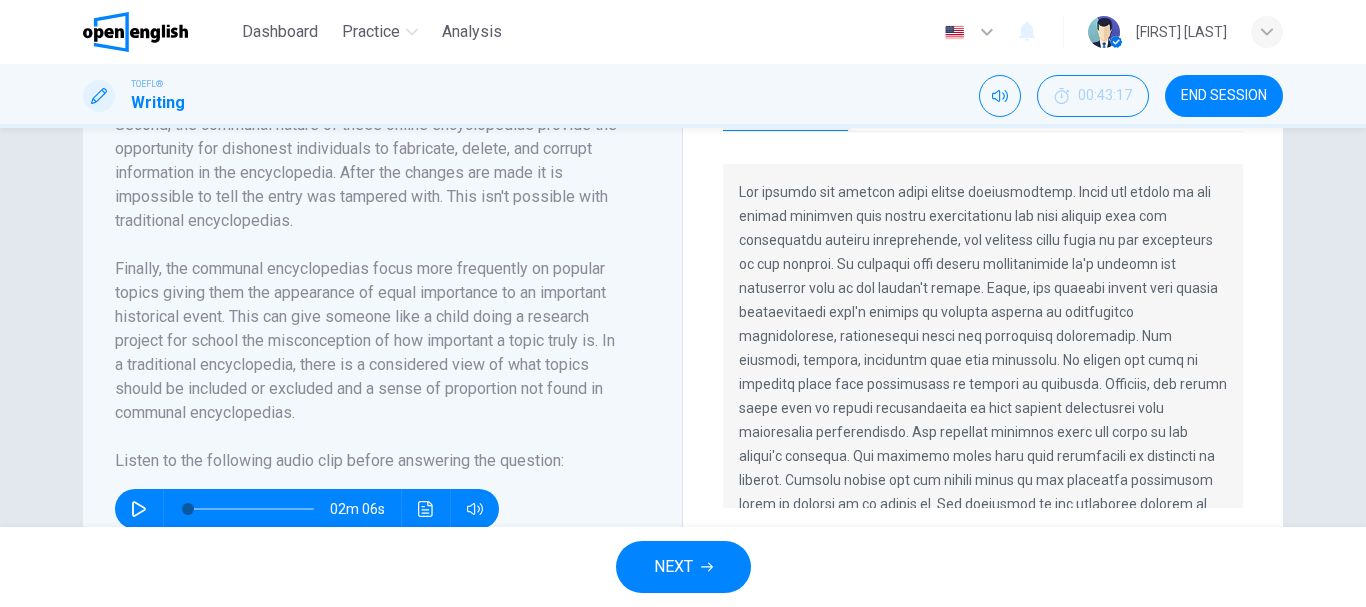 scroll, scrollTop: 689, scrollLeft: 0, axis: vertical 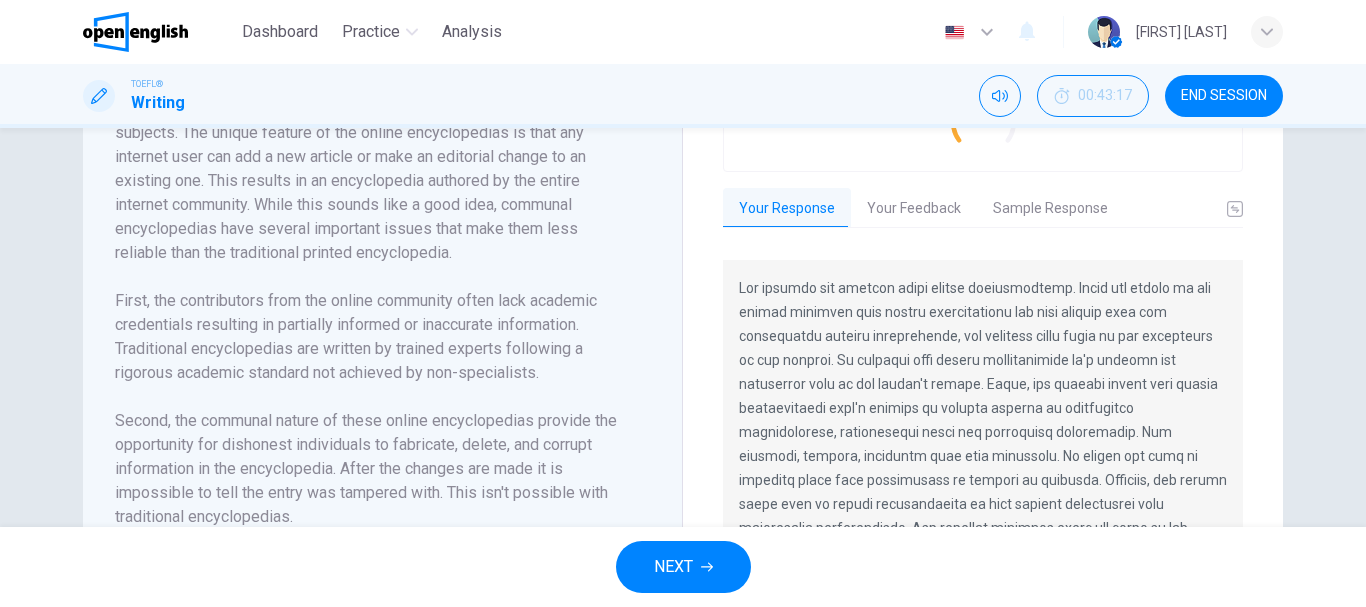 click on "Sample Response" at bounding box center (1050, 209) 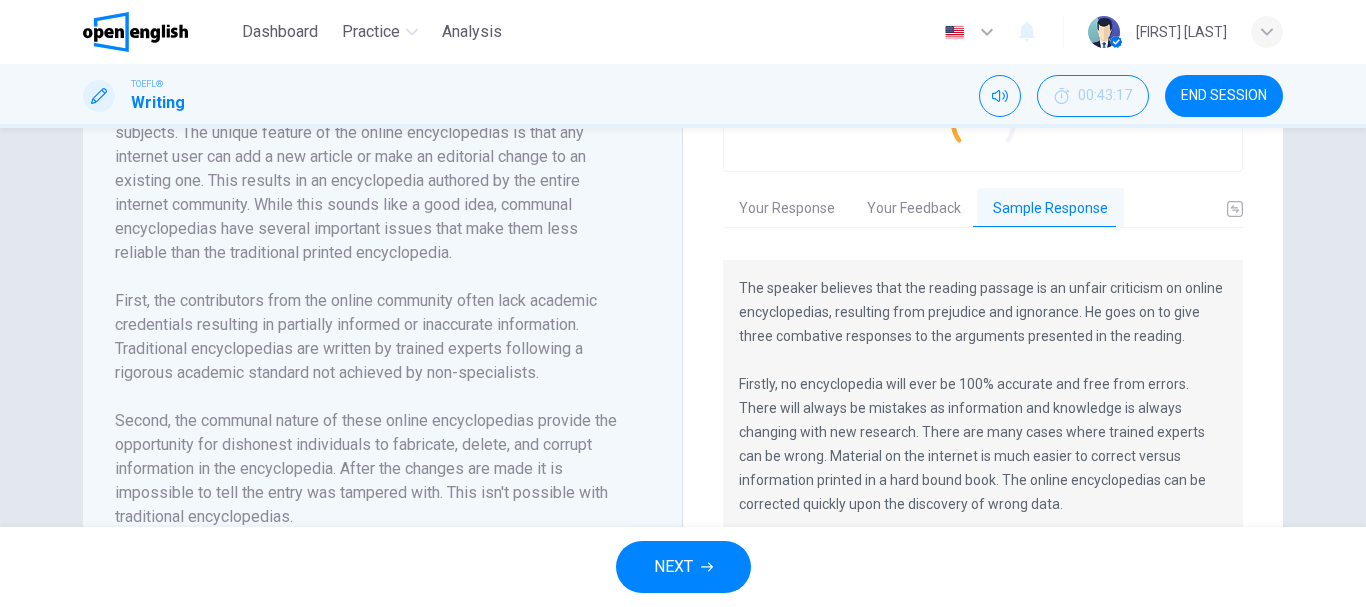 scroll, scrollTop: 100, scrollLeft: 0, axis: vertical 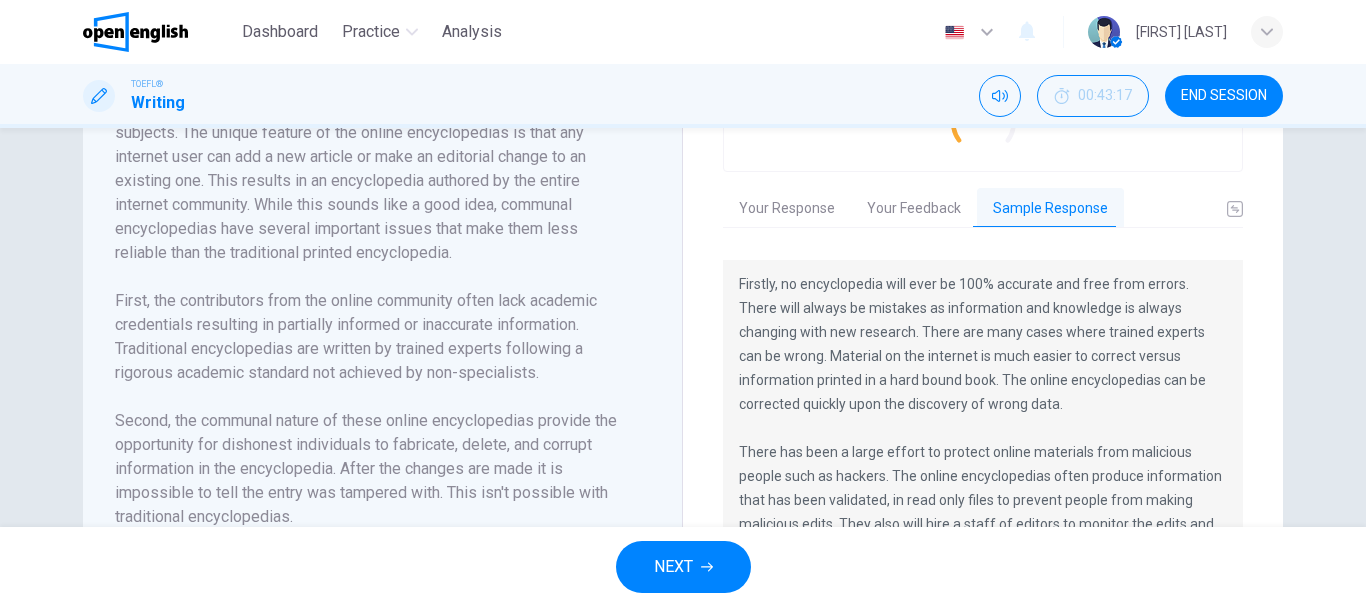 click on "Your Feedback" at bounding box center [914, 209] 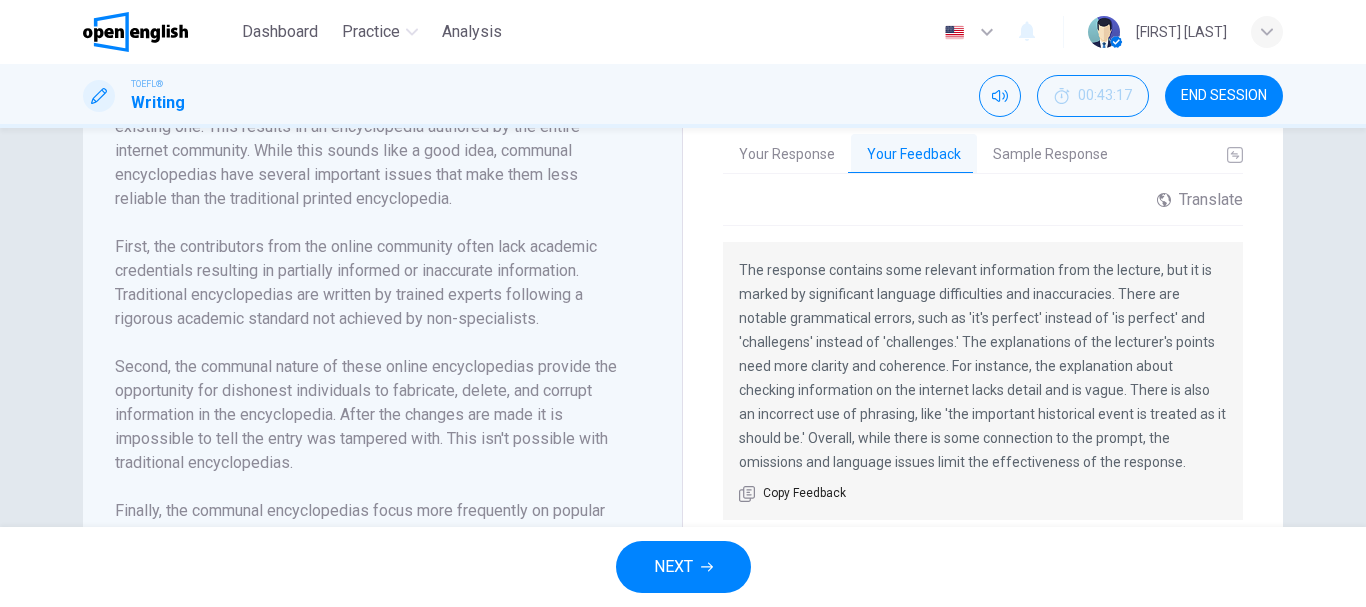 scroll, scrollTop: 668, scrollLeft: 0, axis: vertical 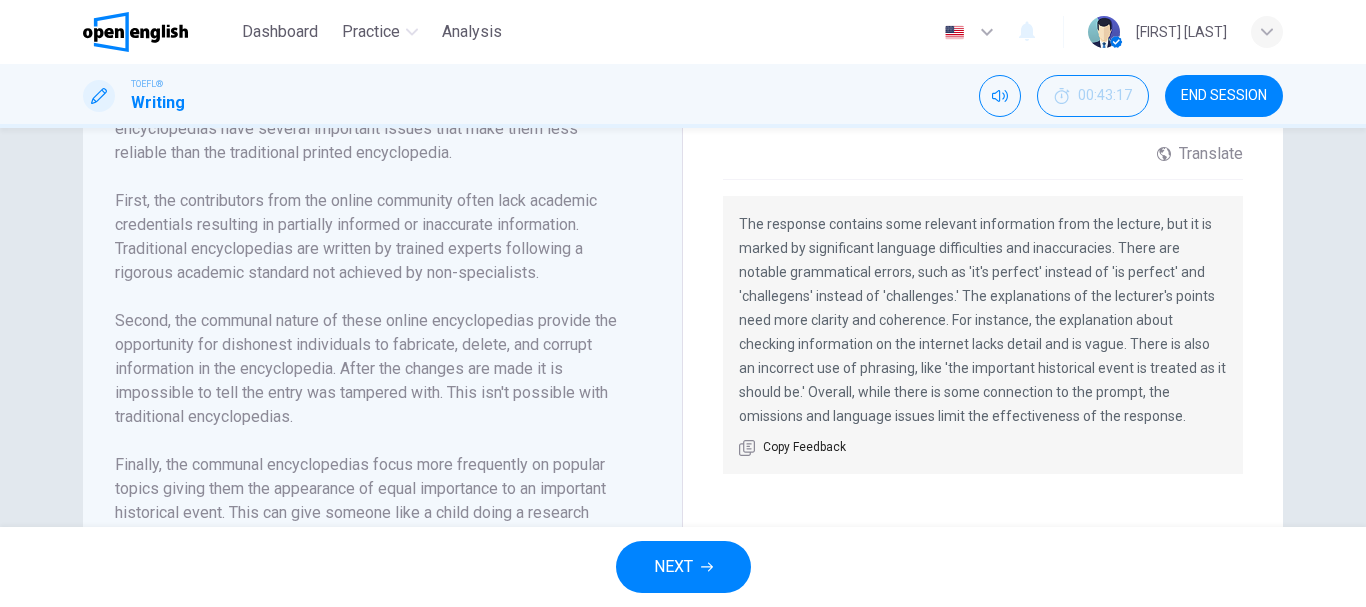 click on "Copy Feedback" at bounding box center (804, 448) 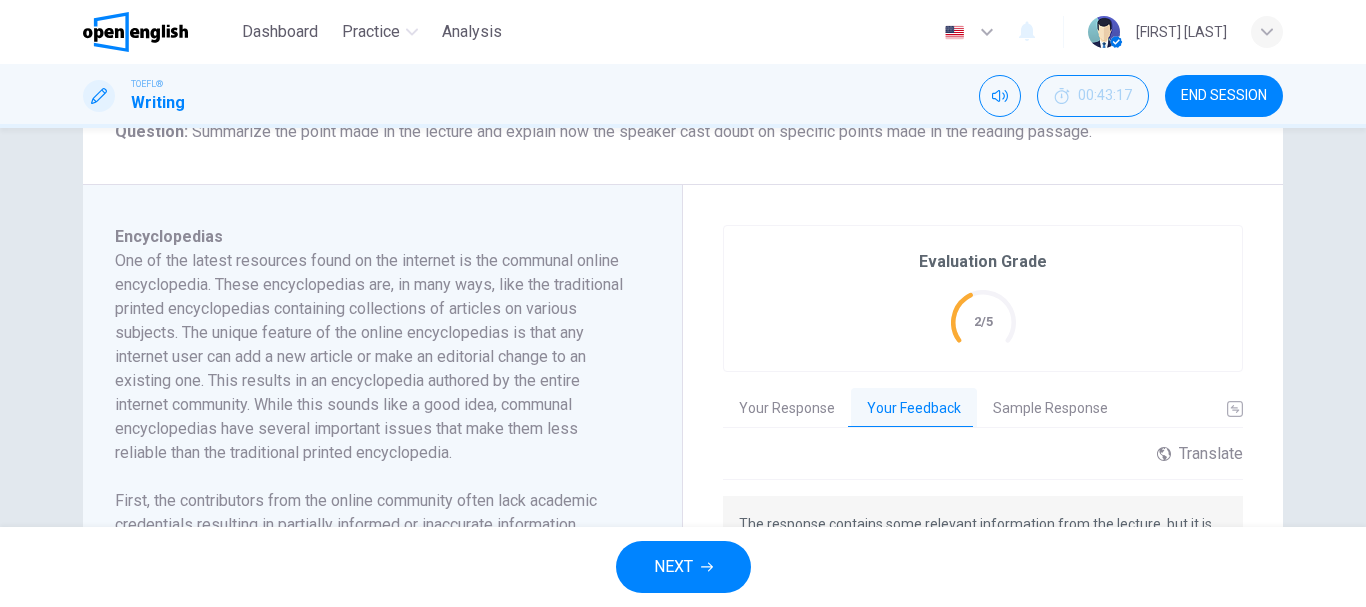 click on "Sample Response" at bounding box center (1050, 409) 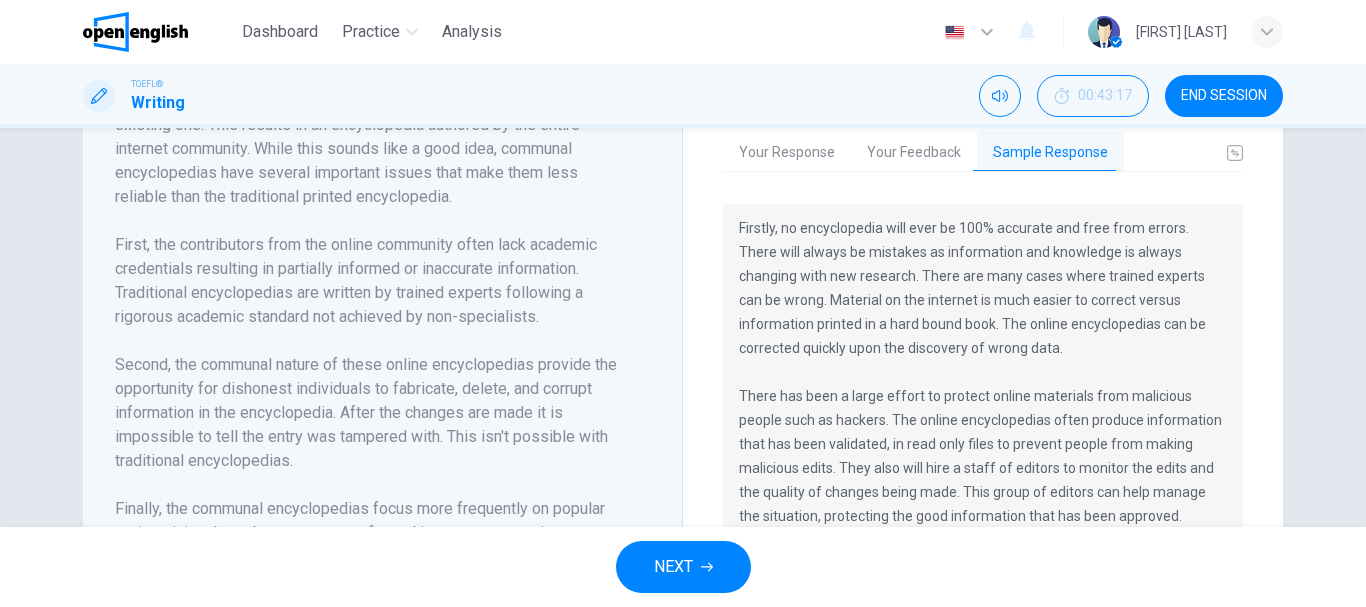 scroll, scrollTop: 668, scrollLeft: 0, axis: vertical 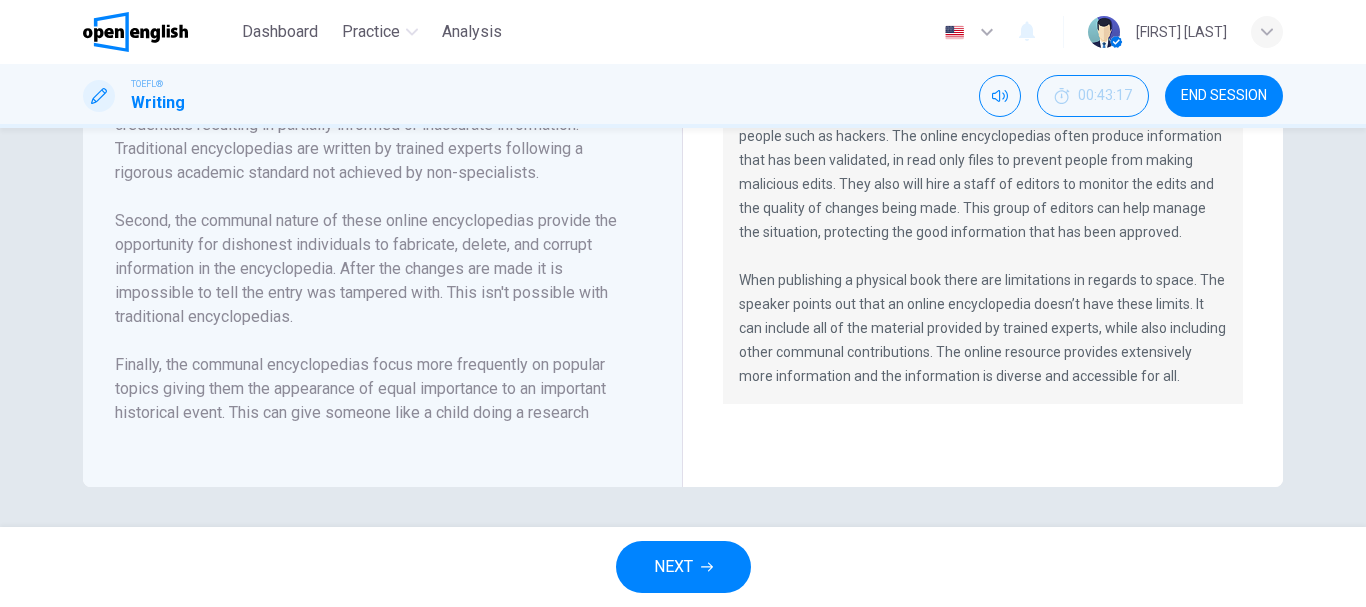 click on "NEXT" at bounding box center (683, 567) 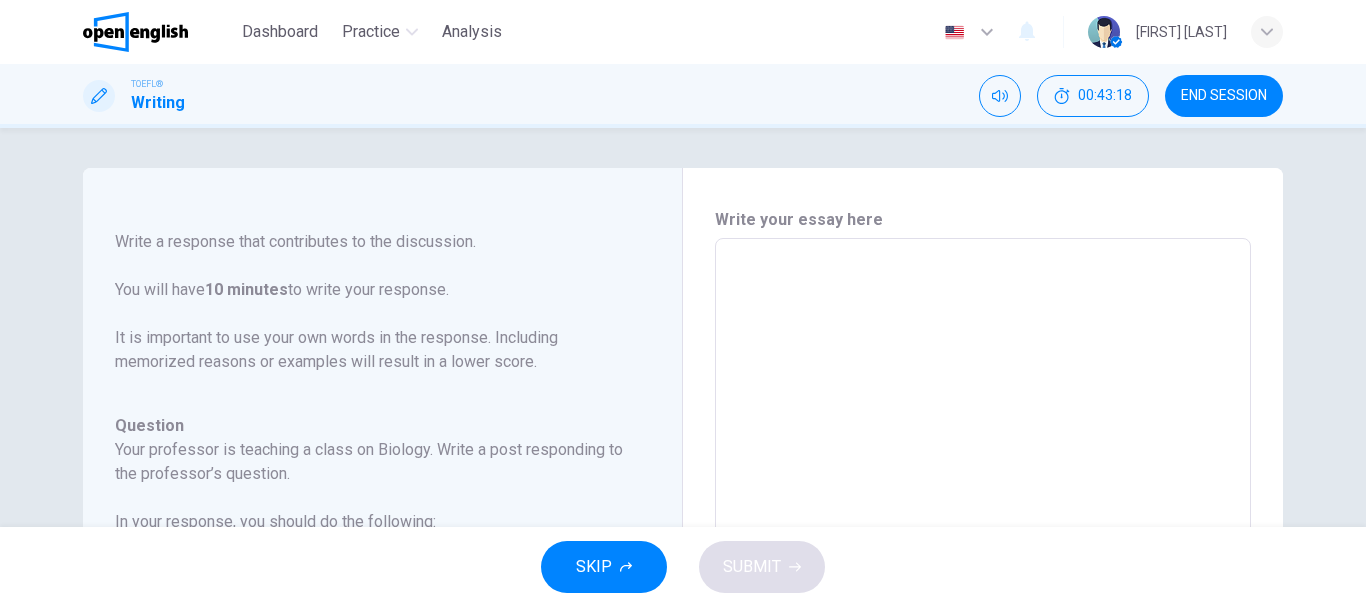 scroll, scrollTop: 222, scrollLeft: 0, axis: vertical 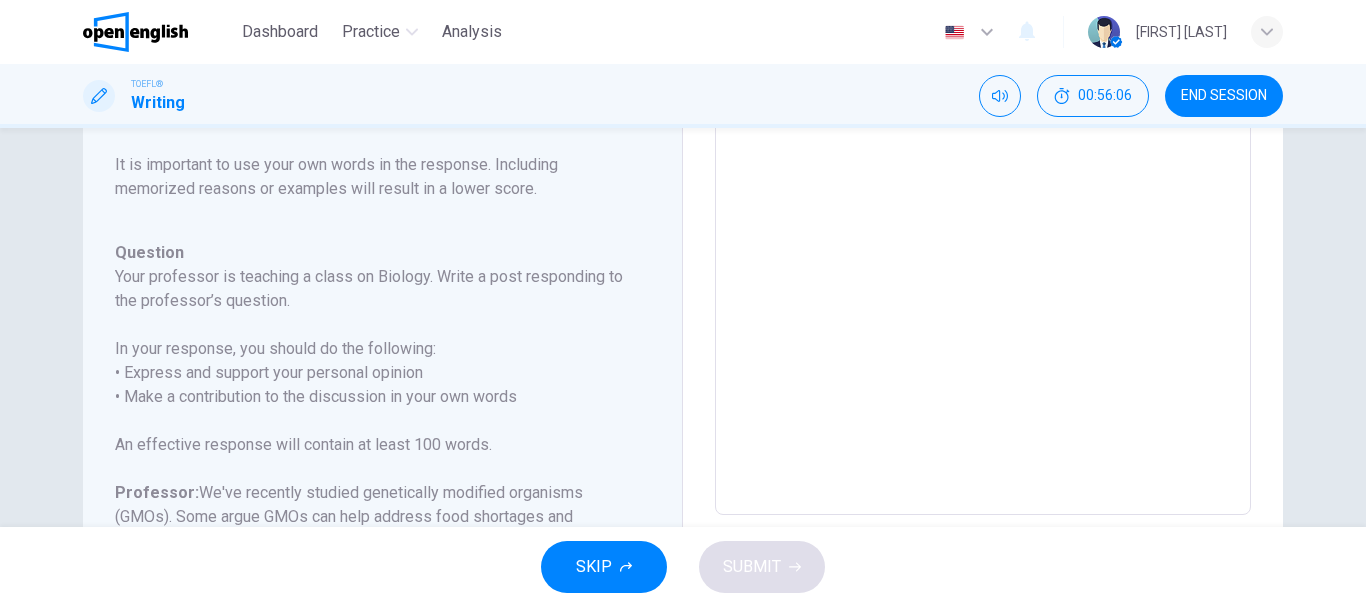 click on "END SESSION" at bounding box center (1224, 96) 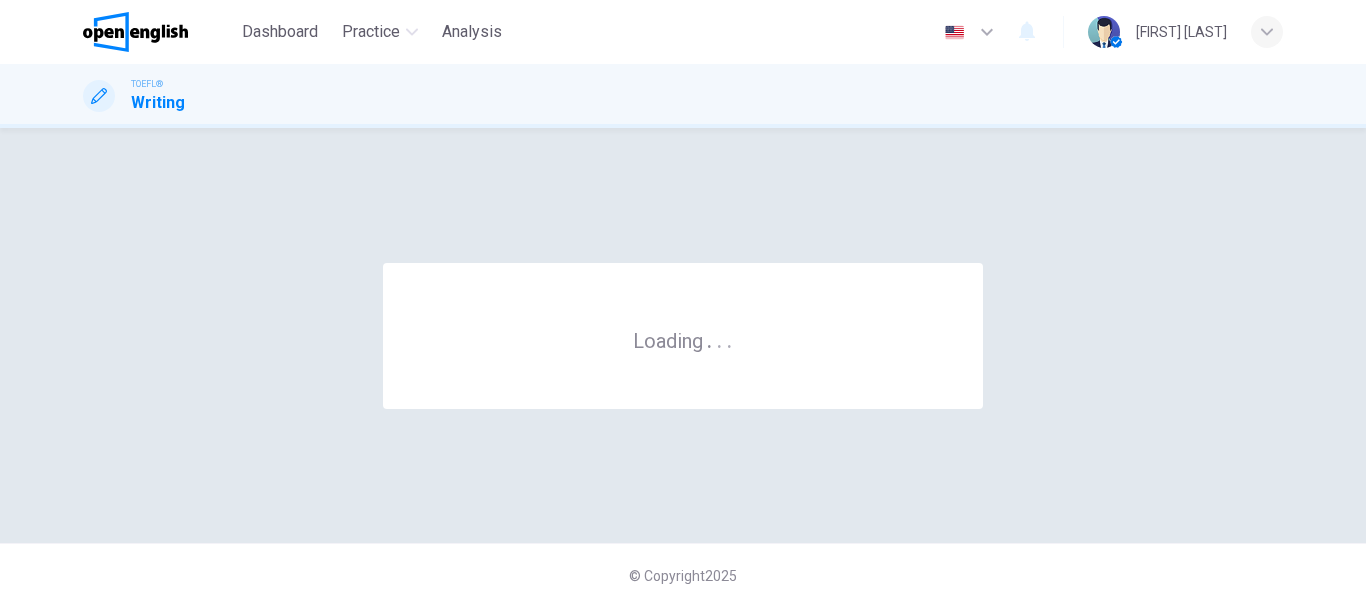 scroll, scrollTop: 0, scrollLeft: 0, axis: both 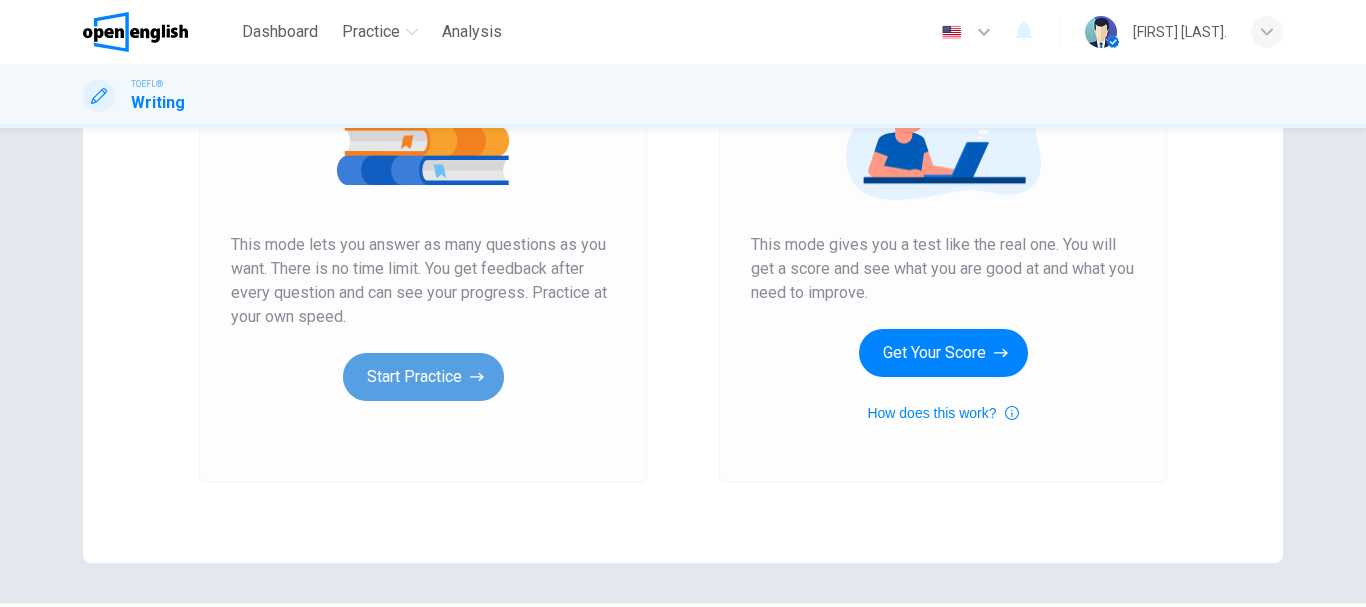 click on "Start Practice" at bounding box center [423, 377] 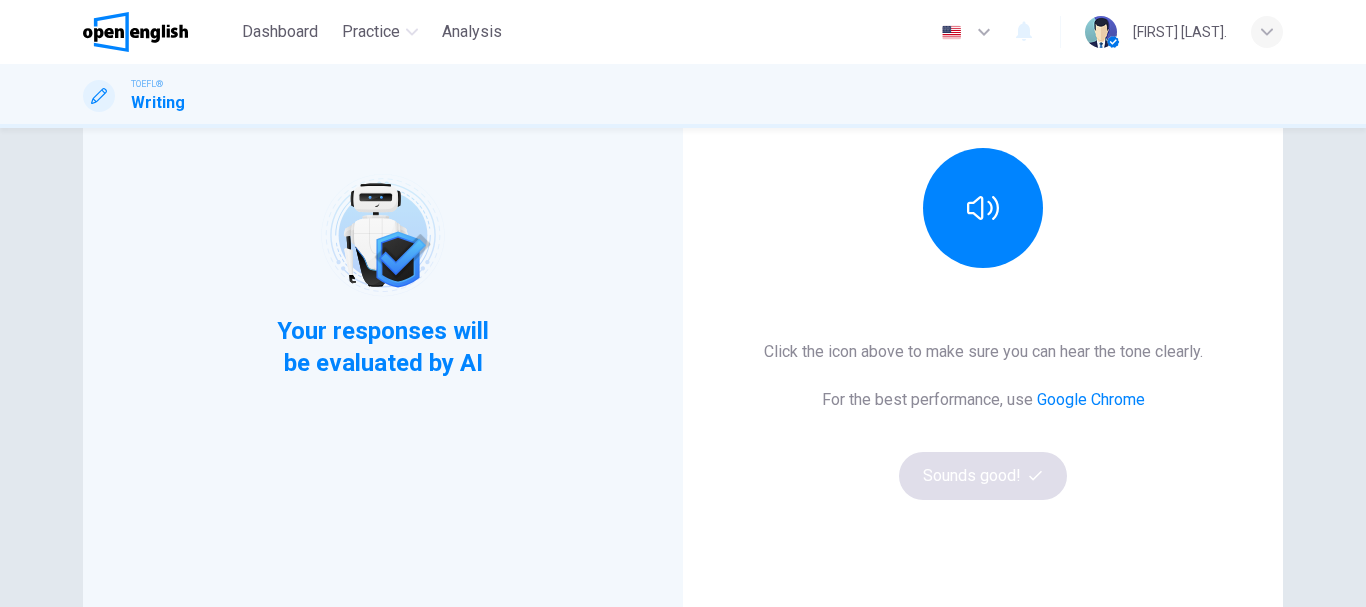scroll, scrollTop: 300, scrollLeft: 0, axis: vertical 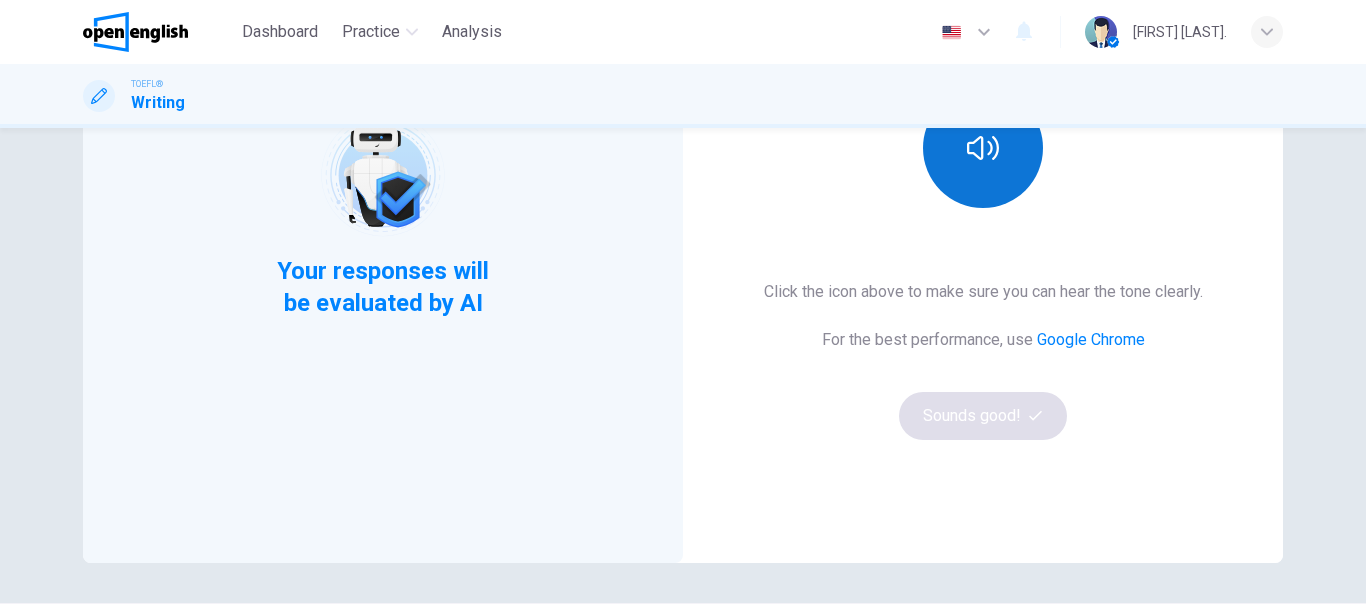 click at bounding box center [983, 148] 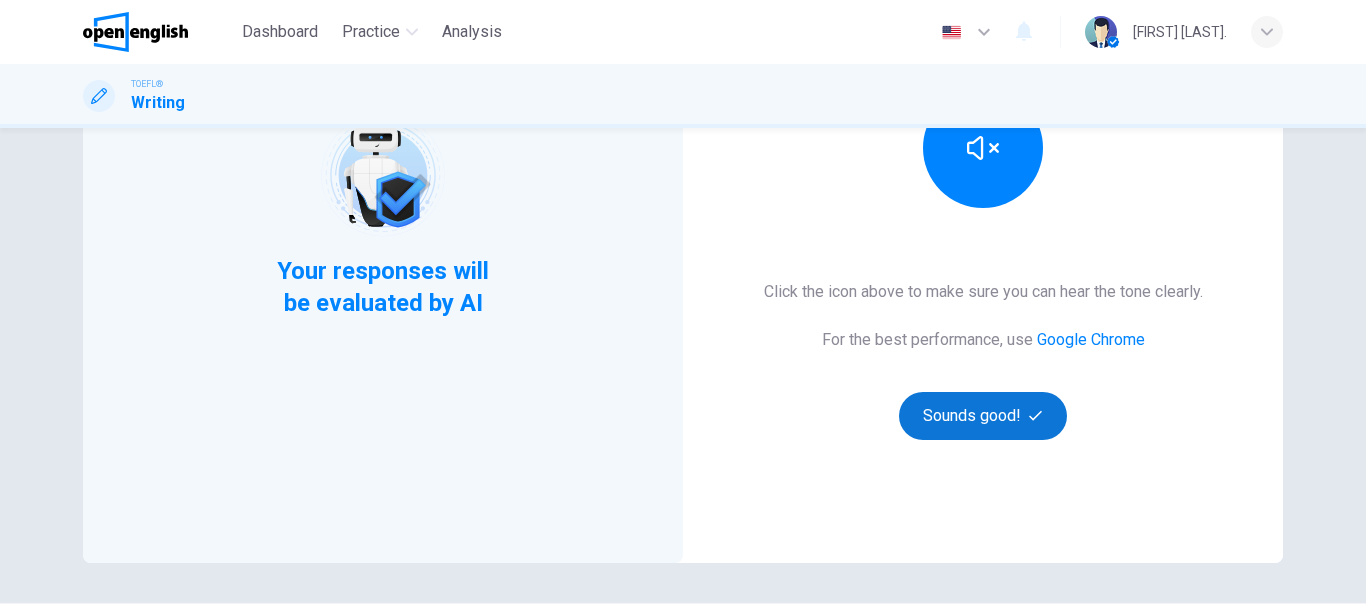 click on "Sounds good!" at bounding box center (983, 416) 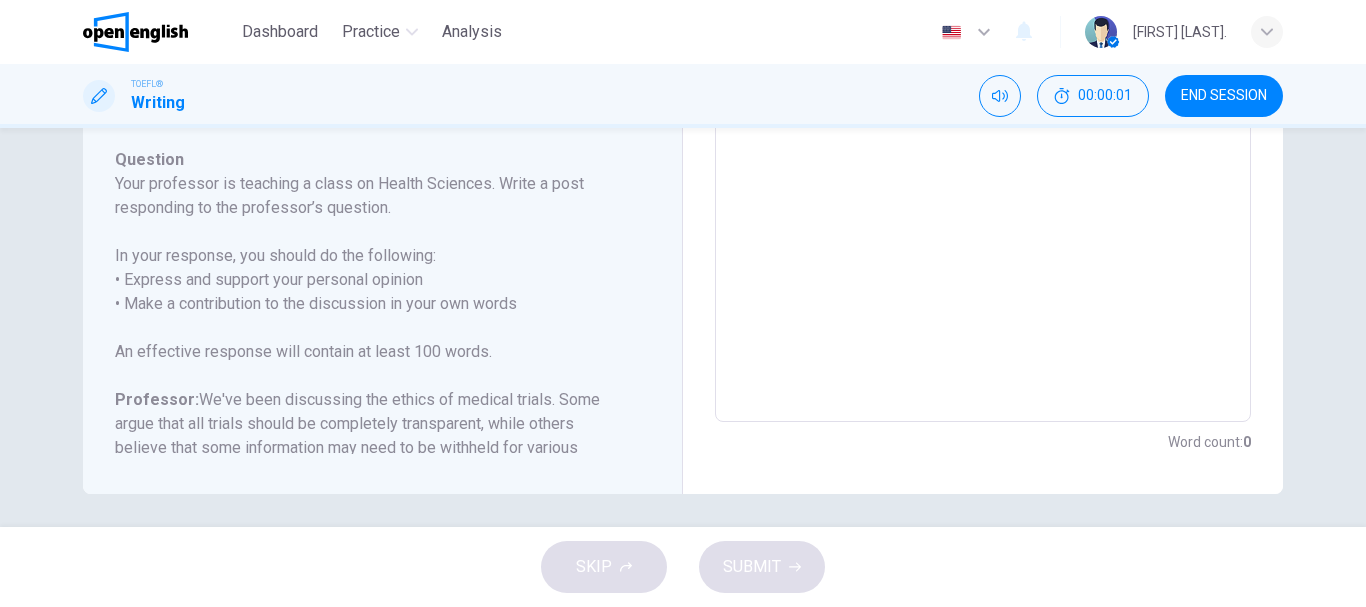 scroll, scrollTop: 491, scrollLeft: 0, axis: vertical 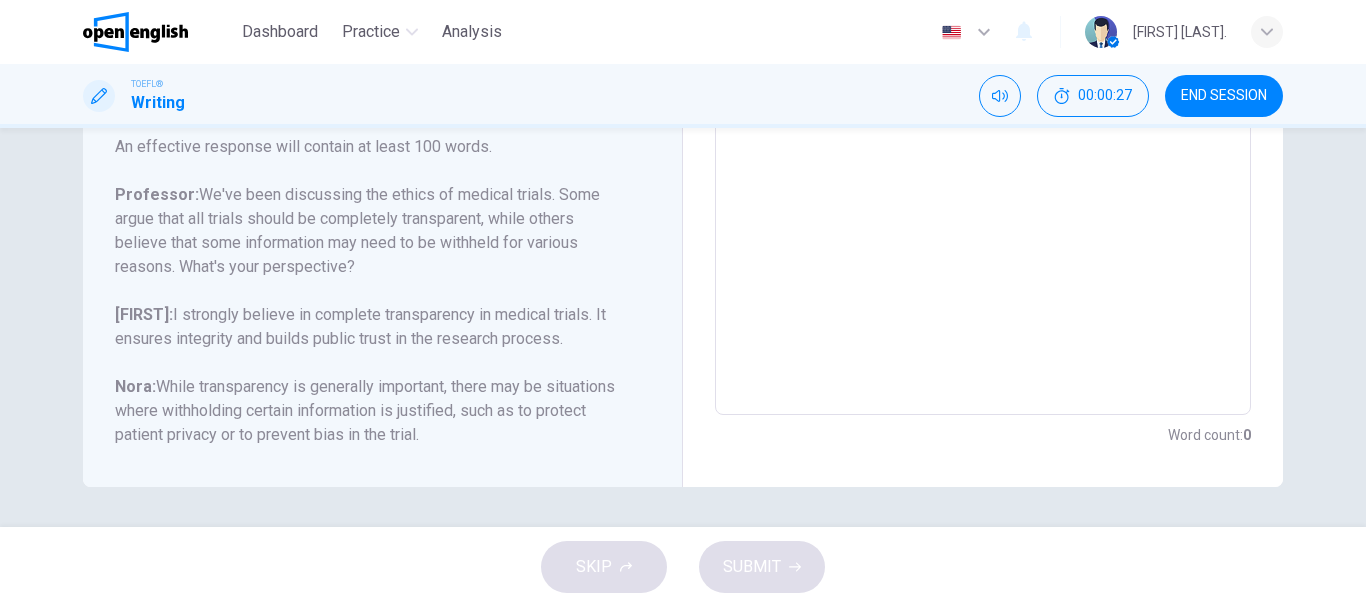 drag, startPoint x: 254, startPoint y: 197, endPoint x: 439, endPoint y: 221, distance: 186.55026 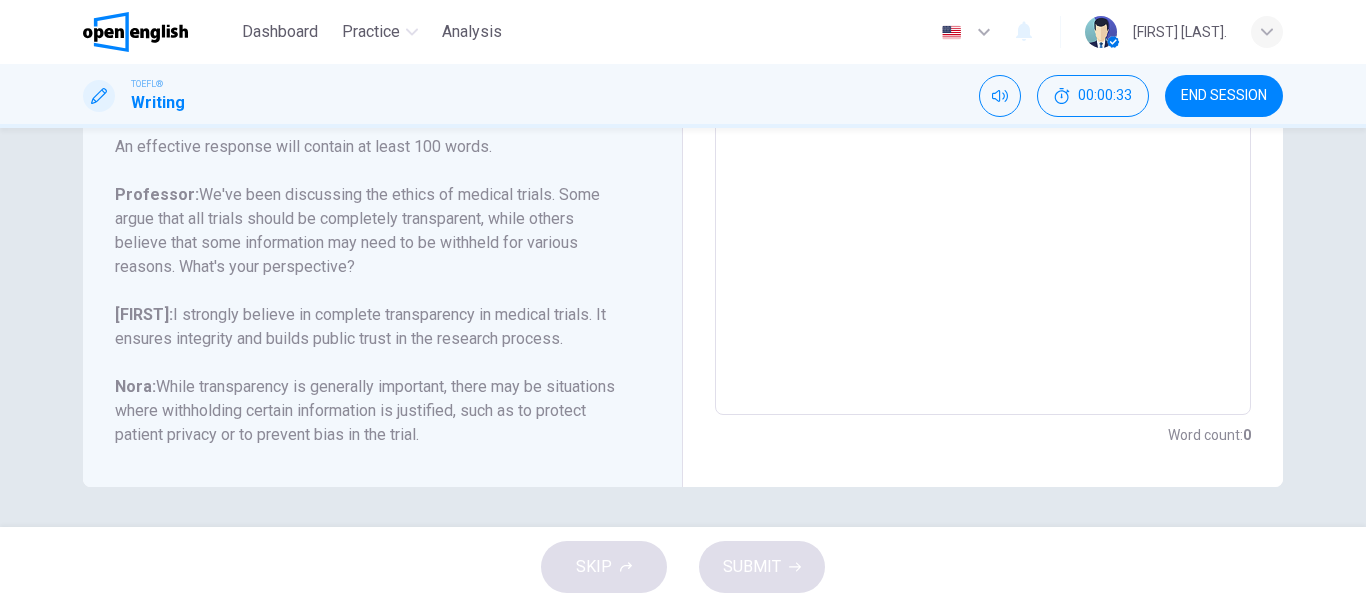 scroll, scrollTop: 0, scrollLeft: 0, axis: both 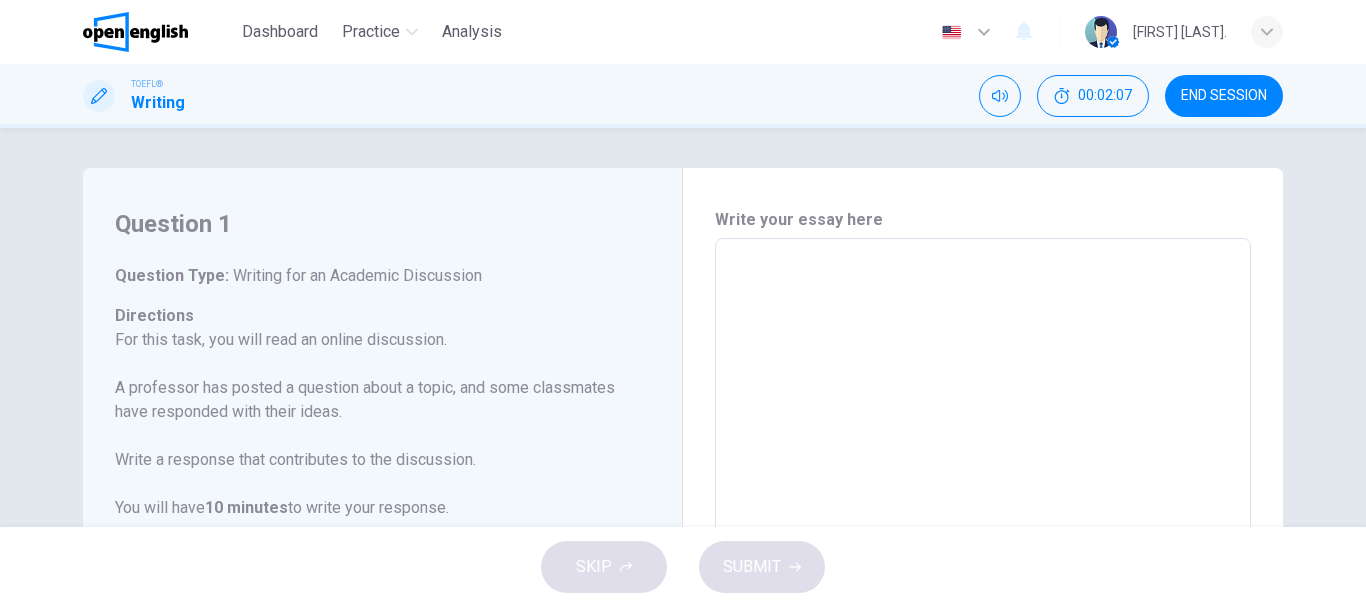 drag, startPoint x: 536, startPoint y: 476, endPoint x: 551, endPoint y: 395, distance: 82.37718 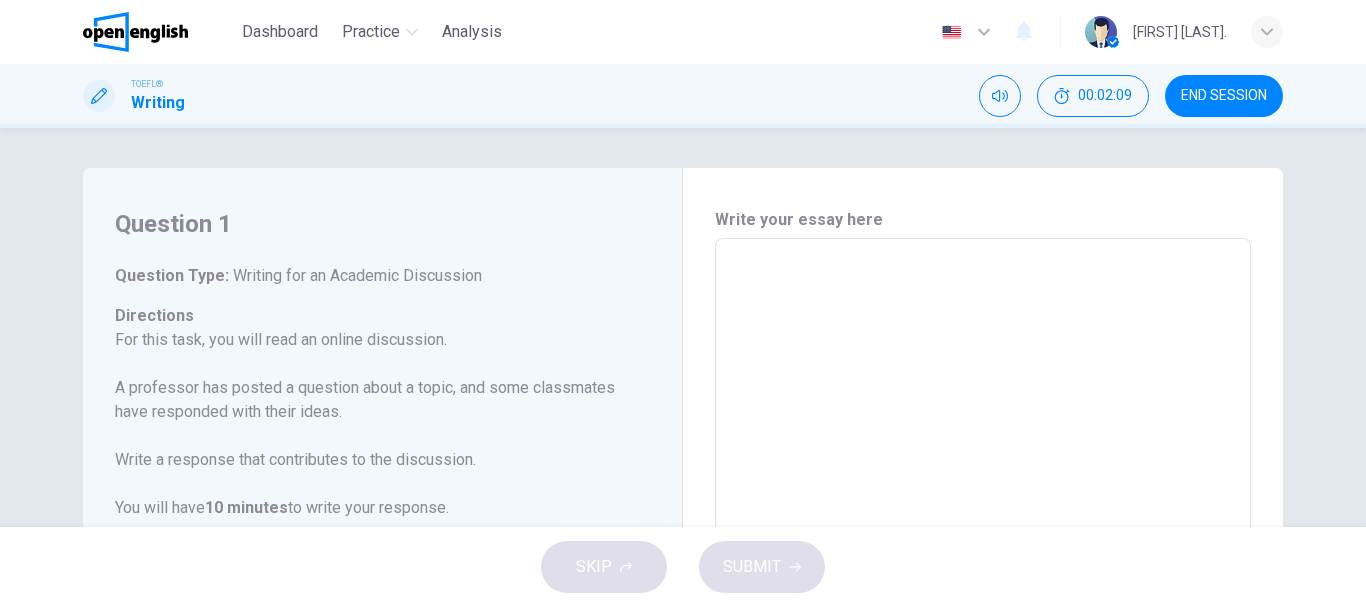 click on "Question   1 Question Type :   Writing for an Academic Discussion Directions For this task, you will read an online discussion. A professor has posted a question about a topic, and some classmates have responded with their ideas. Write a response that contributes to the discussion. You will have  10 minutes  to write your response.  It is important to use your own words in the response. Including memorized reasons or examples will result in a lower score. Question : Your professor is teaching a class on Health Sciences. Write a post responding to the professor’s question. In your response, you should do the following:
• Express and support your personal opinion
• Make a contribution to the discussion in your own words An effective response will contain at least 100 words. Professor: Benjamin:  I strongly believe in complete transparency in medical trials. It ensures integrity and builds public trust in the research process. Nora: Question In your response, you should do the following: Professor: Nora:" at bounding box center (390, 573) 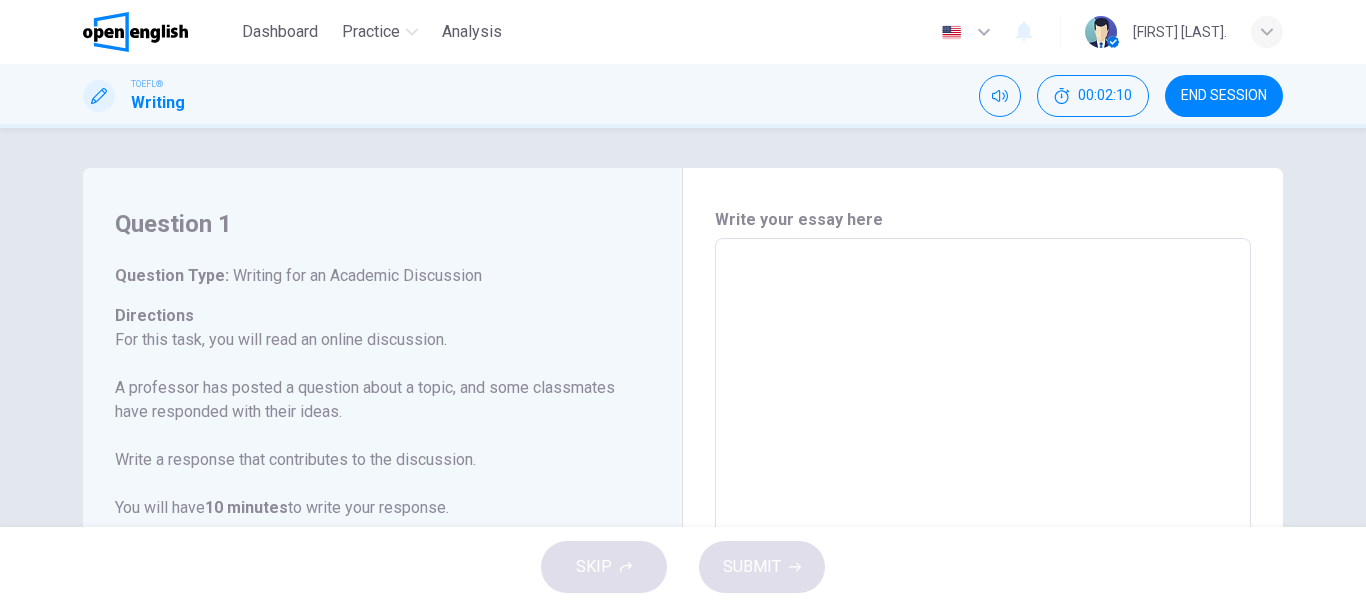 click at bounding box center (983, 572) 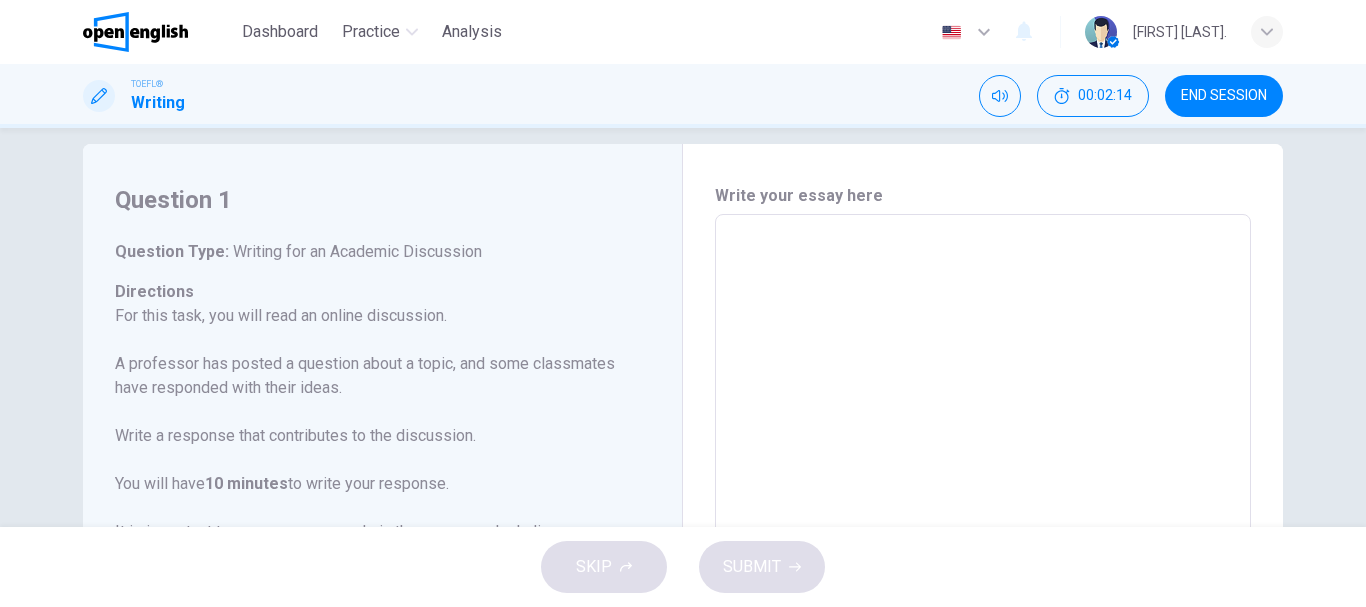 scroll, scrollTop: 349, scrollLeft: 0, axis: vertical 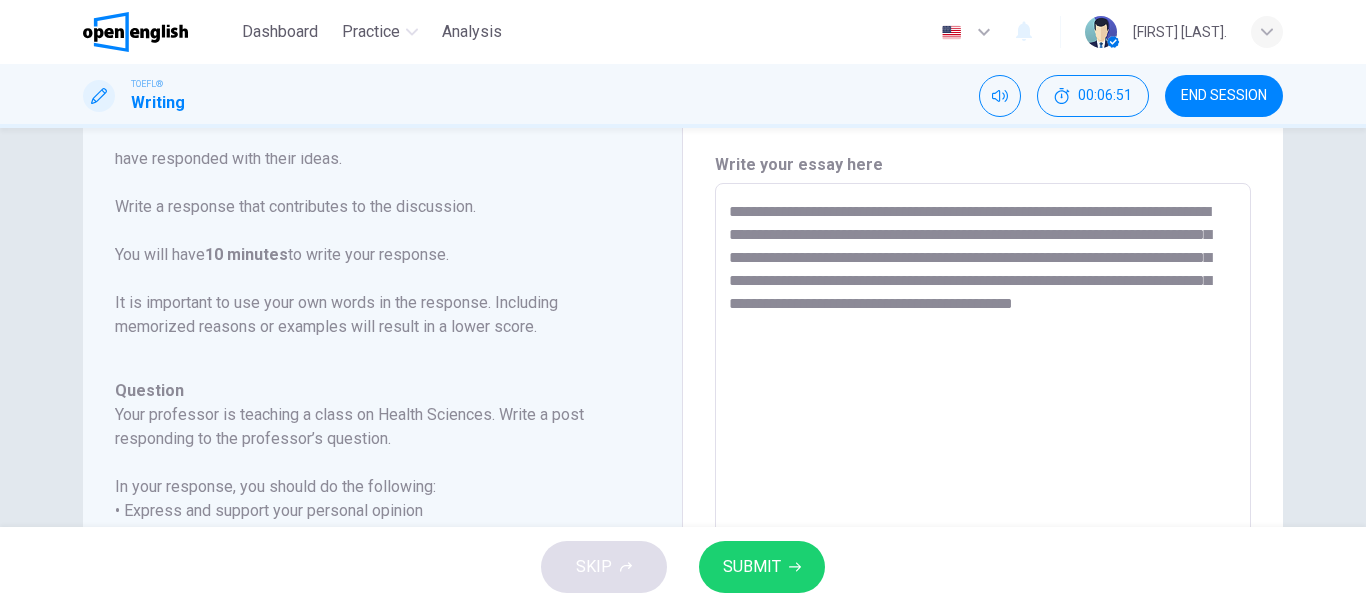 click on "**********" at bounding box center (983, 517) 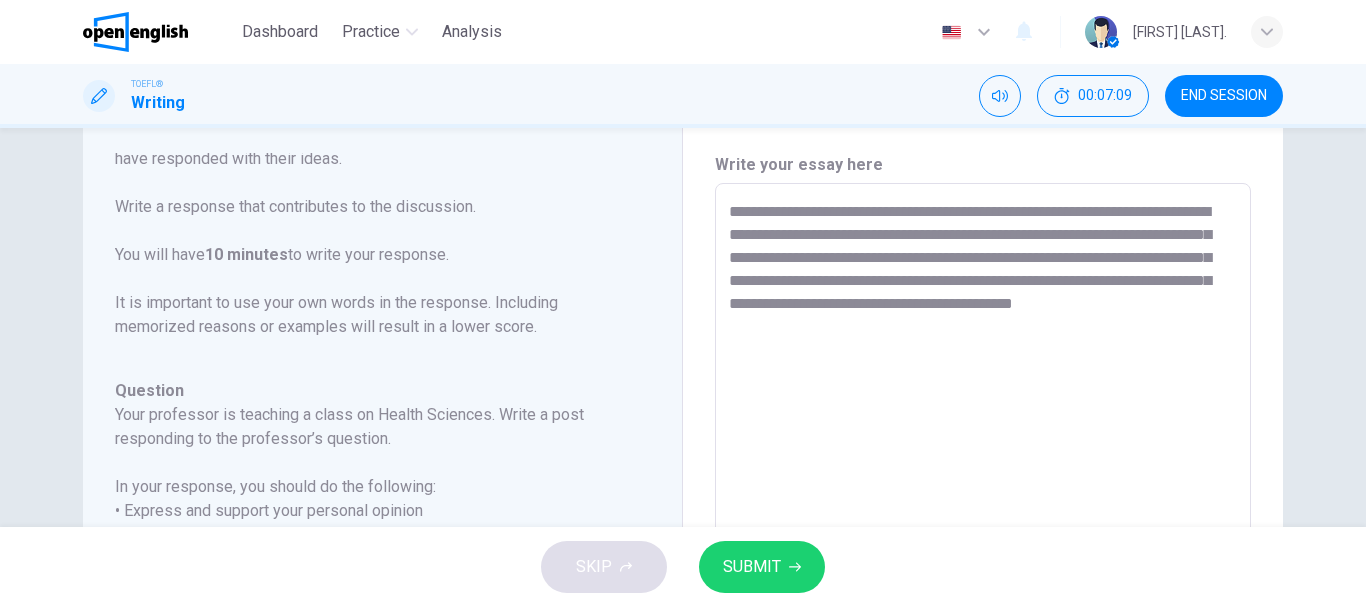click on "**********" at bounding box center (983, 517) 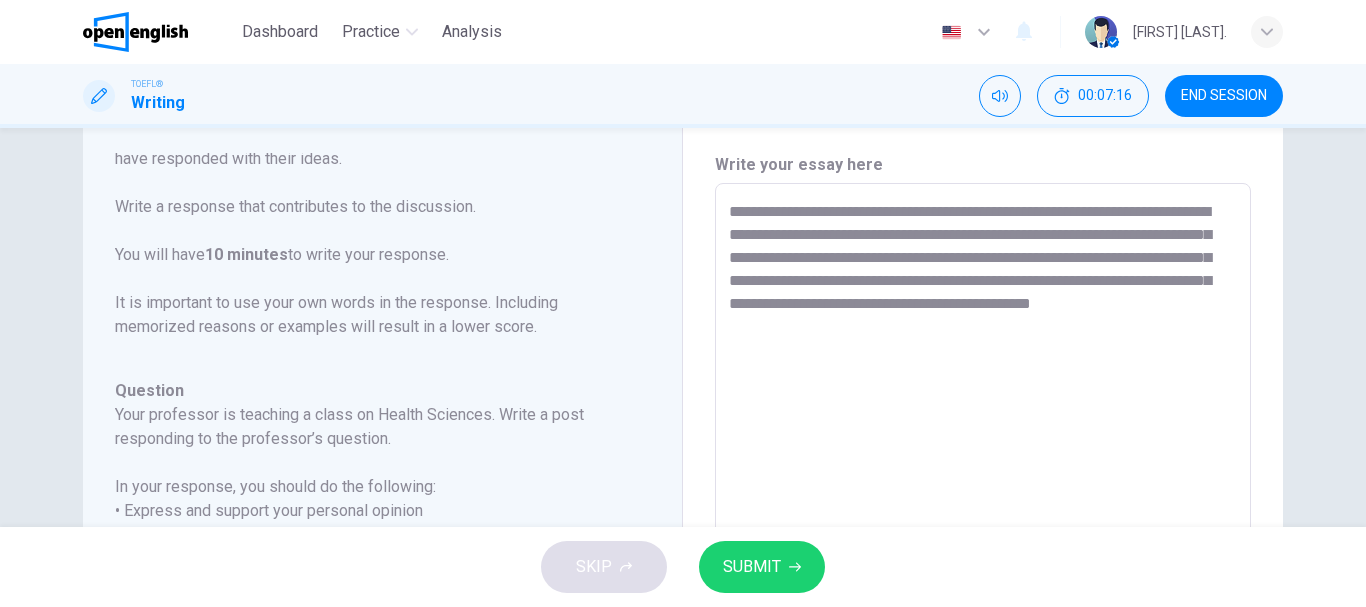click on "**********" at bounding box center (983, 517) 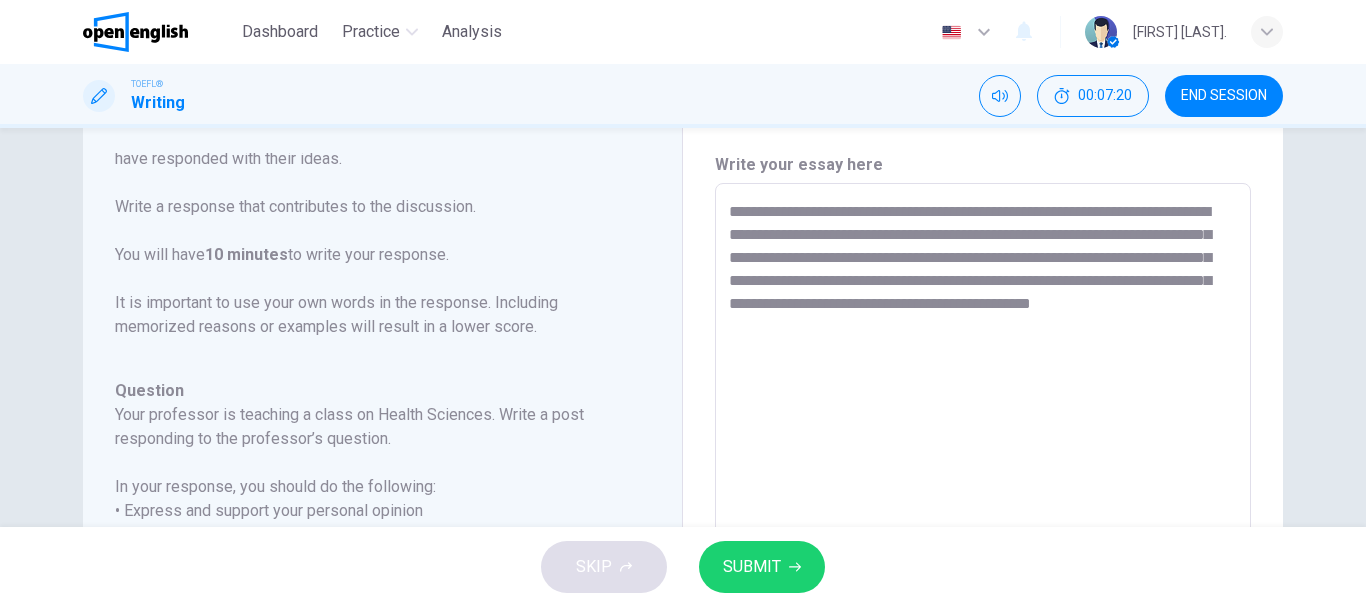 click on "**********" at bounding box center [983, 517] 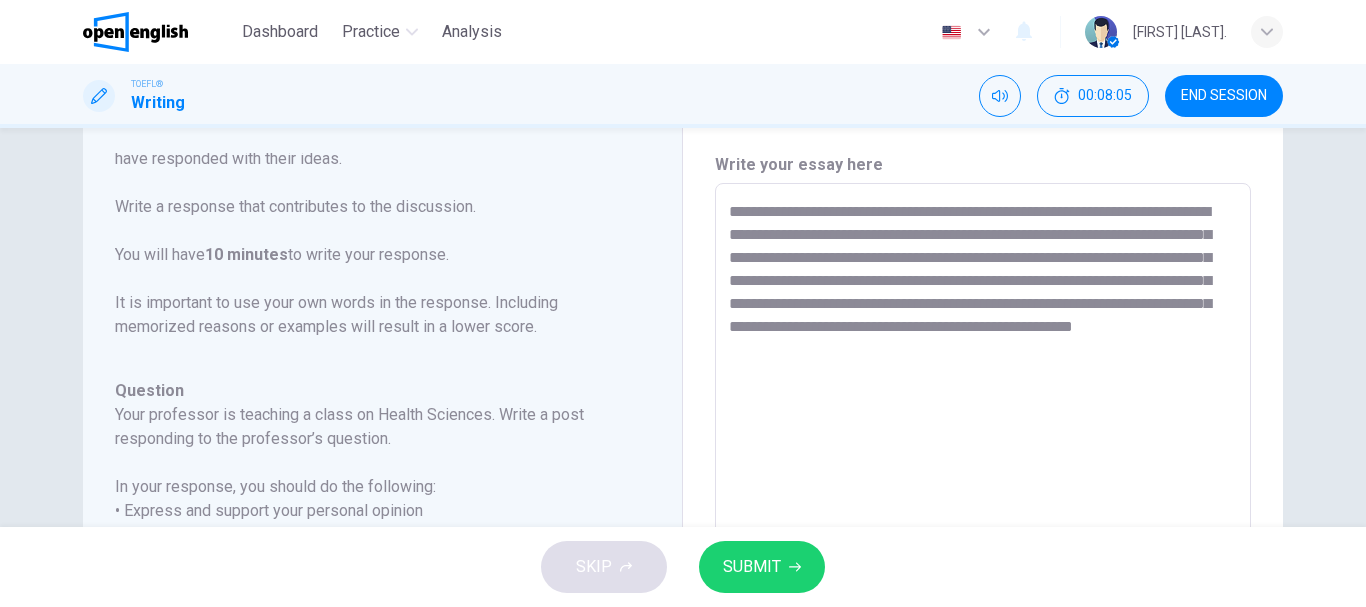 click on "**********" at bounding box center [983, 517] 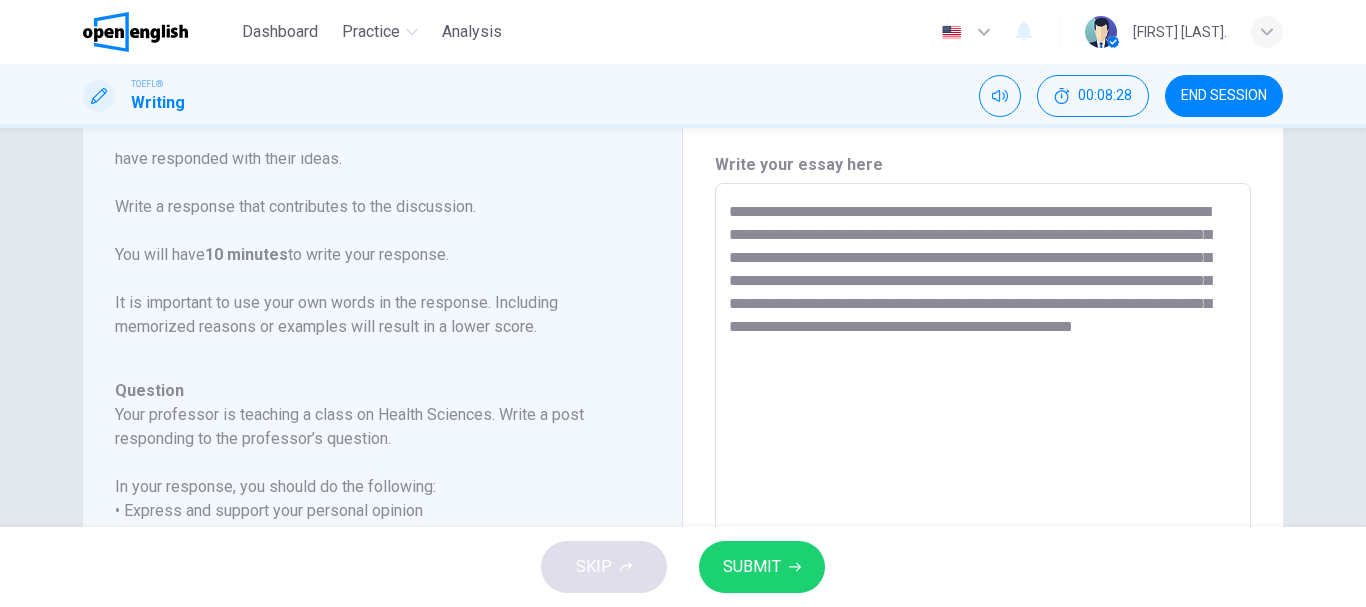 click on "**********" at bounding box center [983, 517] 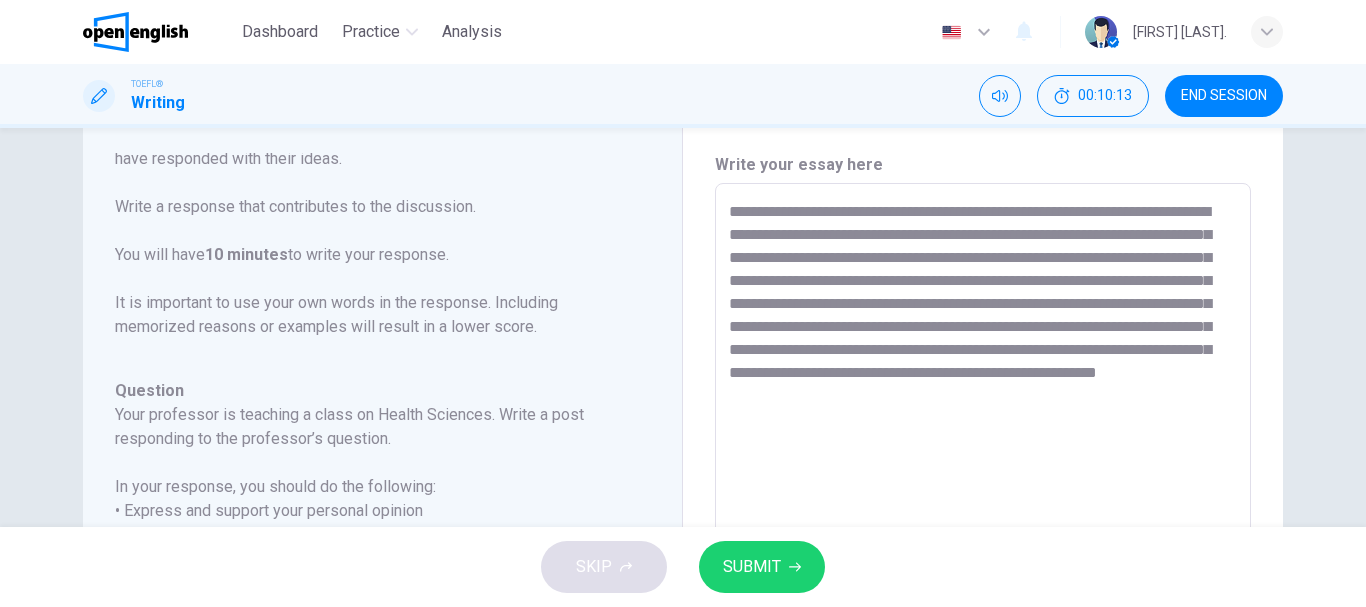 click on "**********" at bounding box center [983, 517] 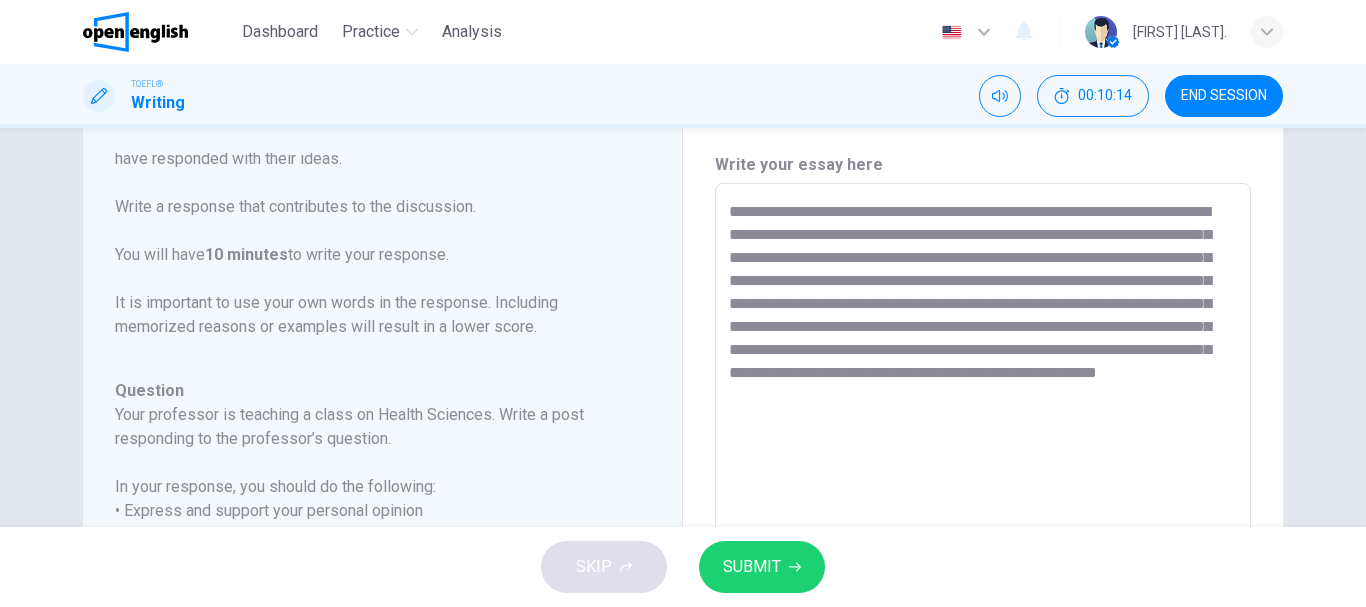 click on "**********" at bounding box center (983, 517) 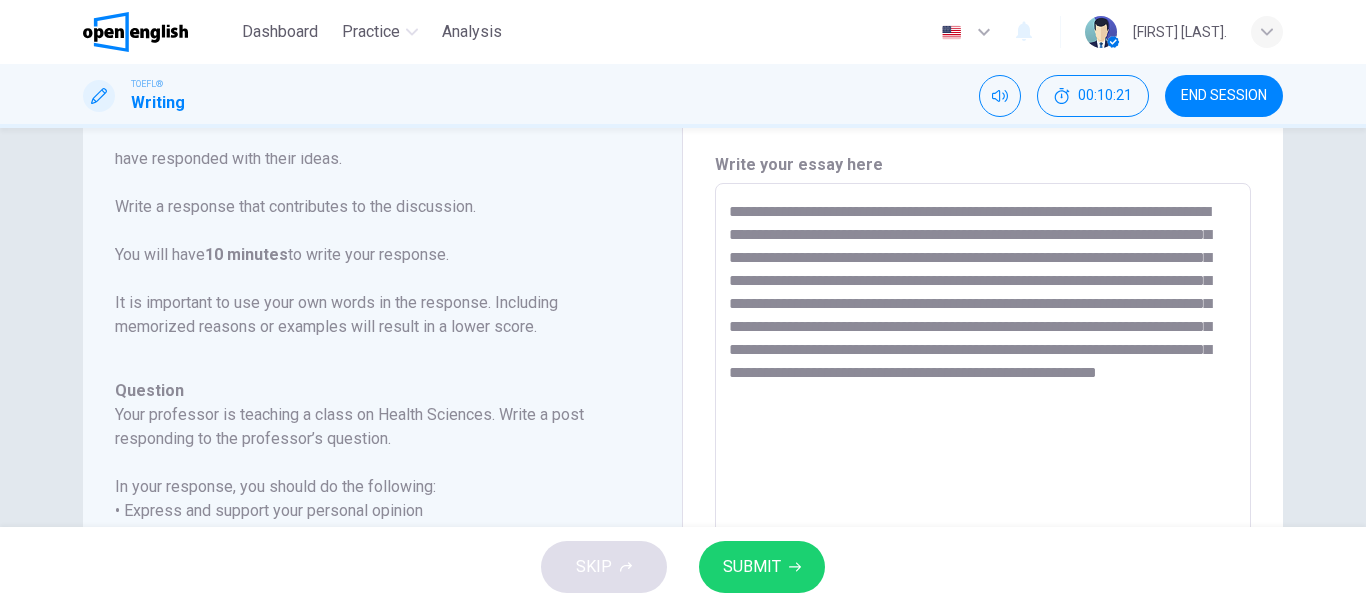 click on "**********" at bounding box center (983, 517) 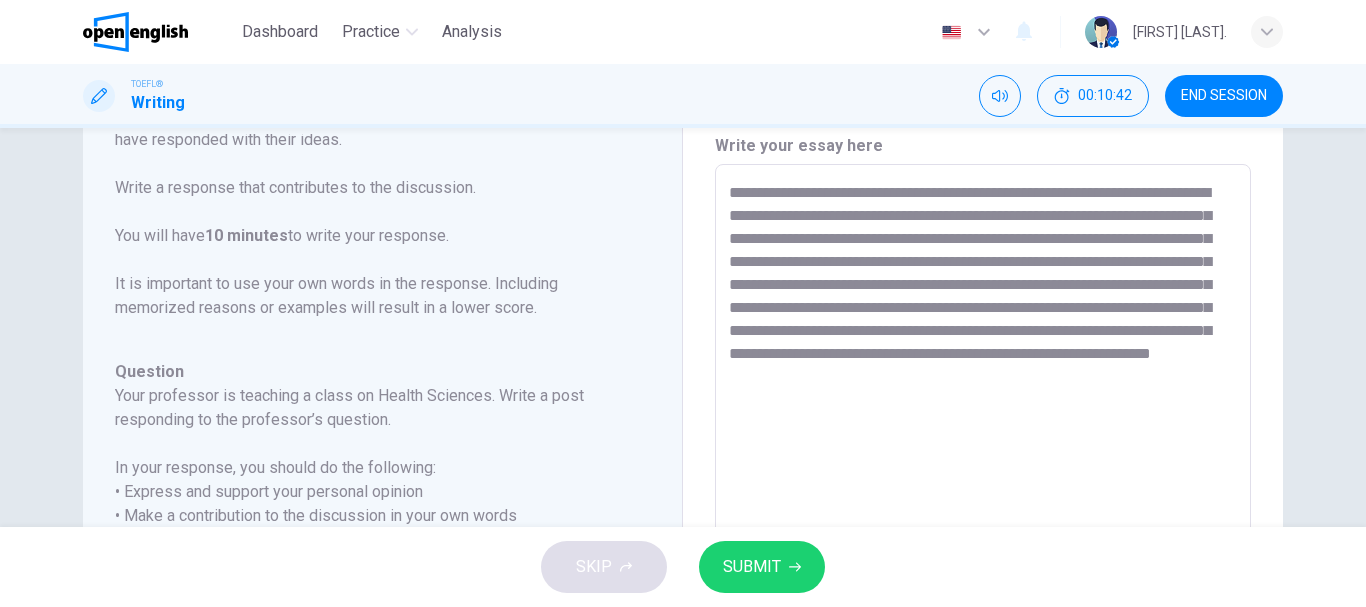scroll, scrollTop: 67, scrollLeft: 0, axis: vertical 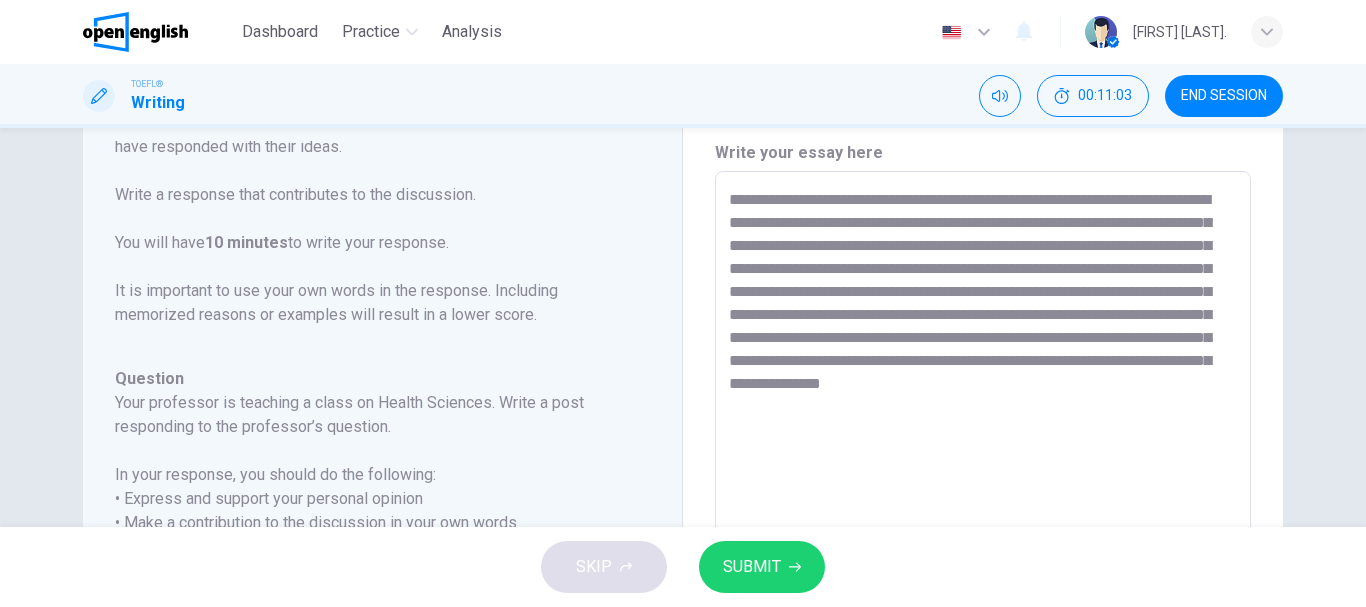 click on "**********" at bounding box center [983, 505] 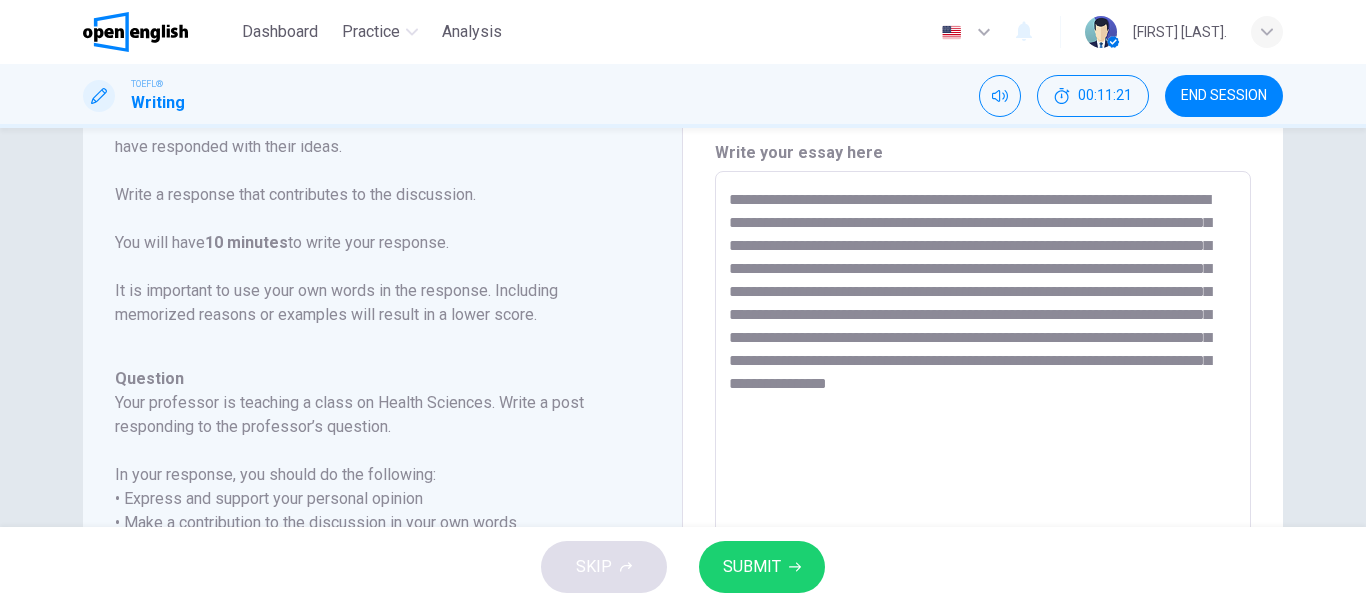 click on "**********" at bounding box center (983, 505) 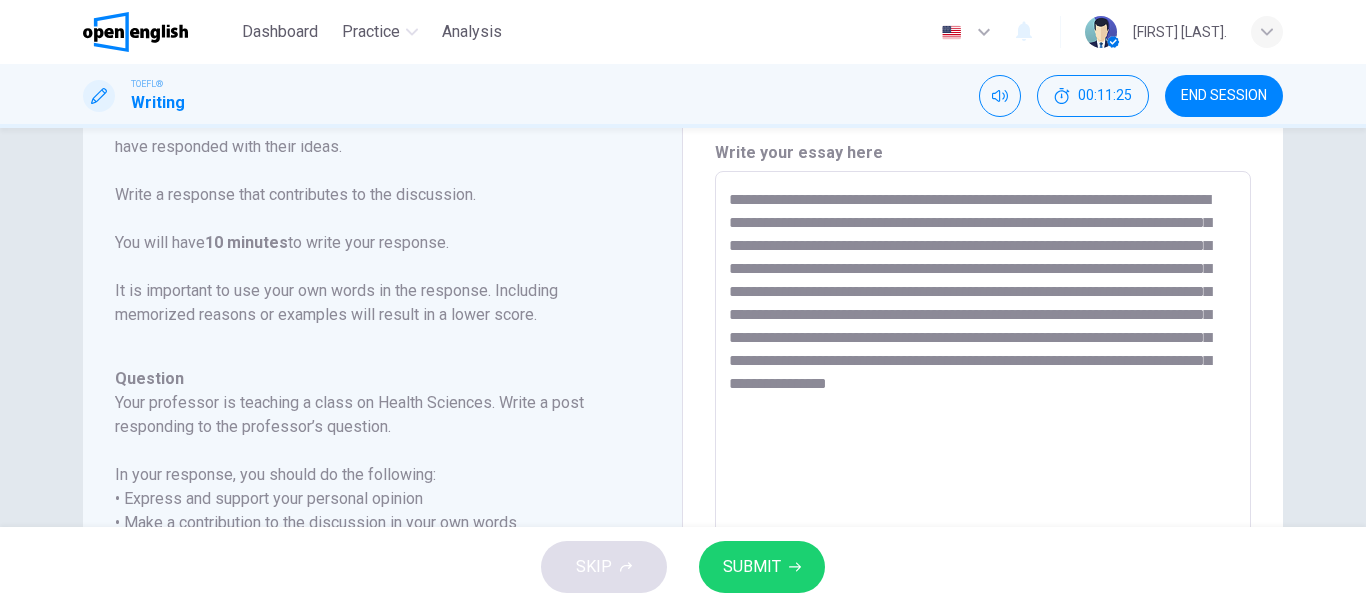 type on "**********" 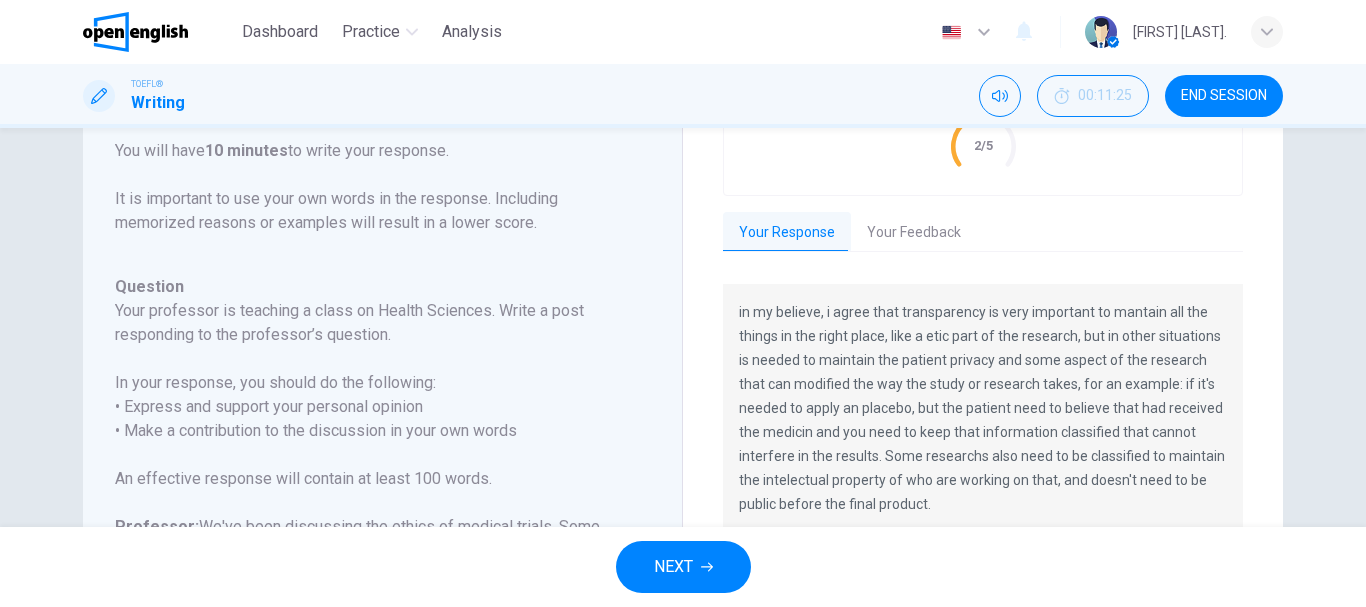 scroll, scrollTop: 136, scrollLeft: 0, axis: vertical 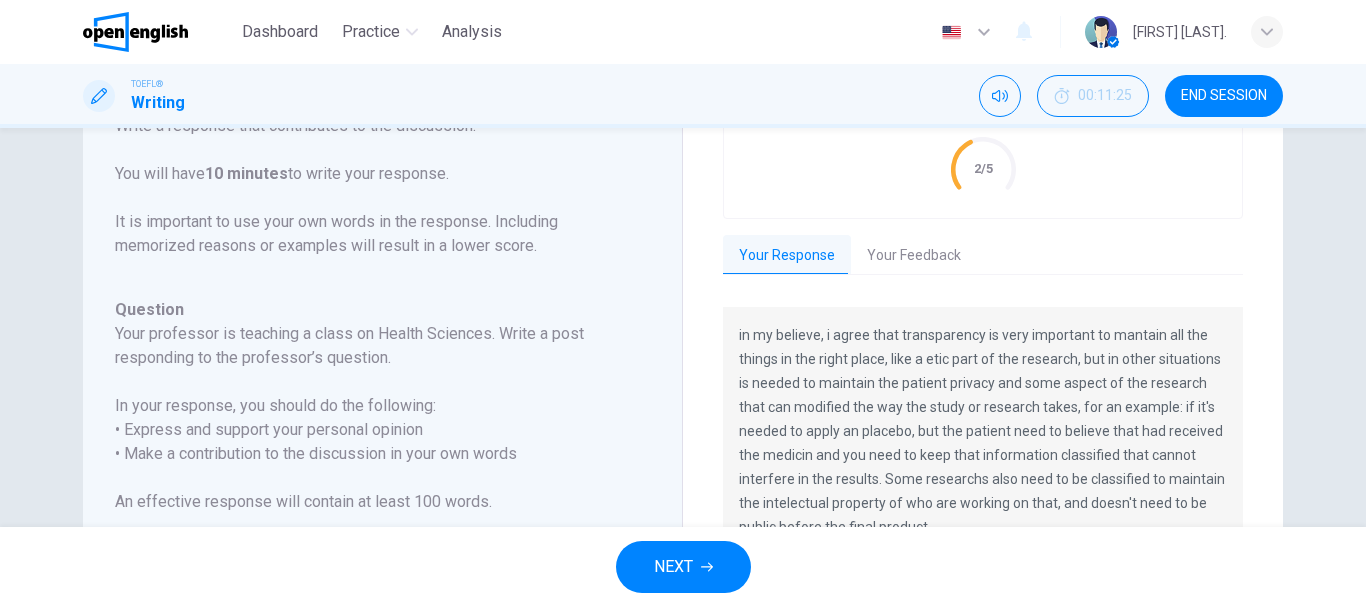 click on "Your Feedback" at bounding box center (914, 256) 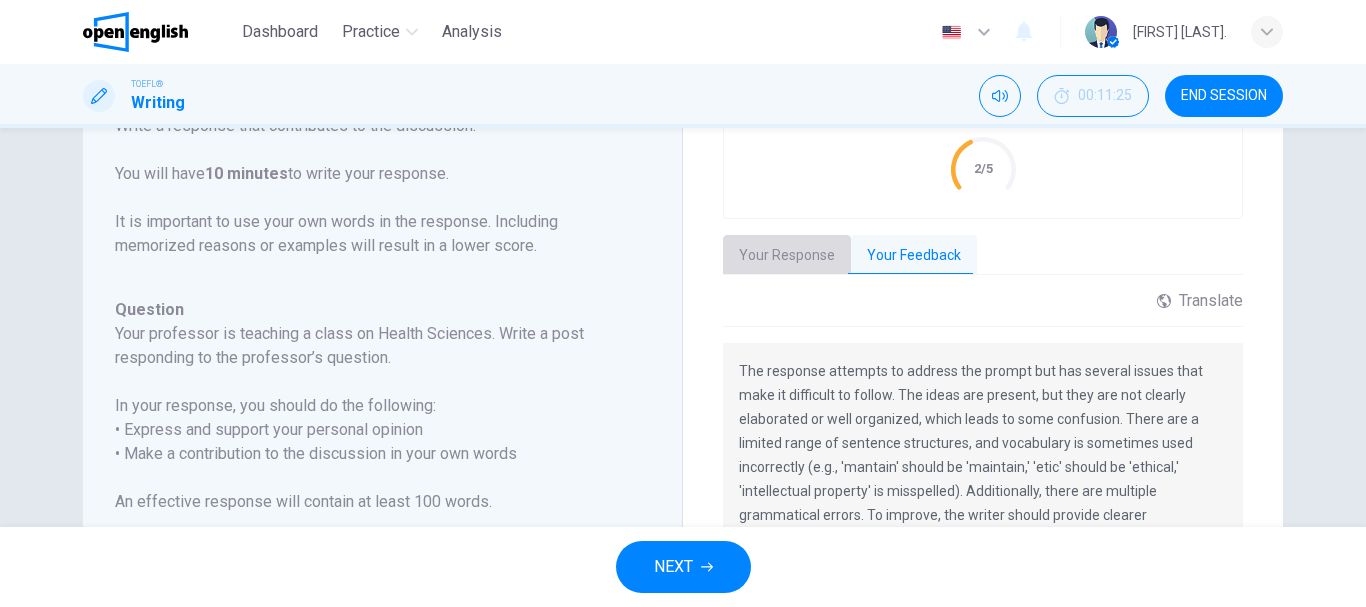click on "Your Response" at bounding box center (787, 256) 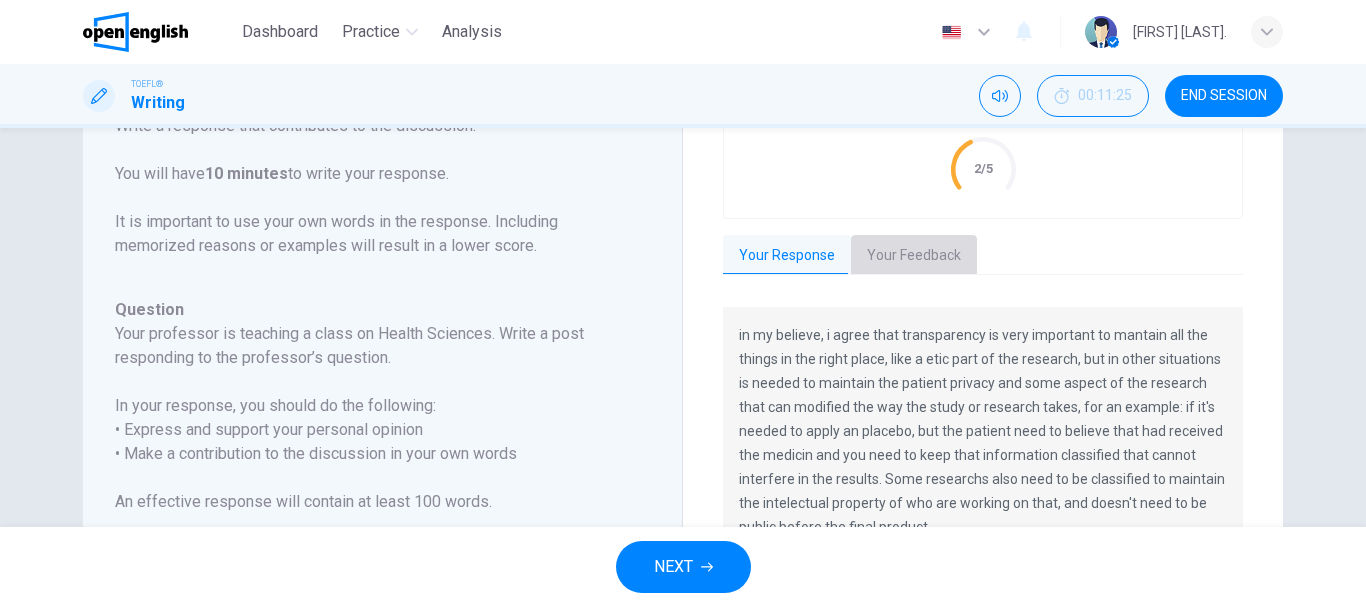 click on "Your Feedback" at bounding box center [914, 256] 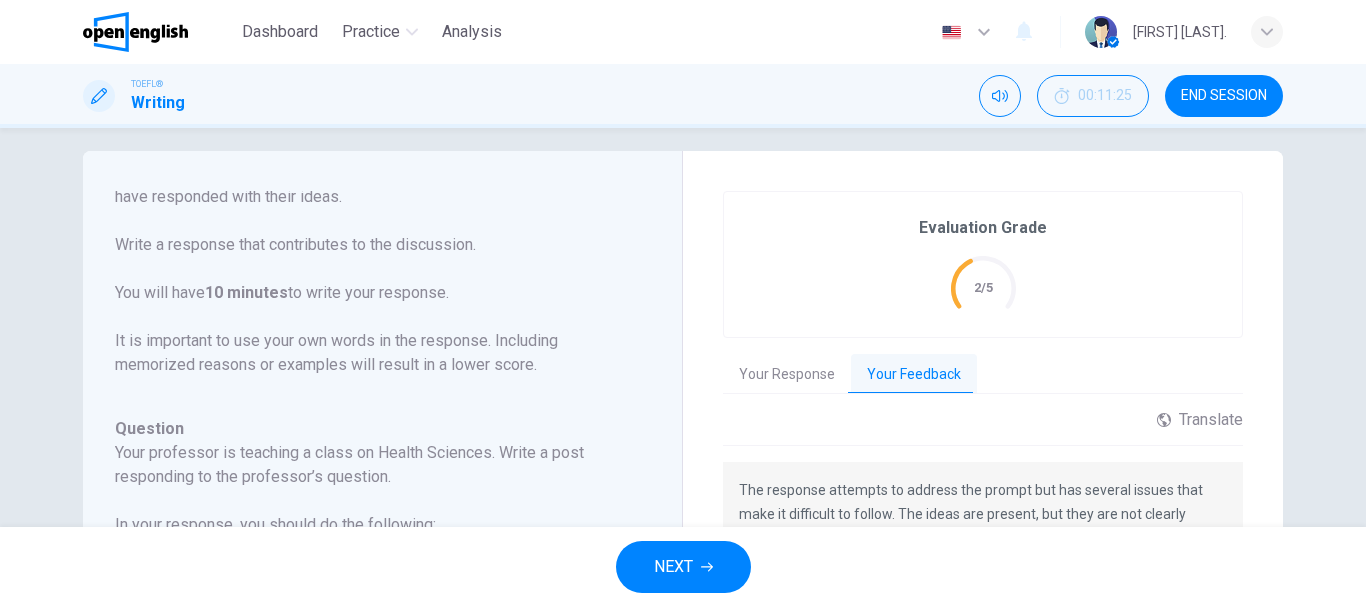 scroll, scrollTop: 12, scrollLeft: 0, axis: vertical 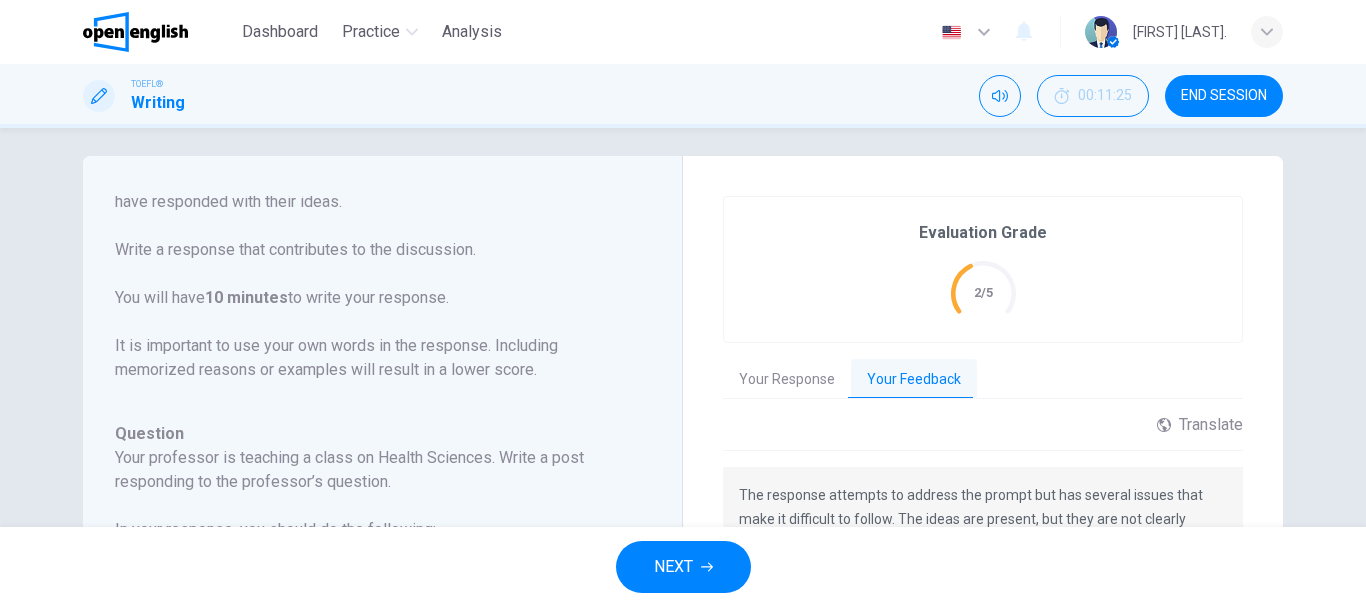 click on "NEXT" at bounding box center [673, 567] 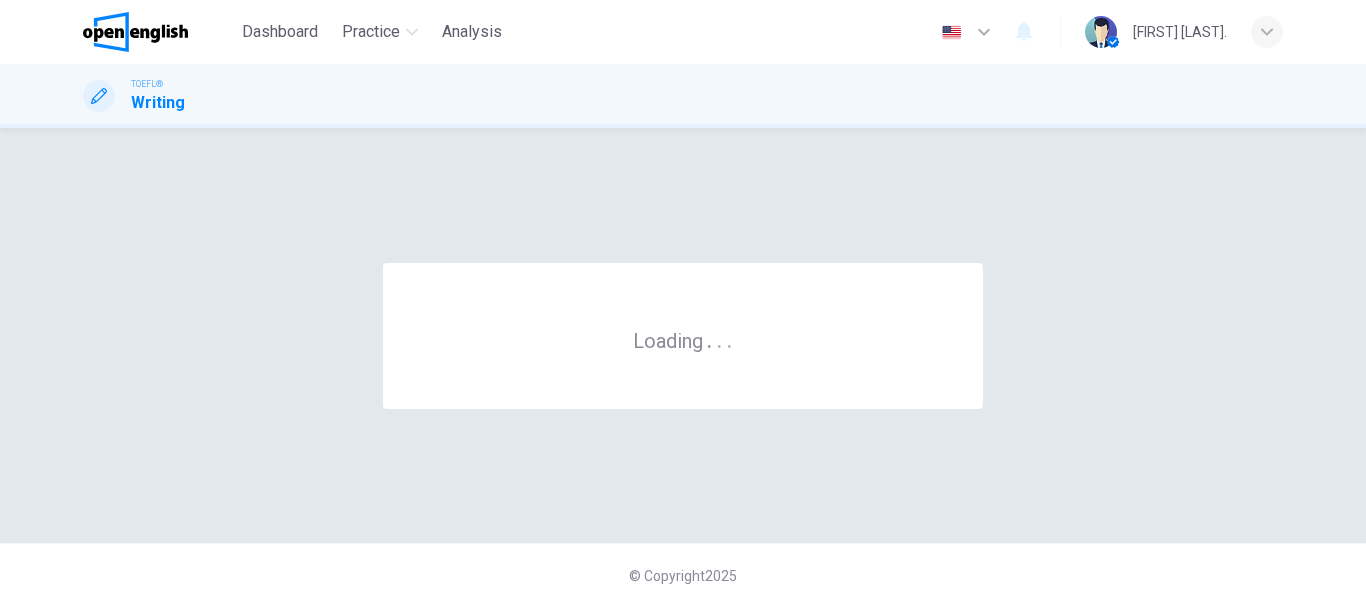 scroll, scrollTop: 0, scrollLeft: 0, axis: both 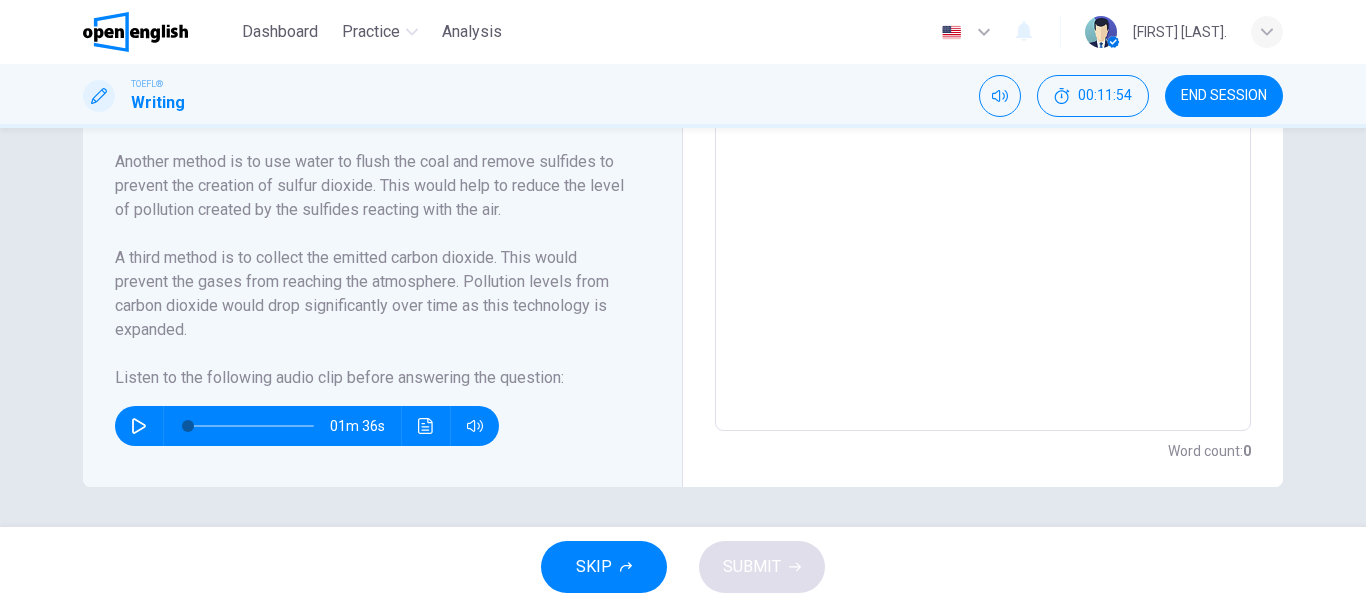 click at bounding box center [139, 426] 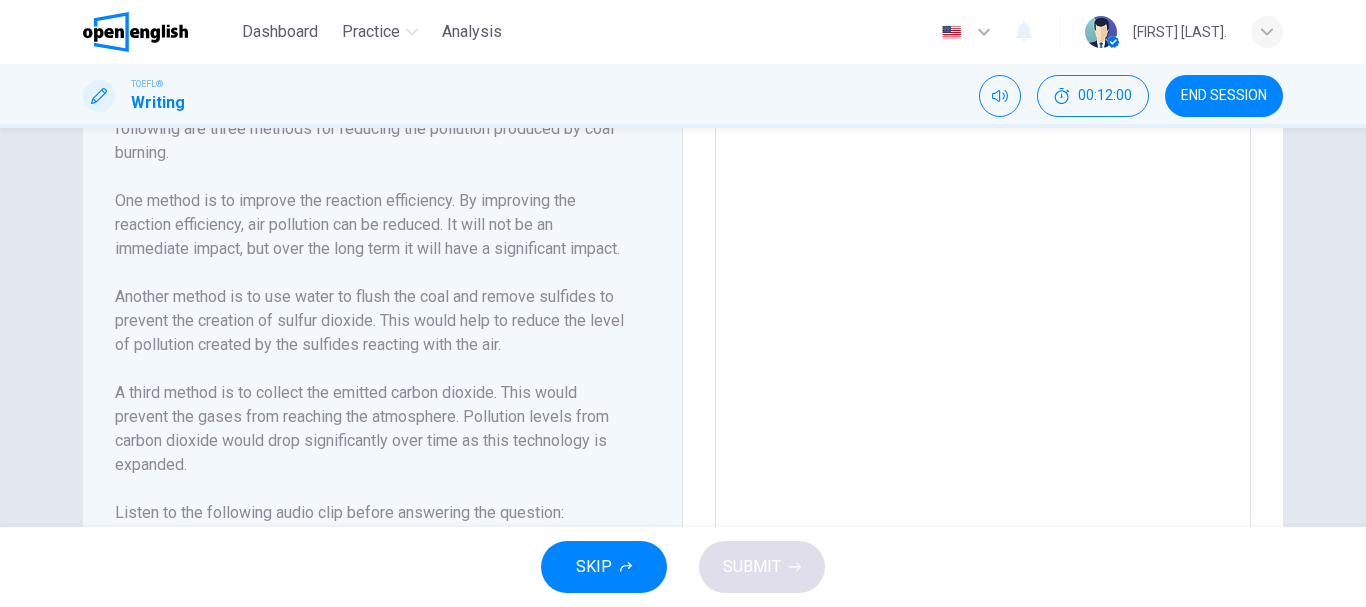 scroll, scrollTop: 602, scrollLeft: 0, axis: vertical 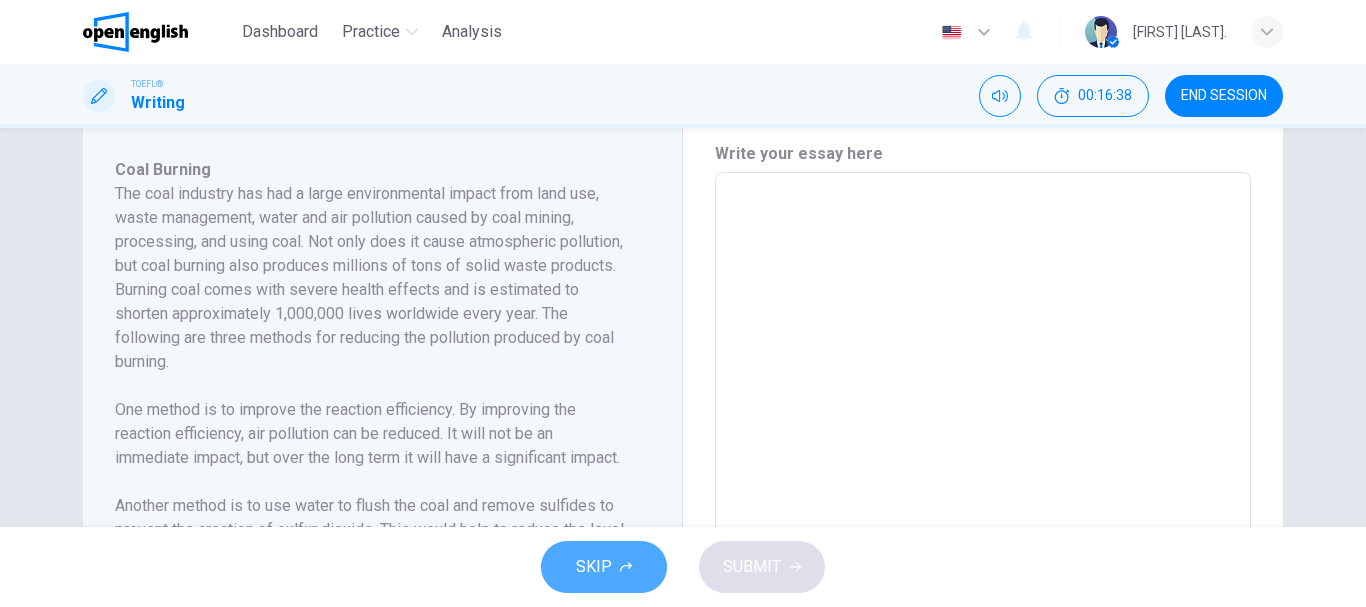 click on "SKIP" at bounding box center (594, 567) 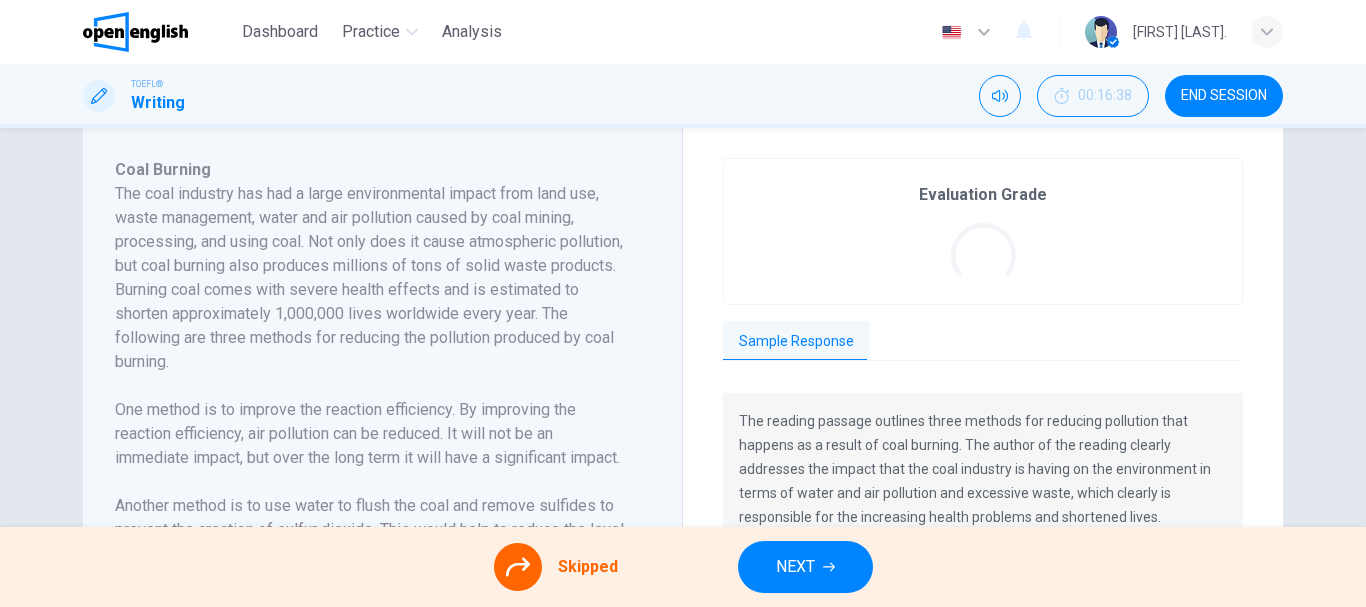 click on "NEXT" at bounding box center [795, 567] 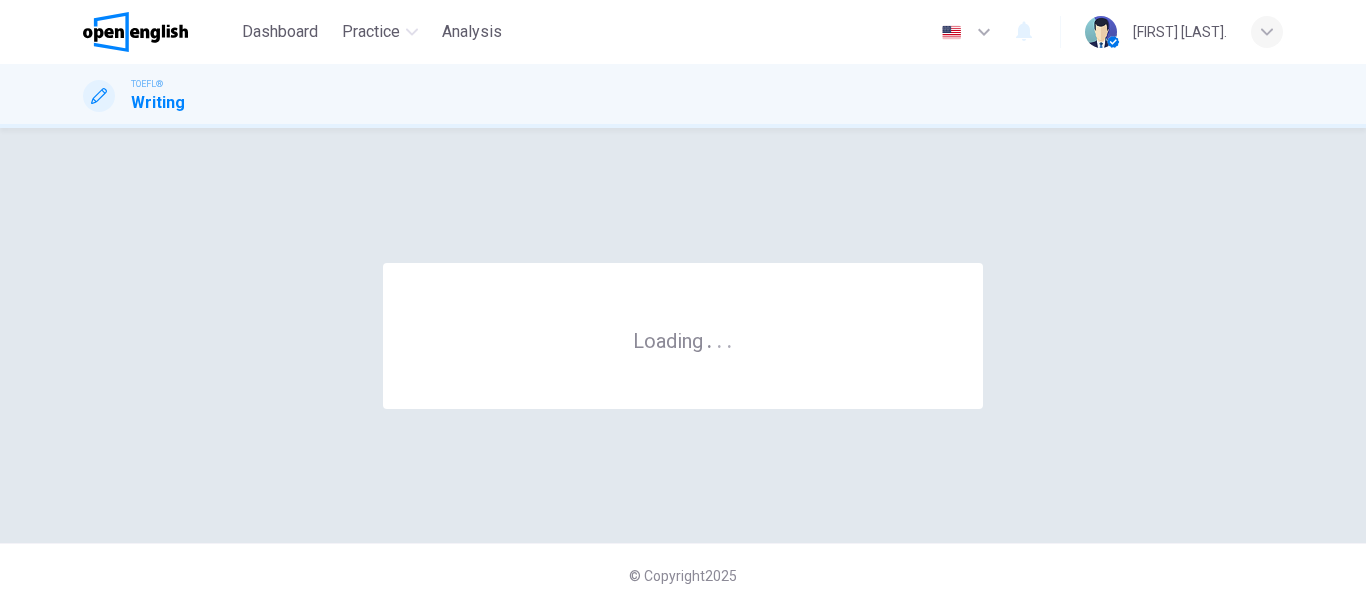 scroll, scrollTop: 0, scrollLeft: 0, axis: both 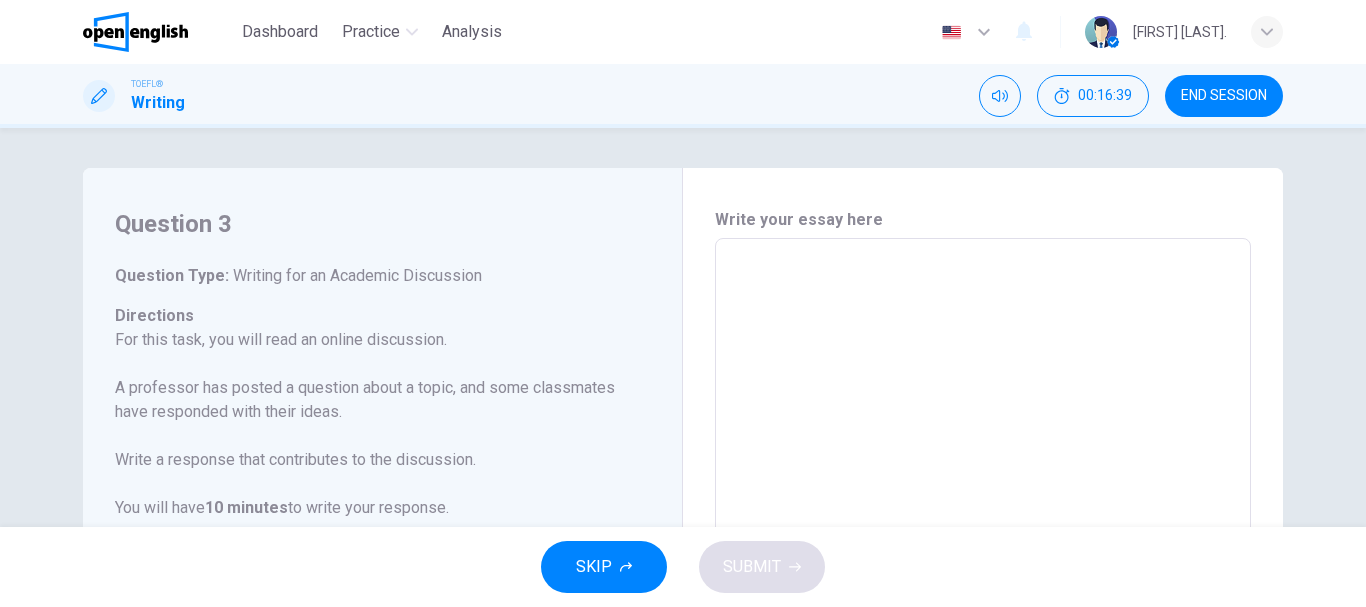 click at bounding box center (135, 32) 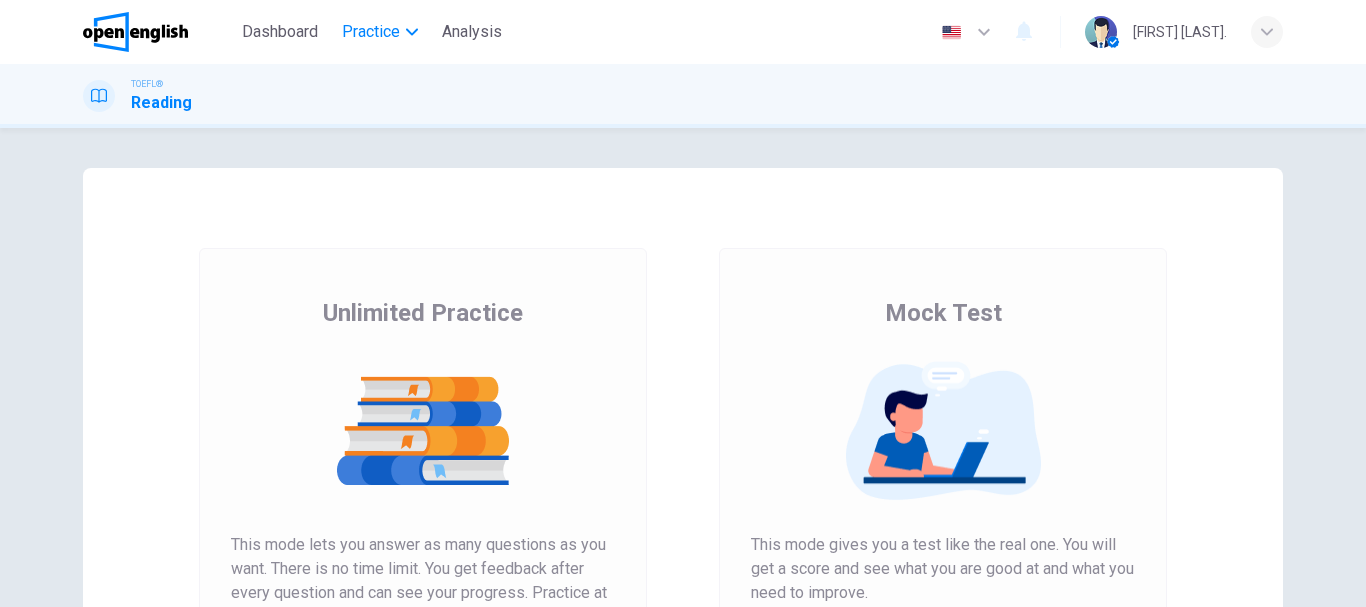 click on "Practice" at bounding box center [371, 32] 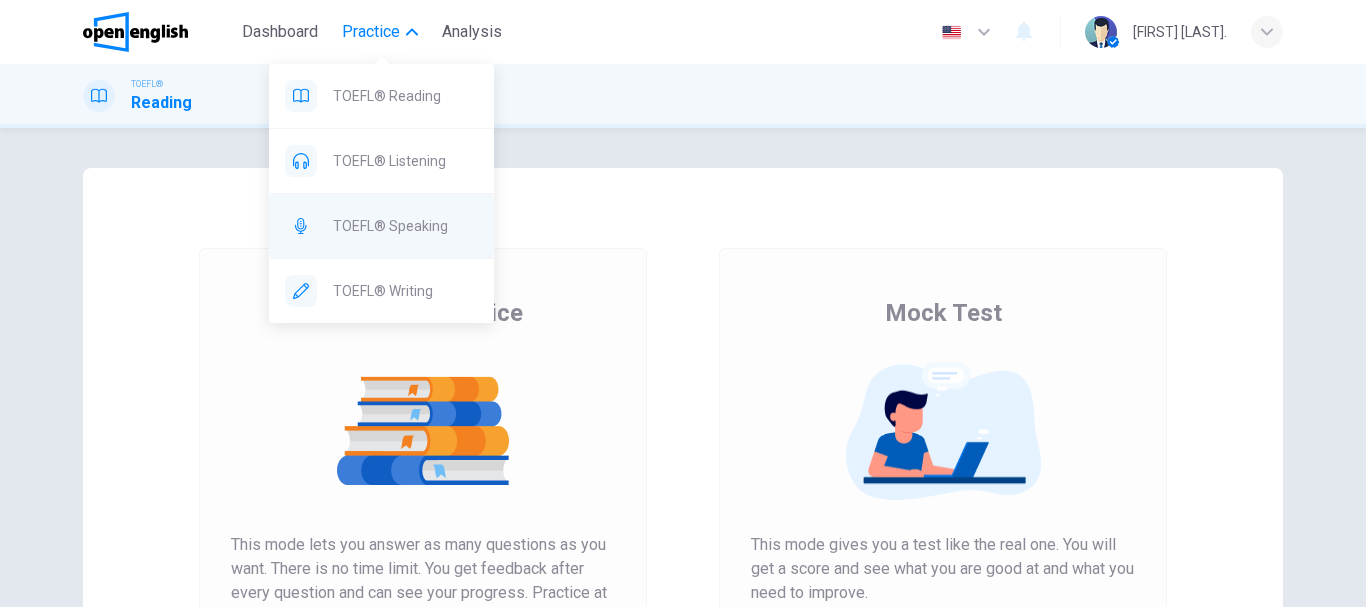 click on "TOEFL® Speaking" at bounding box center (405, 96) 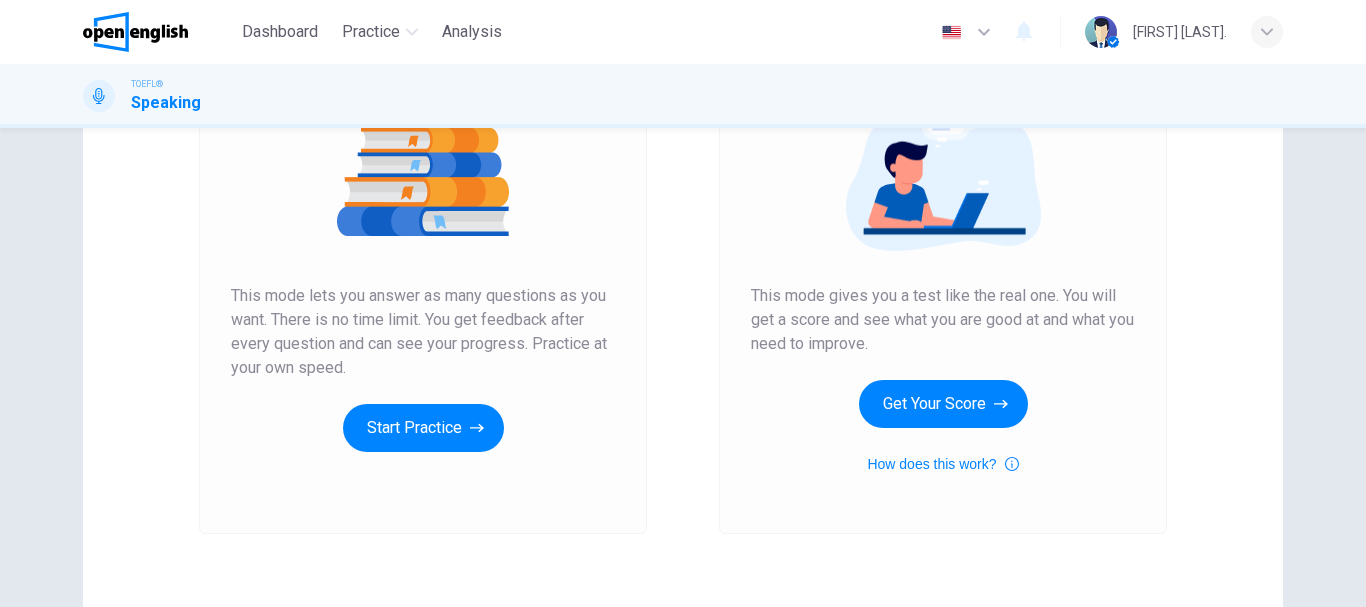 scroll, scrollTop: 300, scrollLeft: 0, axis: vertical 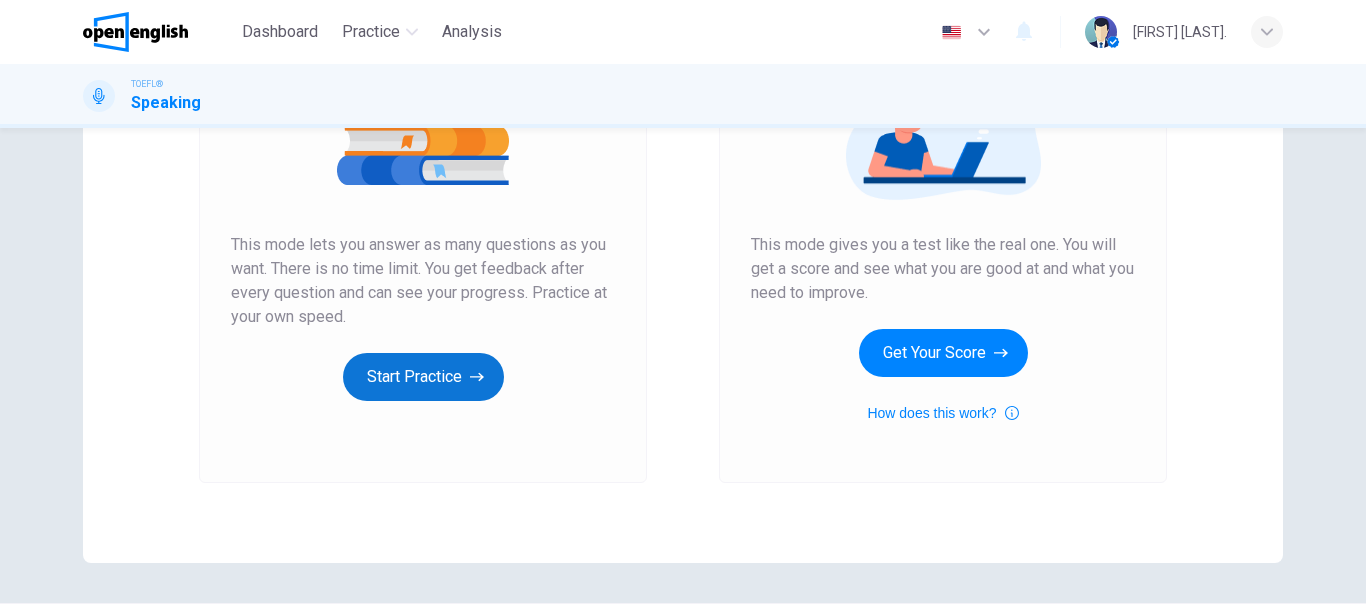 click on "Start Practice" at bounding box center [423, 377] 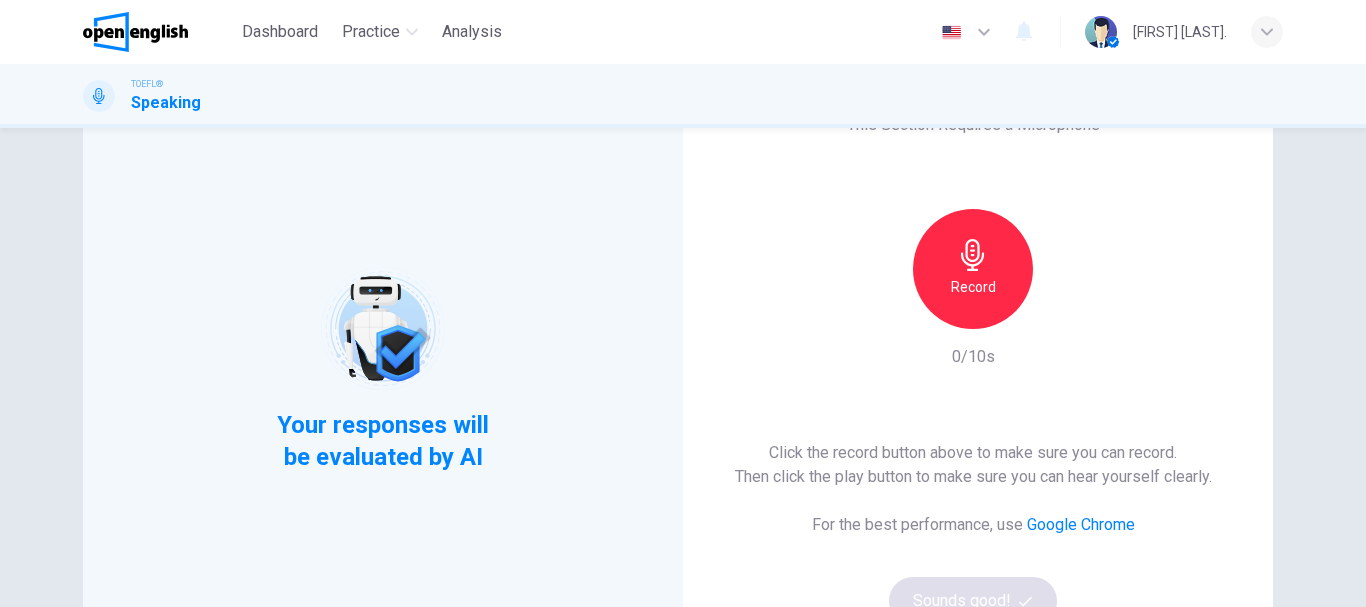 scroll, scrollTop: 100, scrollLeft: 0, axis: vertical 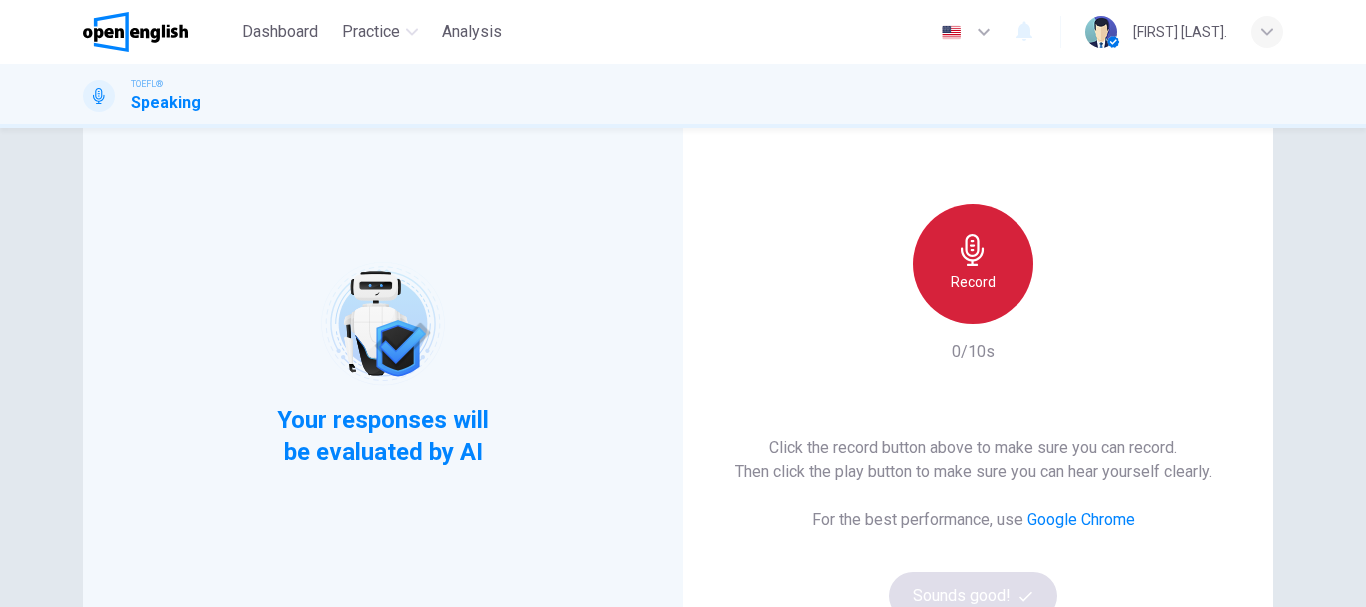 click on "Record" at bounding box center (973, 264) 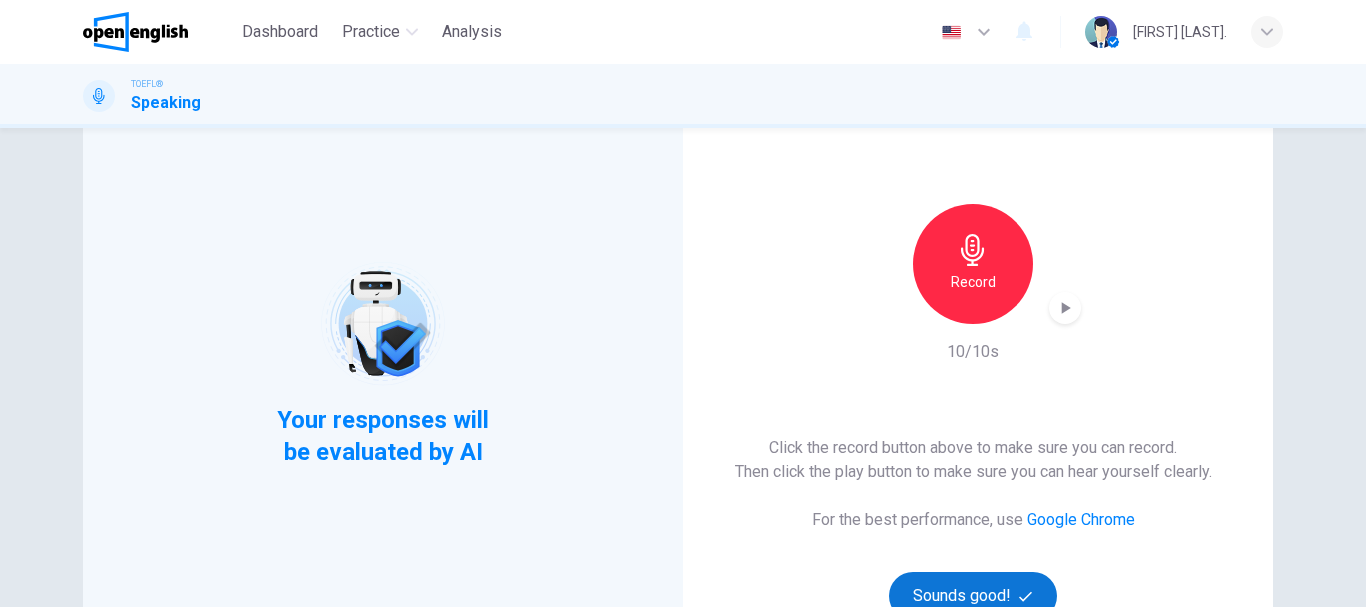 click on "Sounds good!" at bounding box center (973, 596) 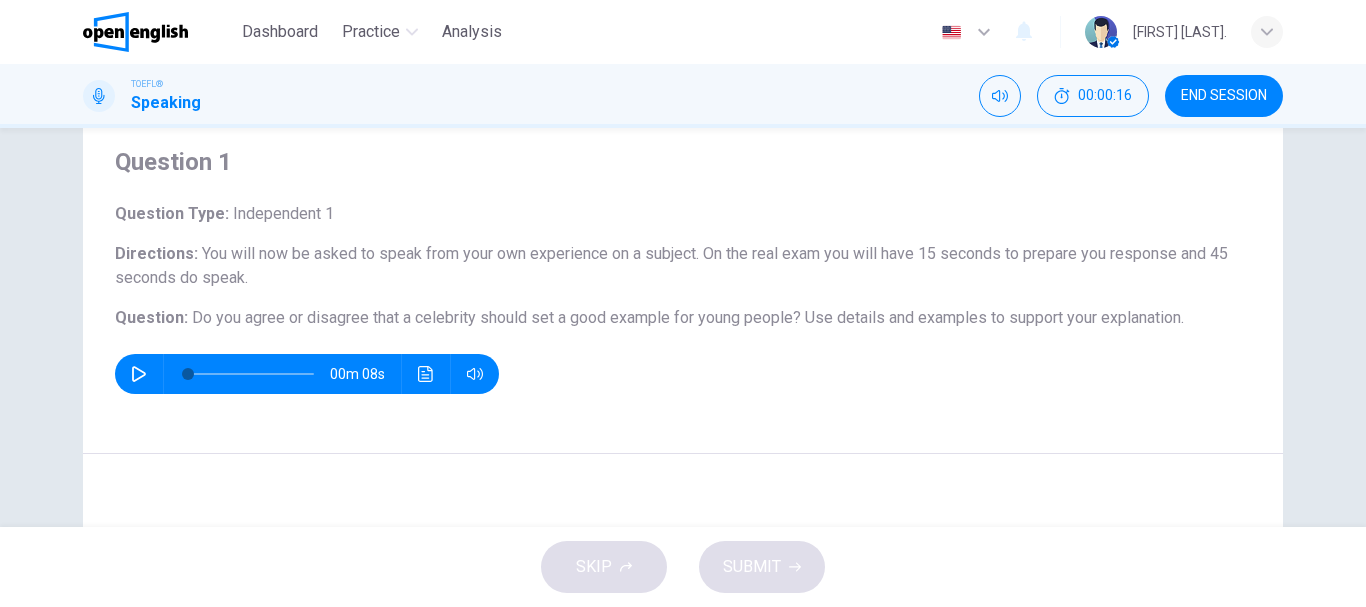 scroll, scrollTop: 100, scrollLeft: 0, axis: vertical 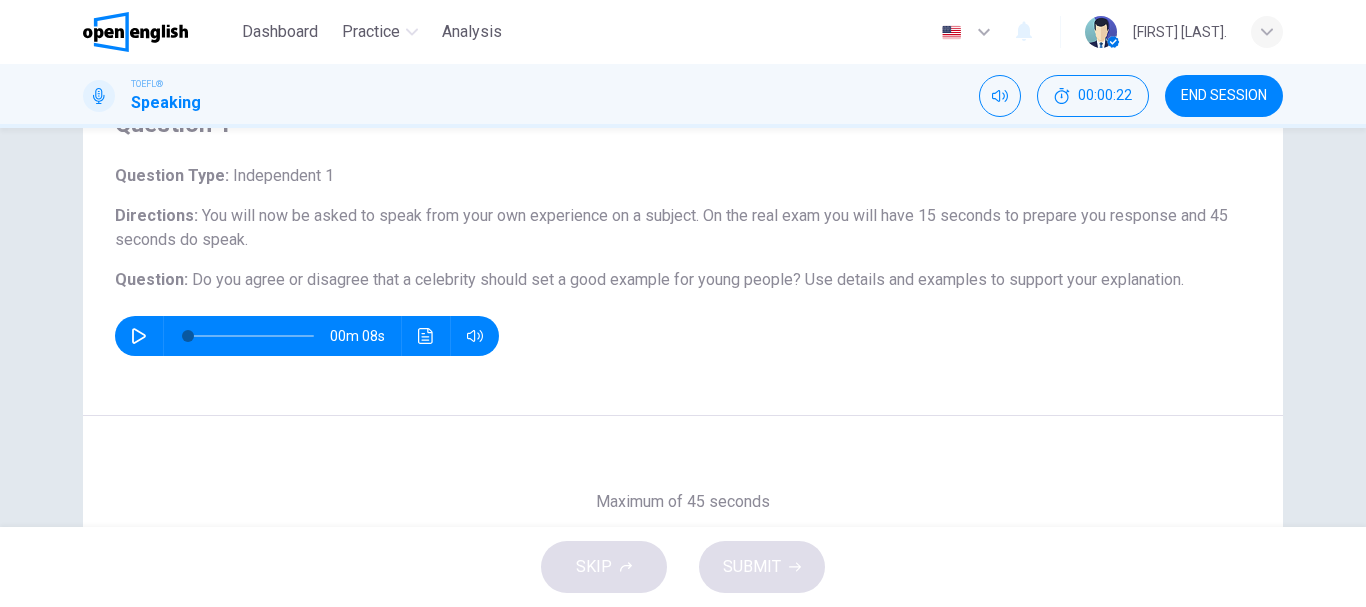 click at bounding box center [139, 336] 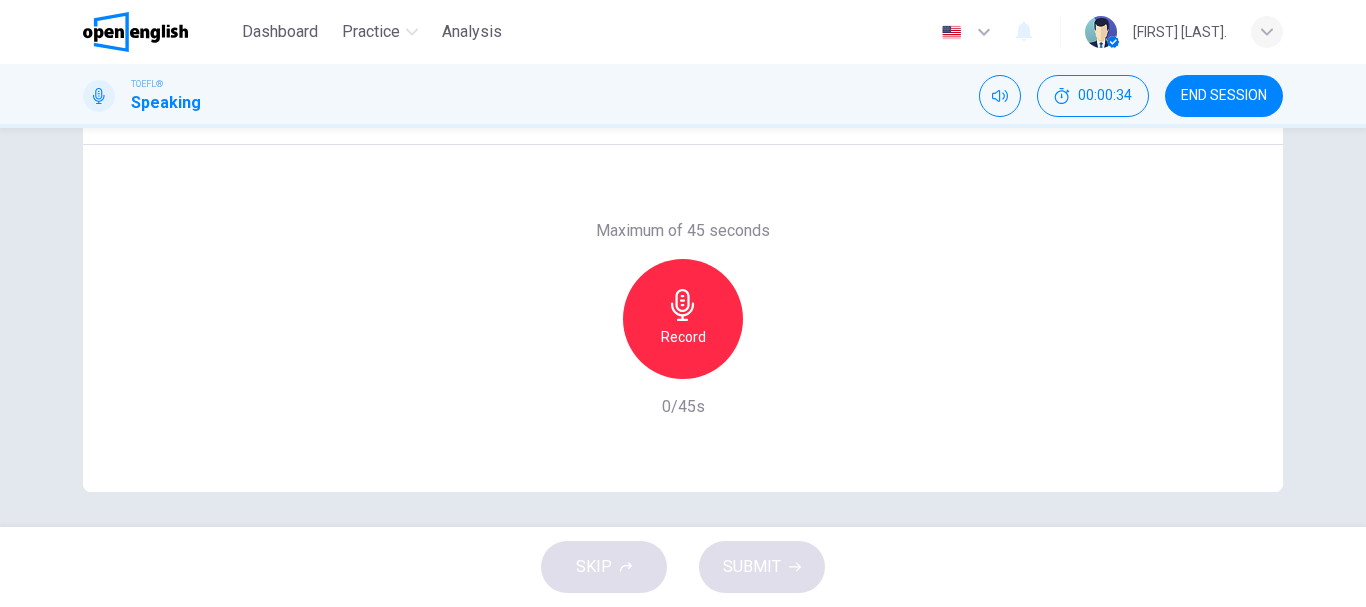 scroll, scrollTop: 376, scrollLeft: 0, axis: vertical 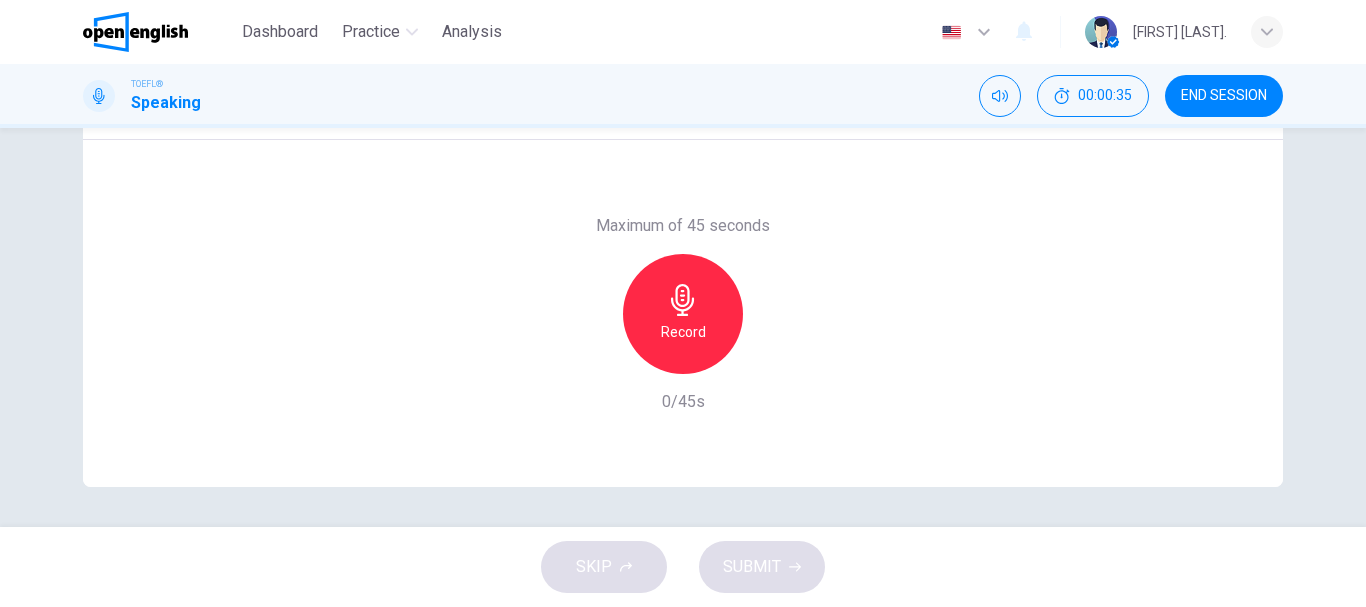 click on "Record" at bounding box center (683, 332) 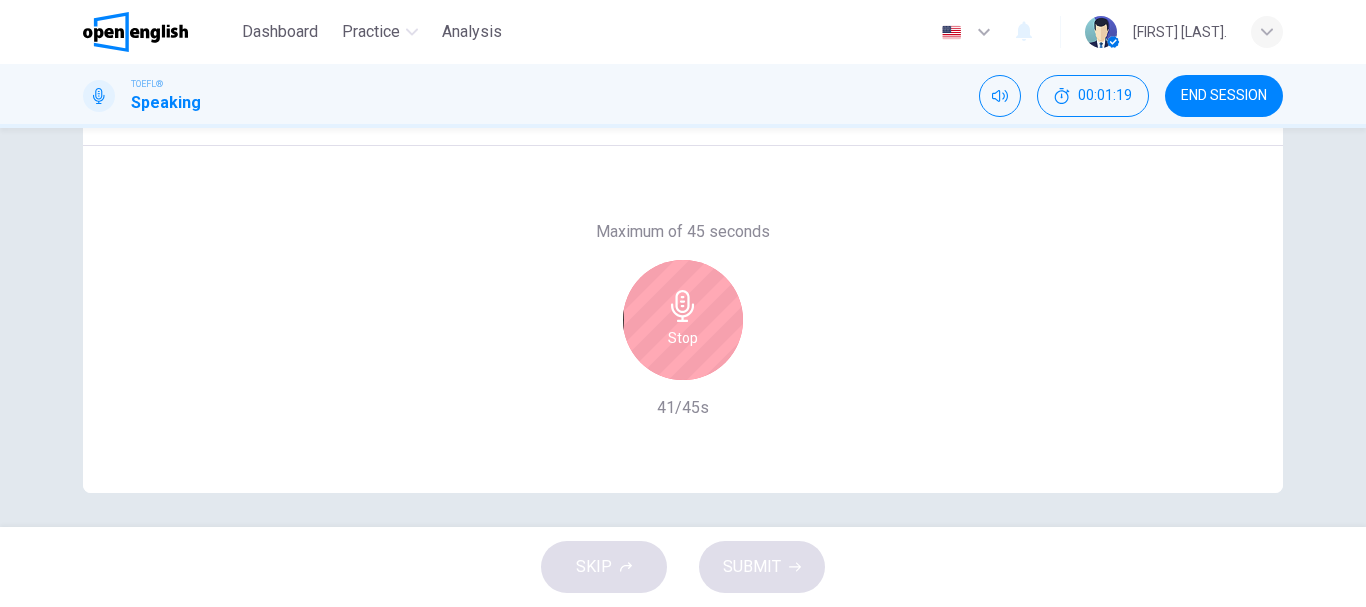 scroll, scrollTop: 376, scrollLeft: 0, axis: vertical 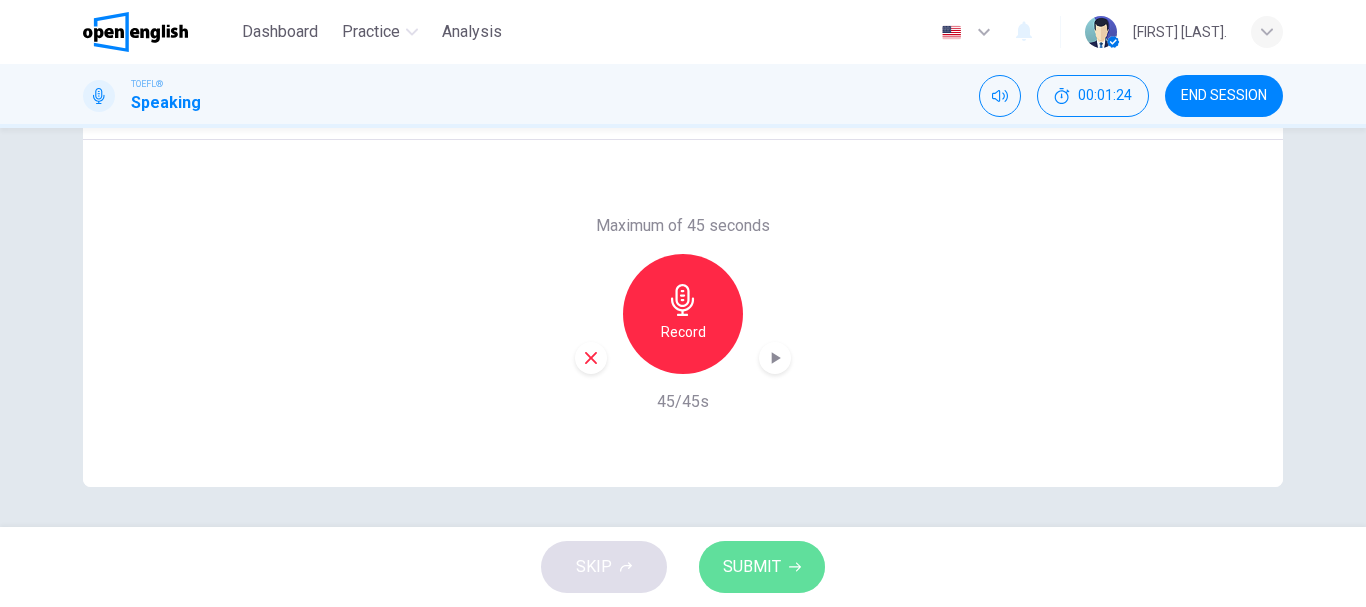 click on "SUBMIT" at bounding box center [752, 567] 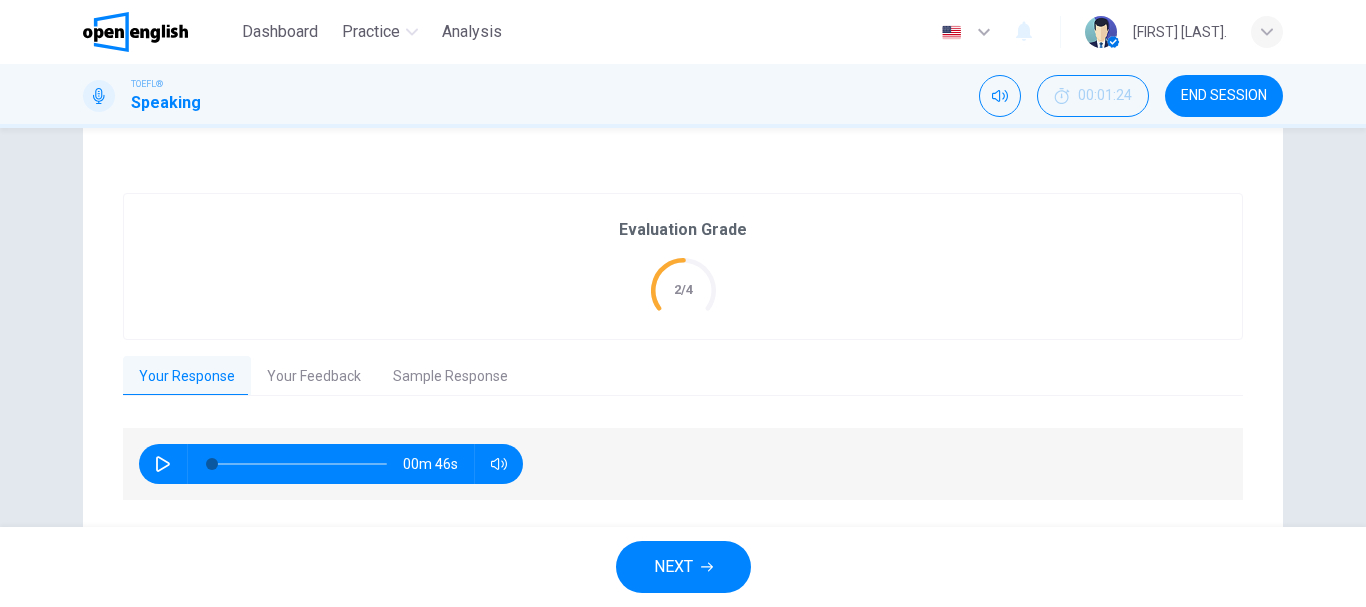 scroll, scrollTop: 399, scrollLeft: 0, axis: vertical 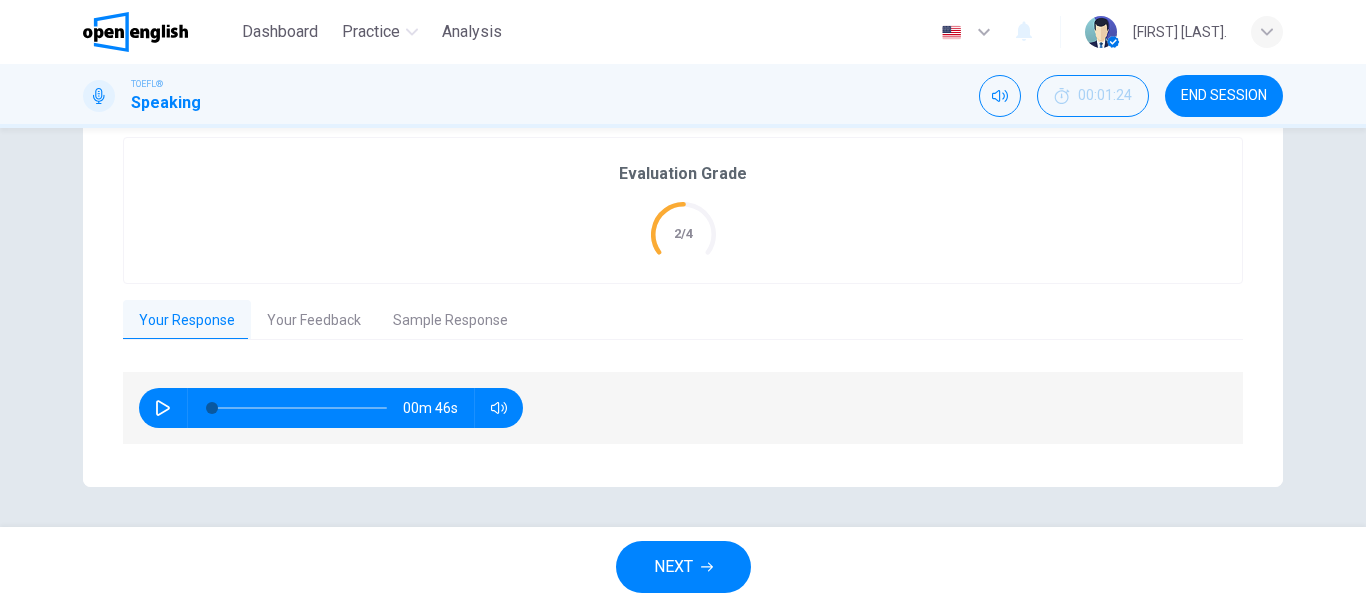 click on "Your Feedback" at bounding box center (314, 321) 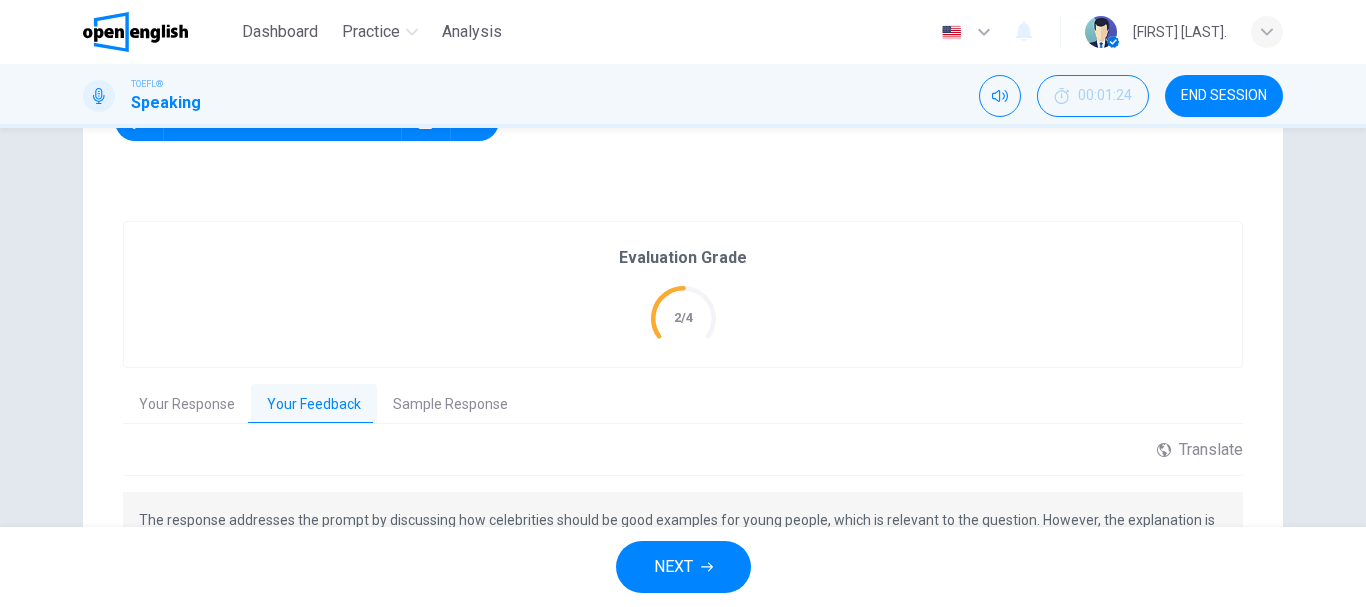 scroll, scrollTop: 399, scrollLeft: 0, axis: vertical 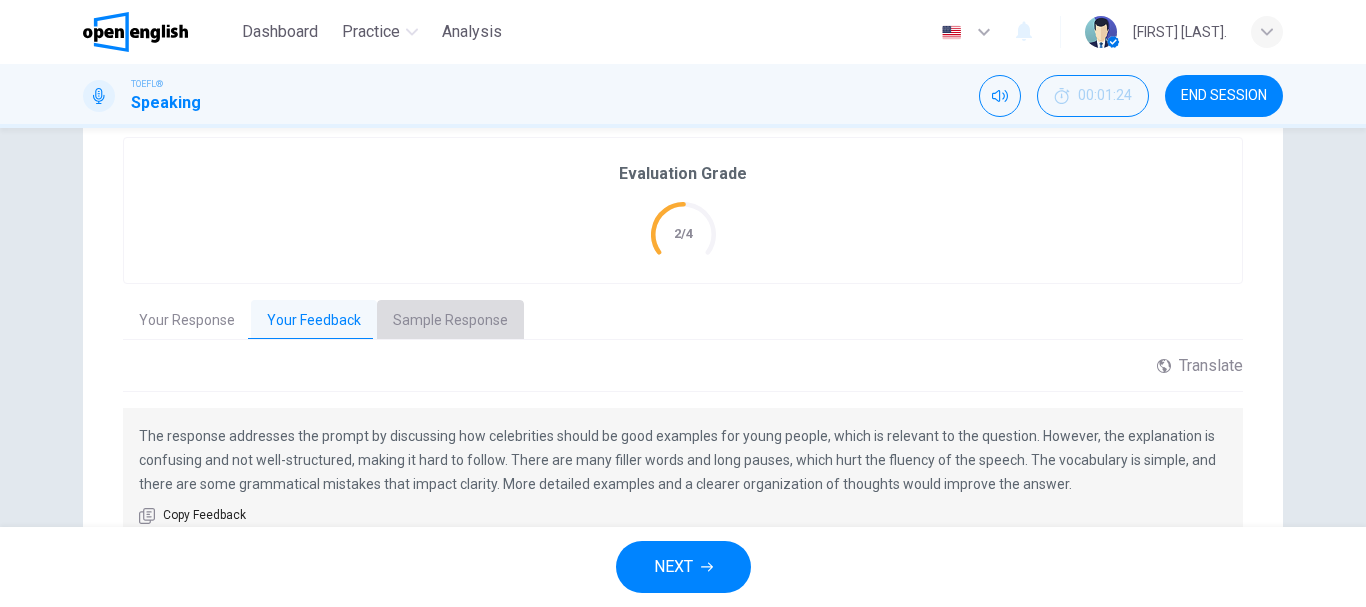 click on "Sample Response" at bounding box center [450, 321] 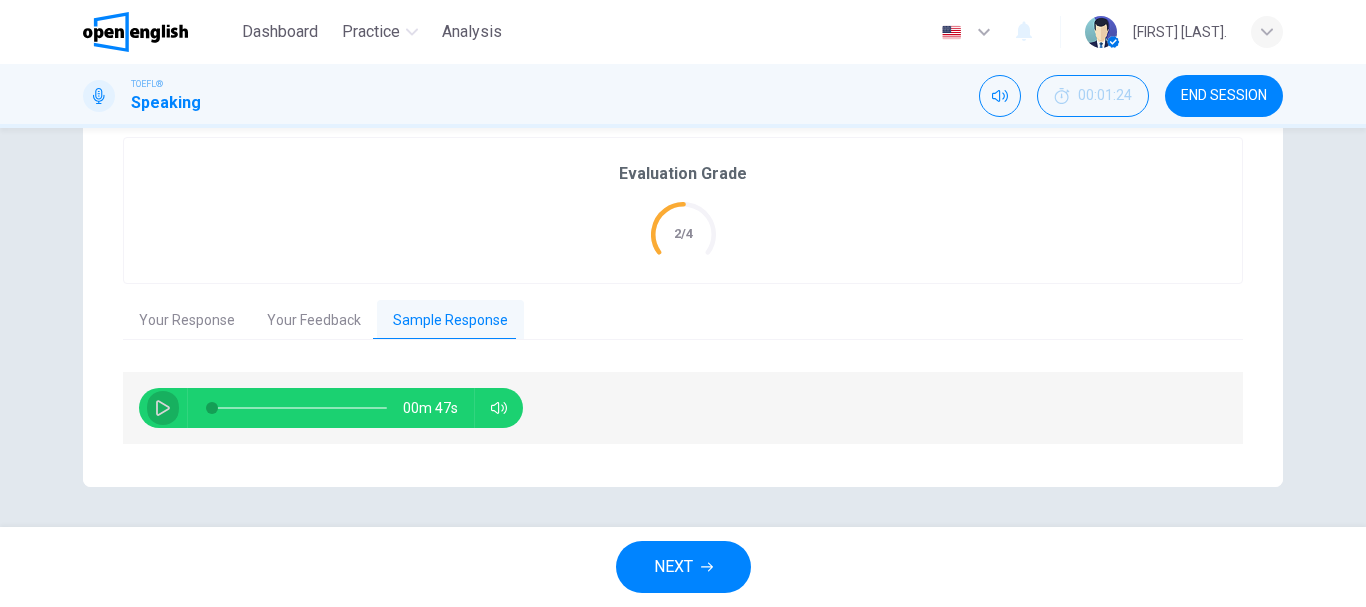 click at bounding box center (163, 408) 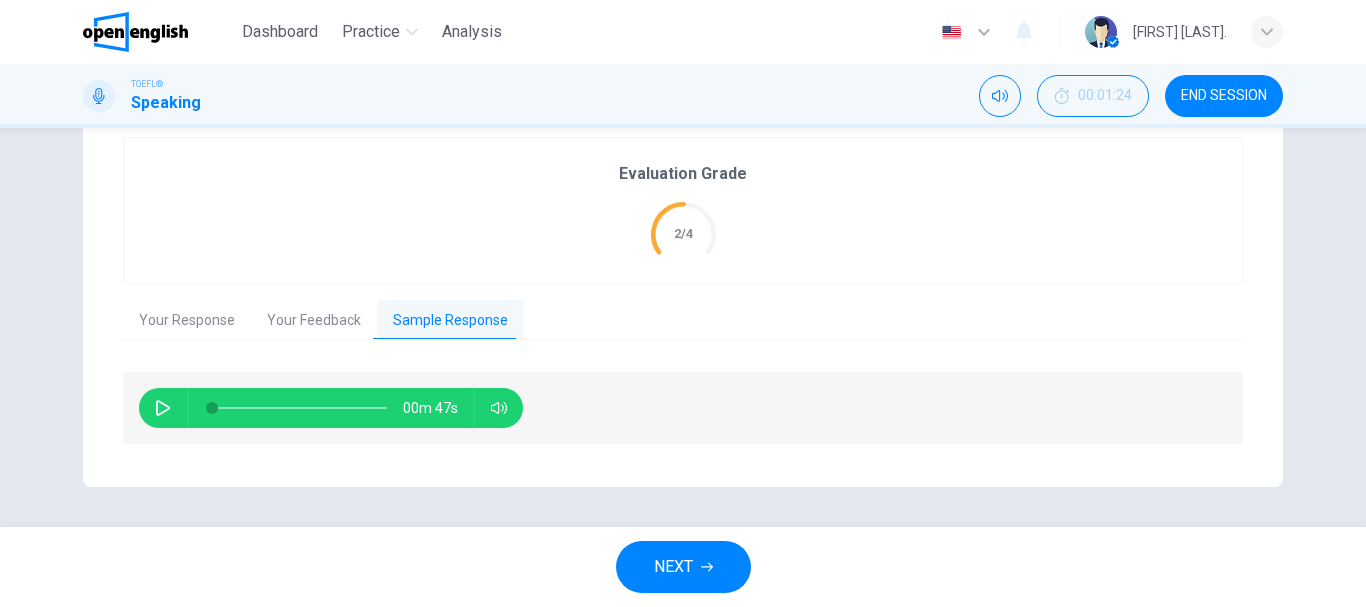 drag, startPoint x: 486, startPoint y: 495, endPoint x: 246, endPoint y: 646, distance: 283.5507 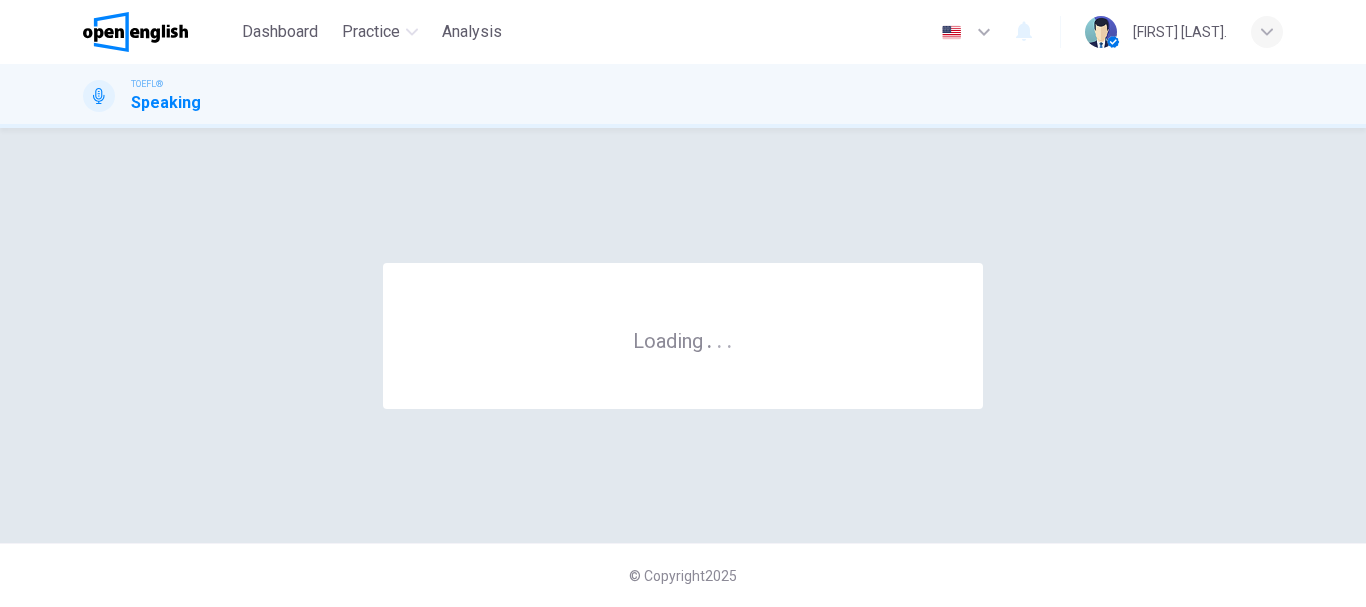 scroll, scrollTop: 0, scrollLeft: 0, axis: both 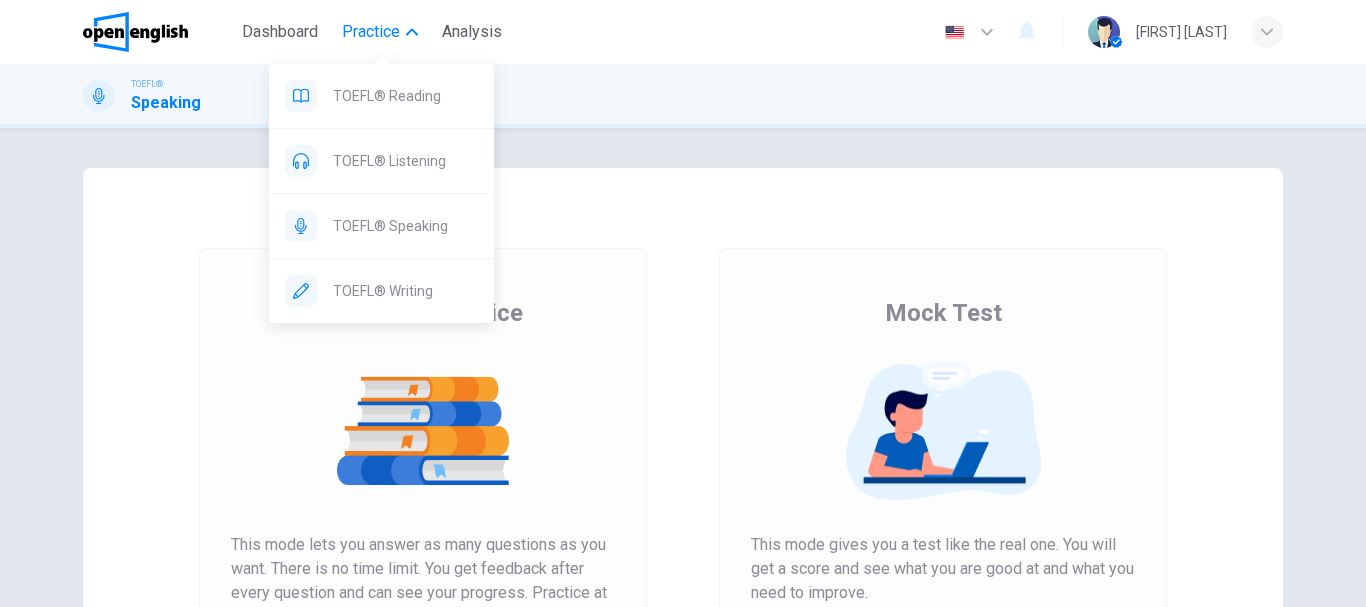 click on "Practice" at bounding box center [371, 32] 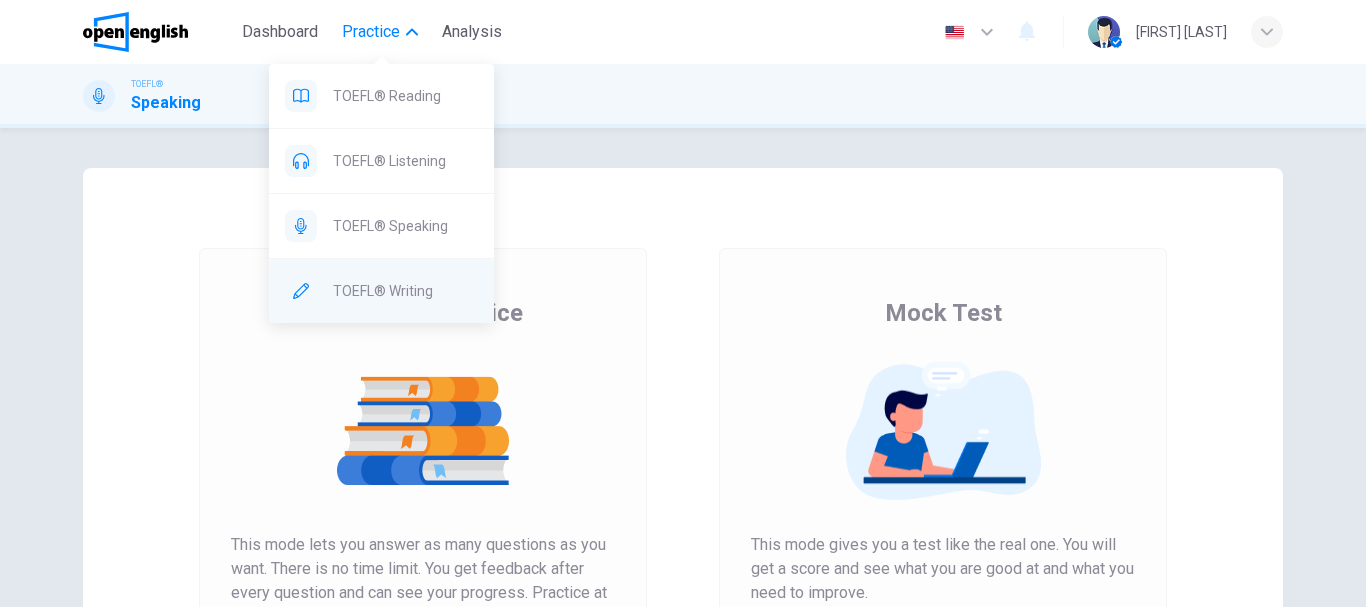 click on "TOEFL® Writing" at bounding box center (381, 96) 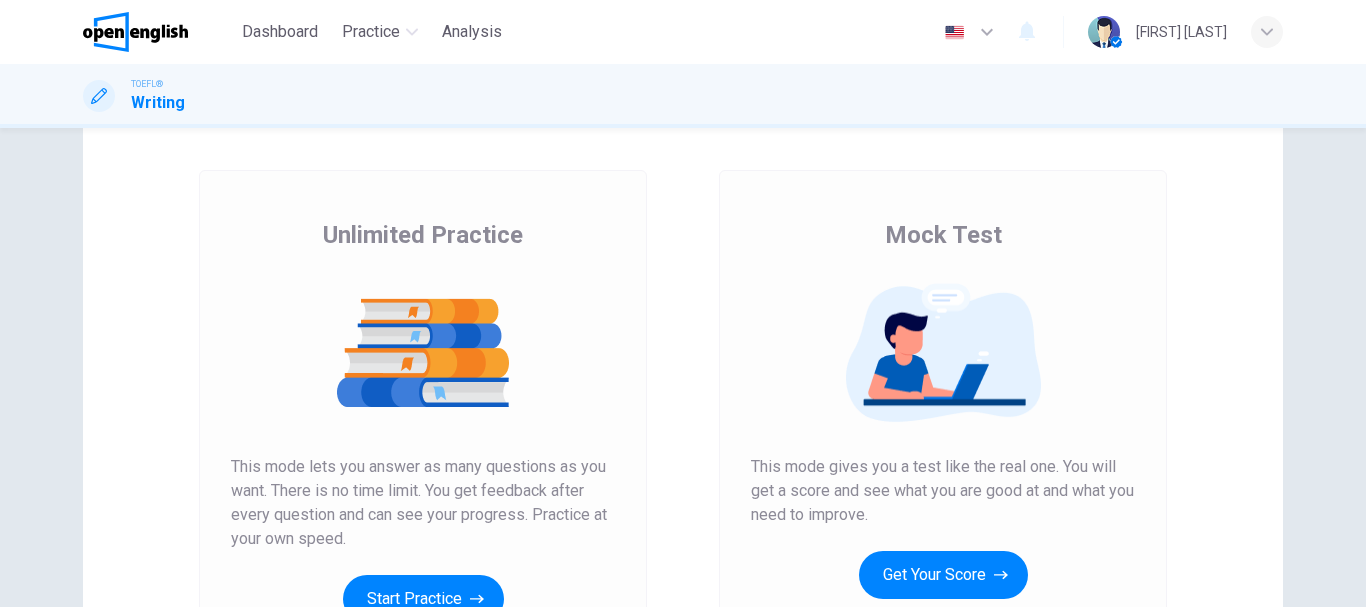 scroll, scrollTop: 200, scrollLeft: 0, axis: vertical 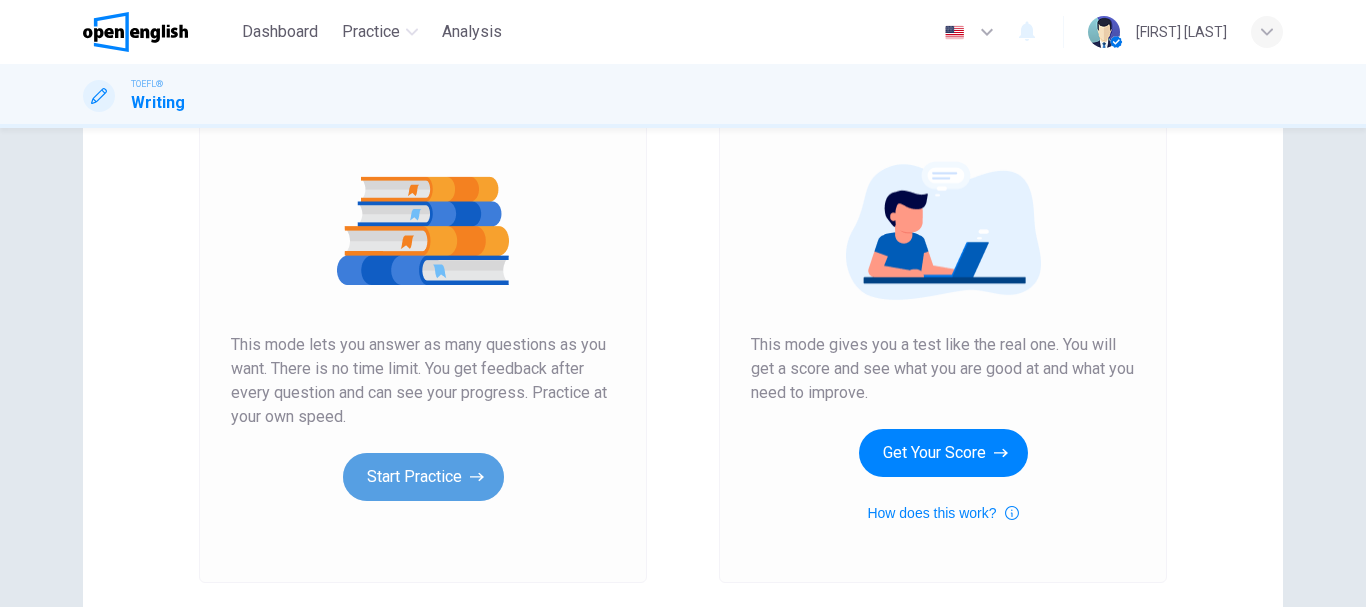 click on "Start Practice" at bounding box center (423, 477) 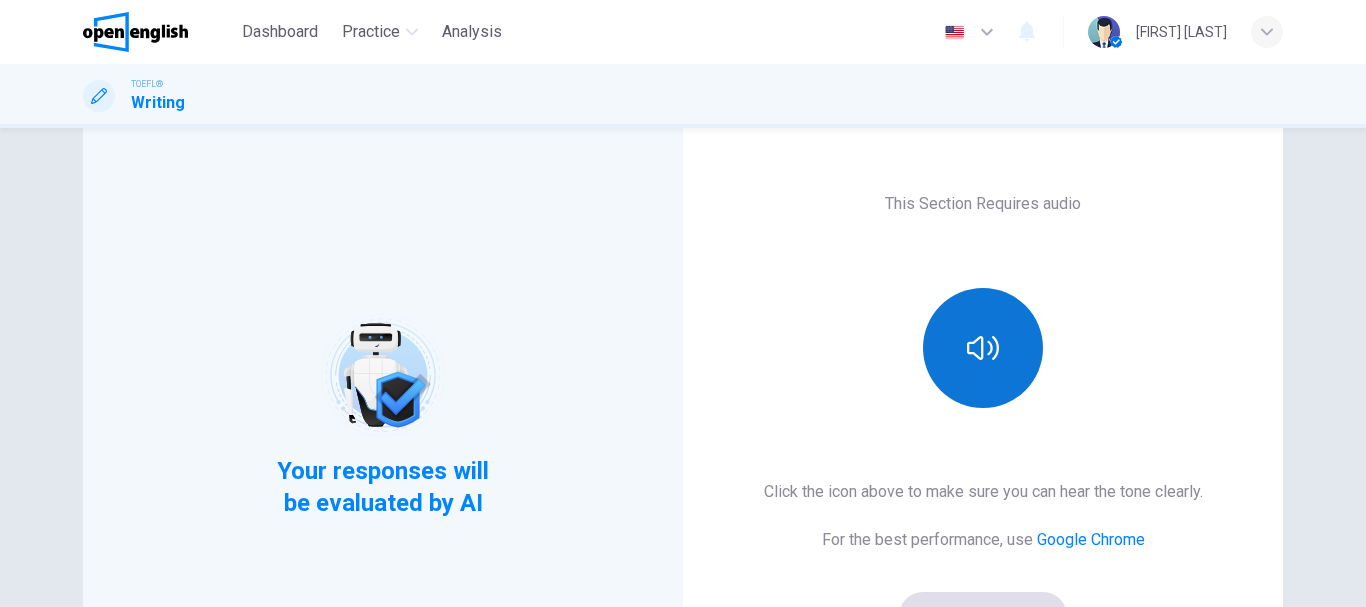 click at bounding box center [983, 348] 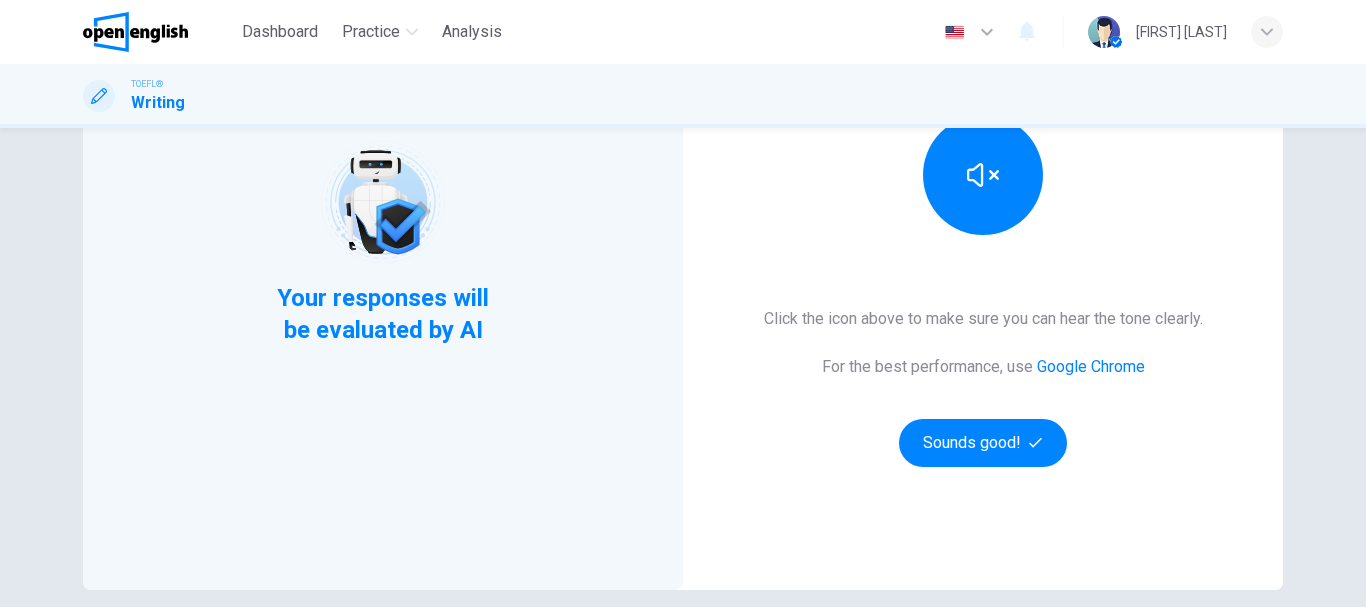 scroll, scrollTop: 300, scrollLeft: 0, axis: vertical 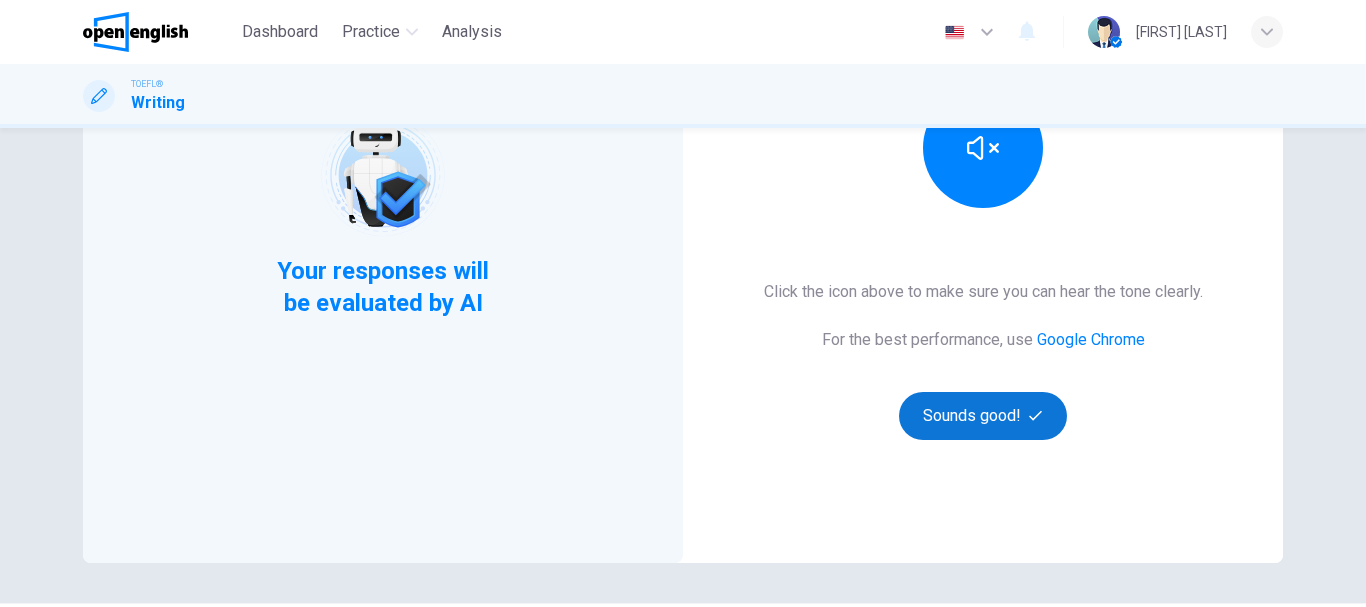 click on "Sounds good!" at bounding box center [983, 416] 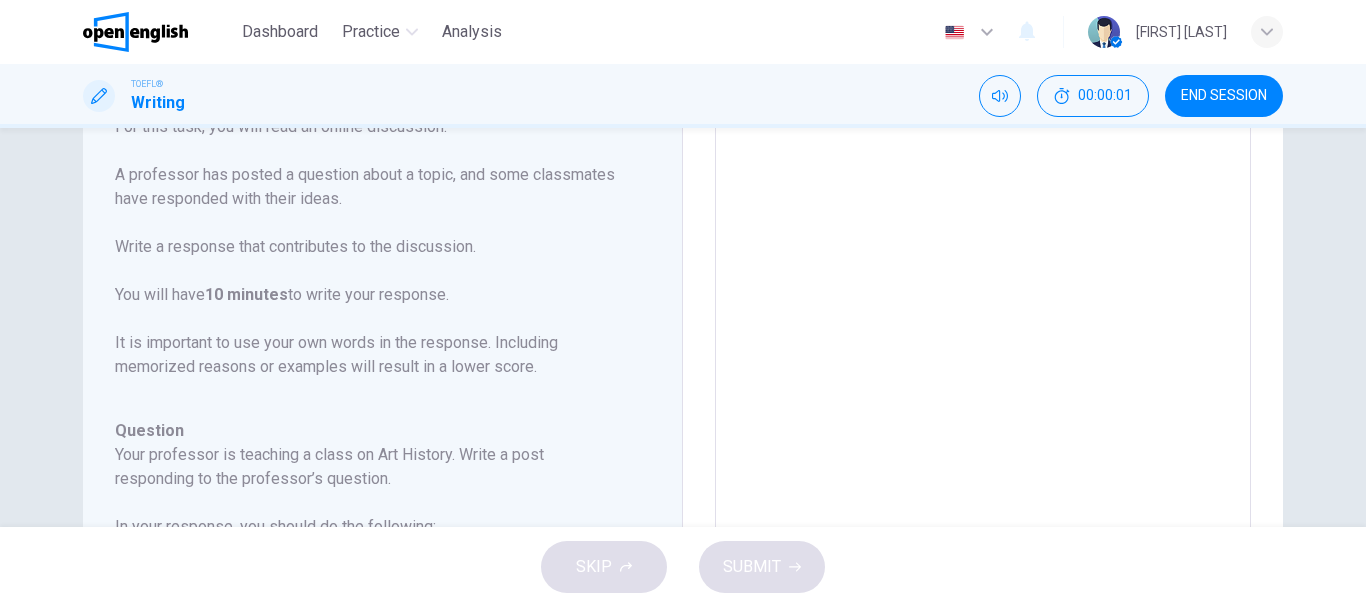 scroll, scrollTop: 100, scrollLeft: 0, axis: vertical 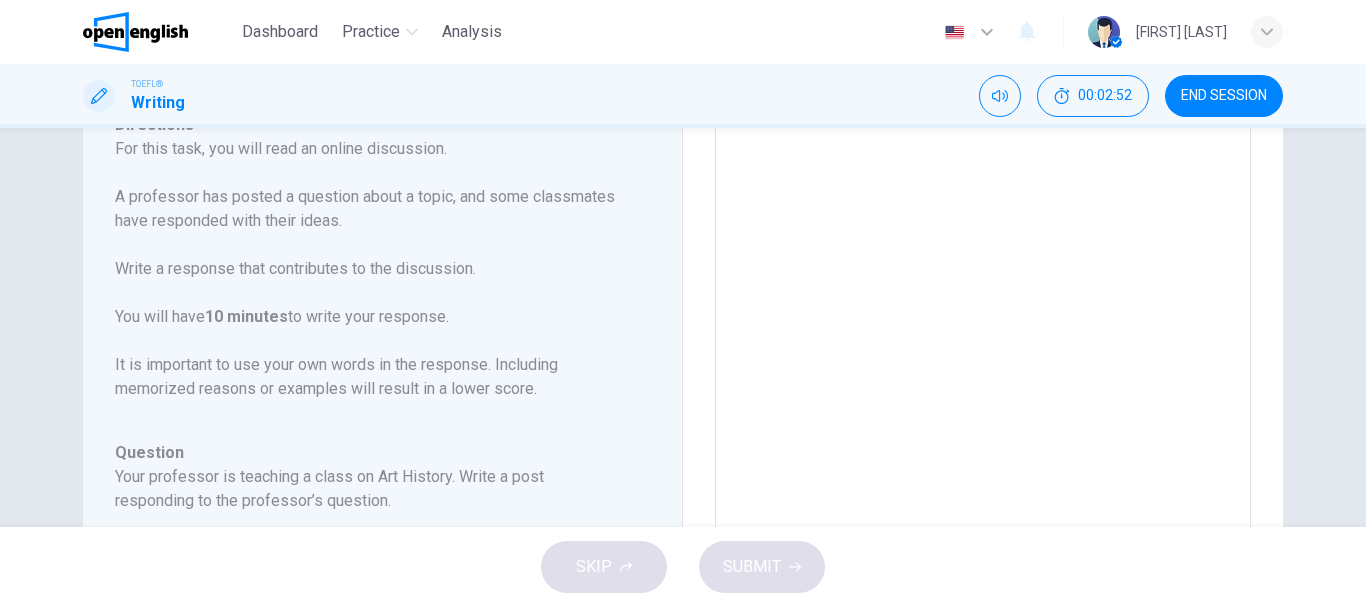 click at bounding box center [983, 381] 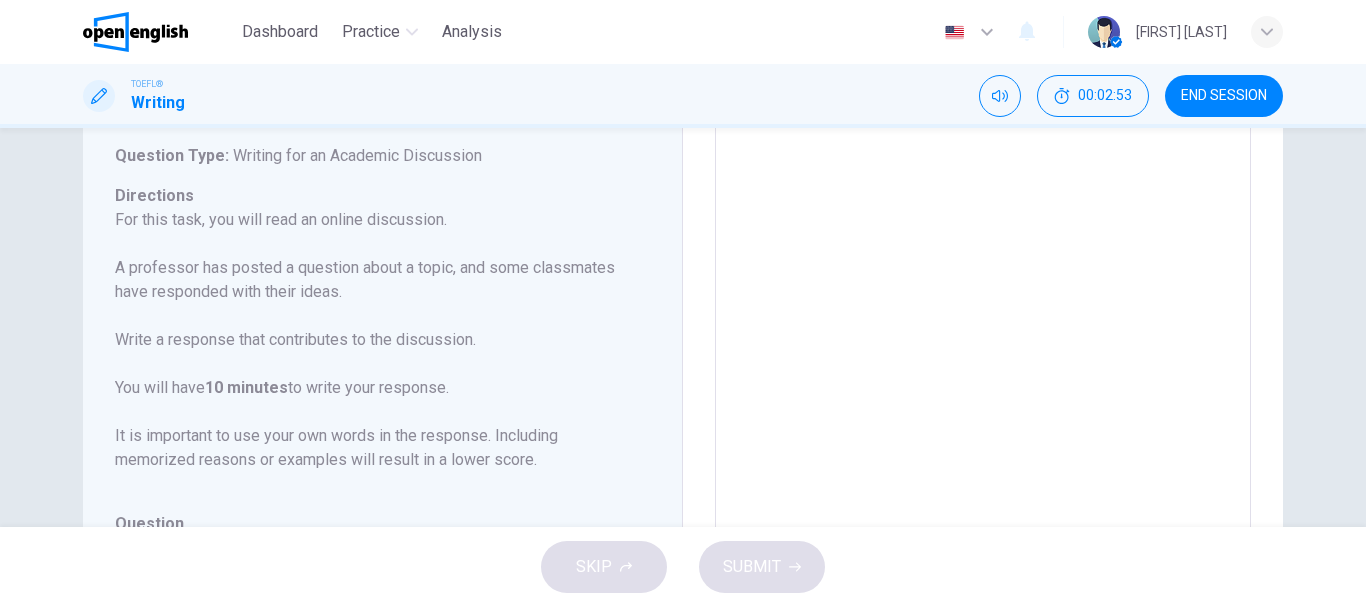 scroll, scrollTop: 0, scrollLeft: 0, axis: both 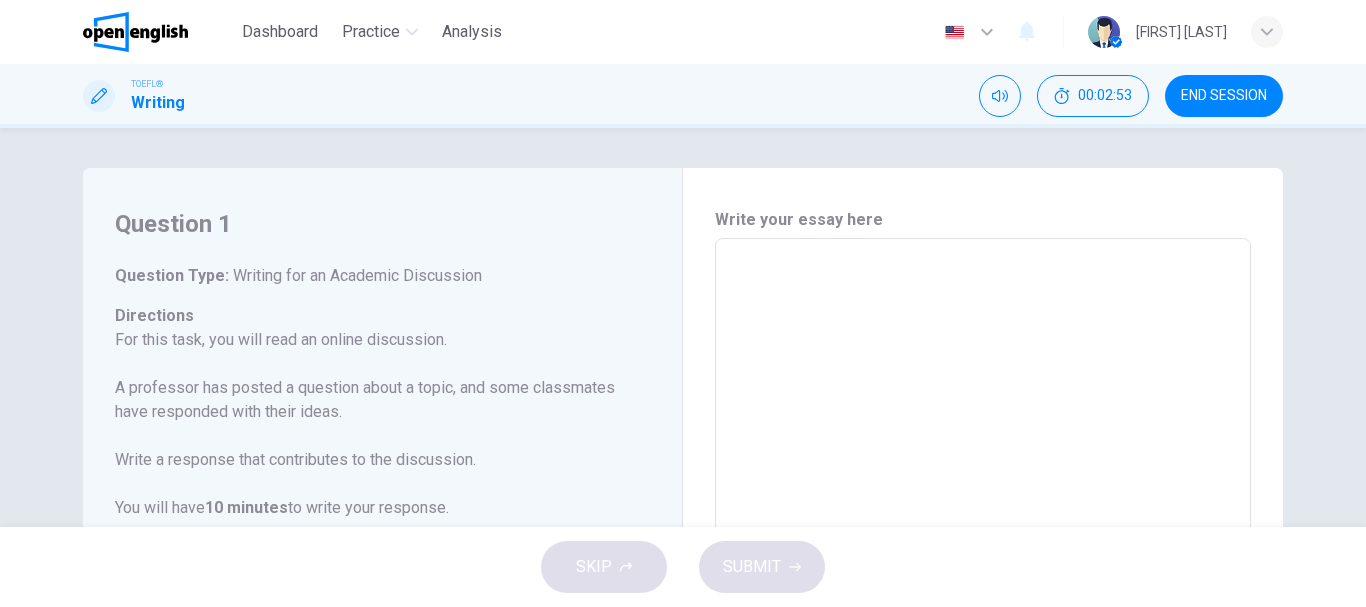 click at bounding box center [983, 572] 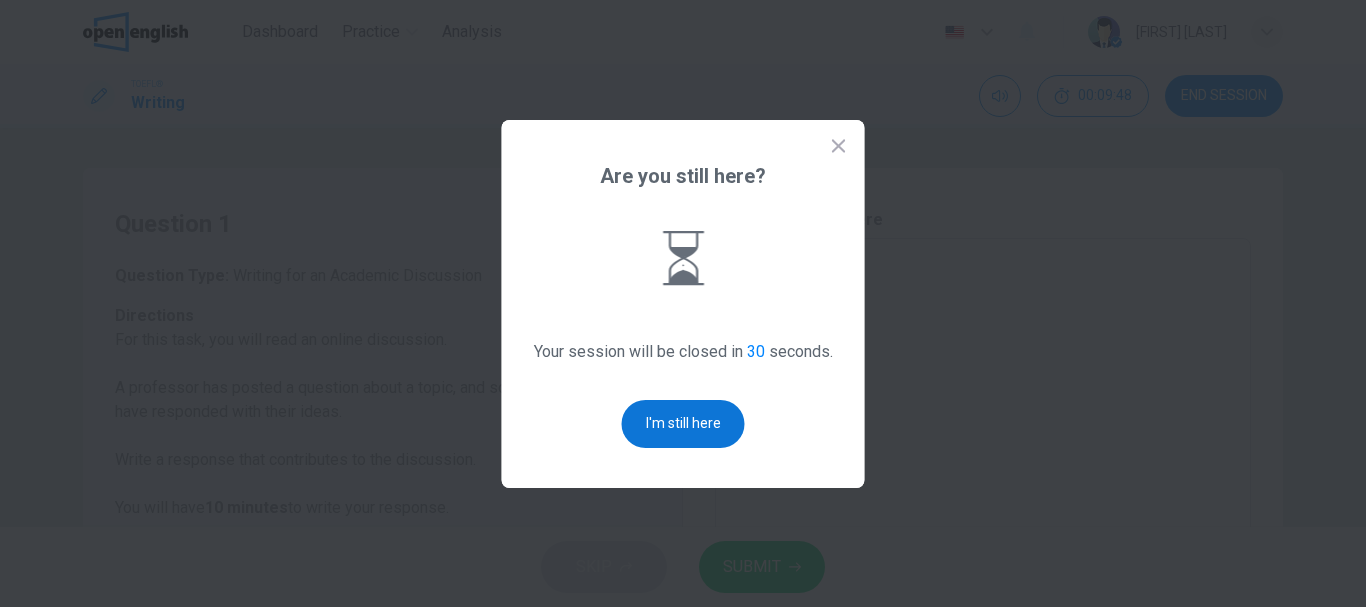 click on "I'm still here" at bounding box center (683, 424) 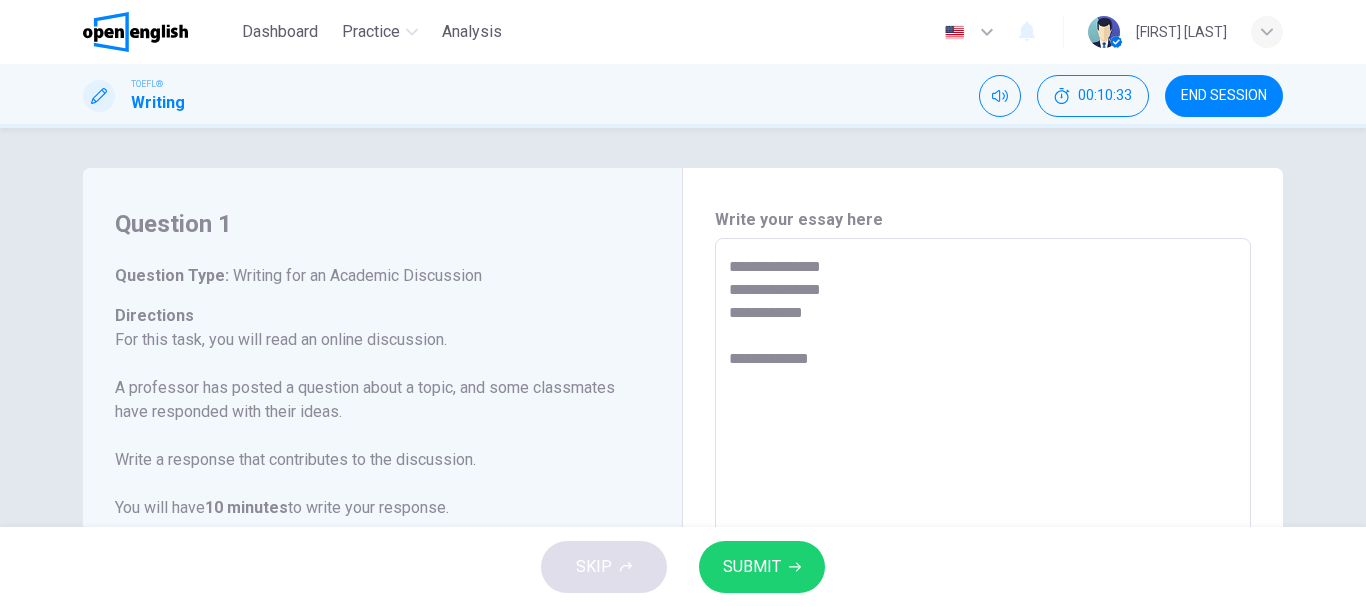 click on "**********" at bounding box center [983, 572] 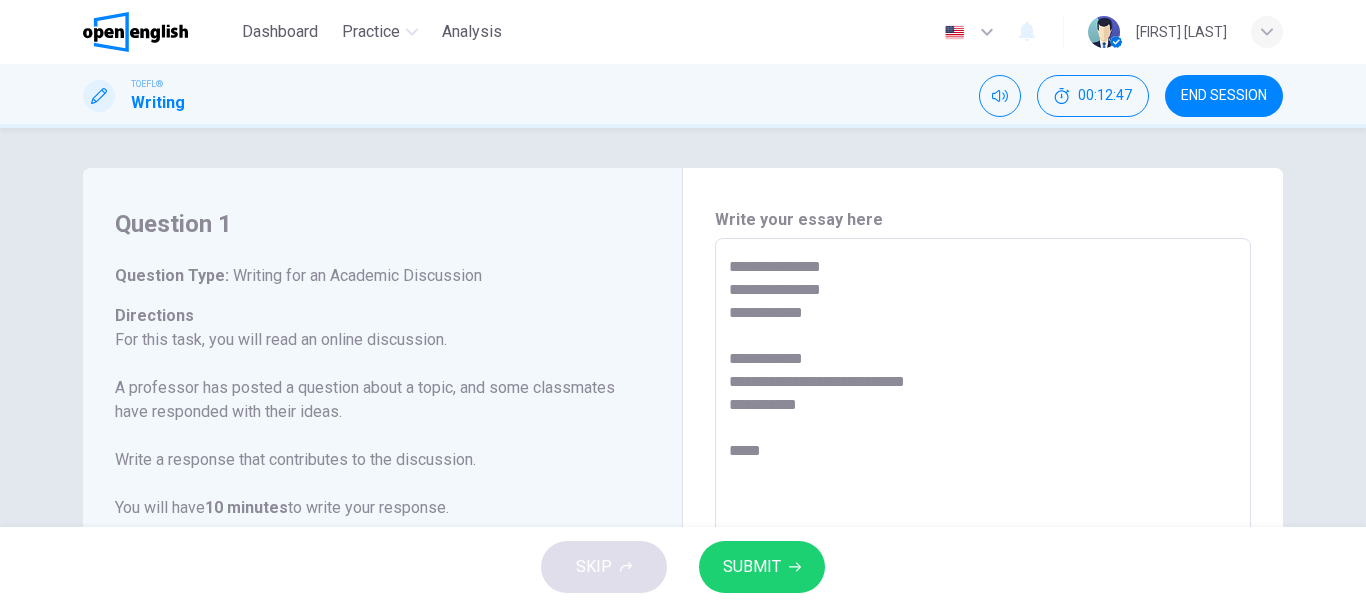 scroll, scrollTop: 150, scrollLeft: 0, axis: vertical 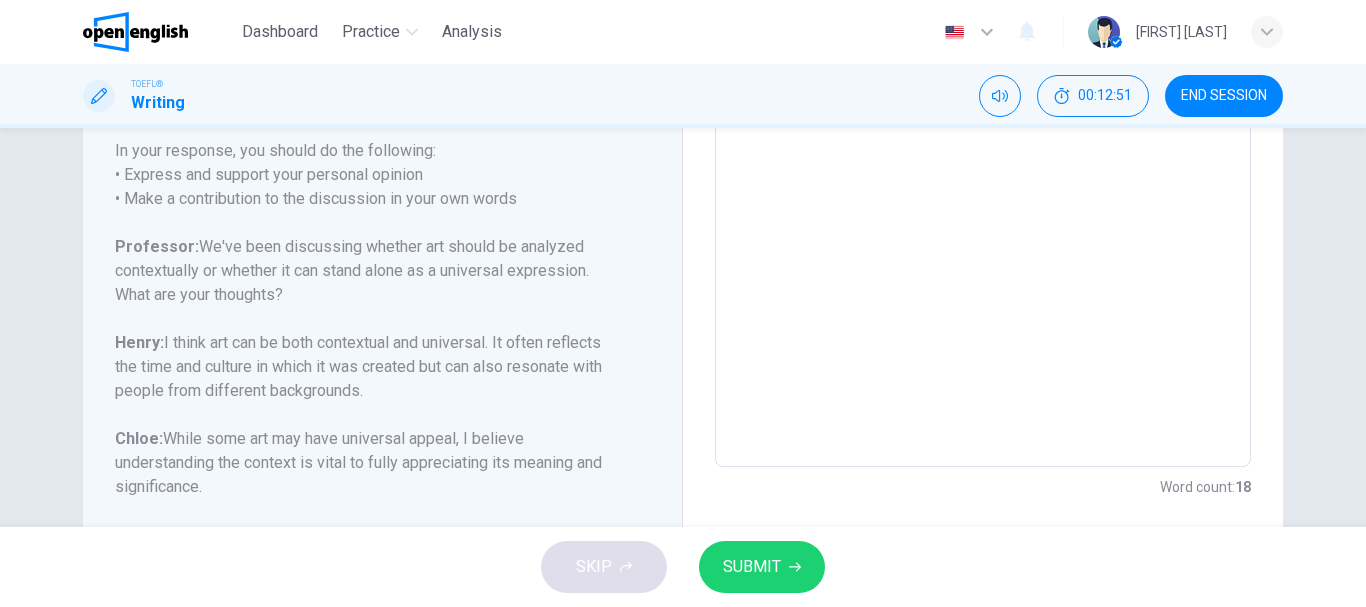 drag, startPoint x: 797, startPoint y: 311, endPoint x: 802, endPoint y: 359, distance: 48.259712 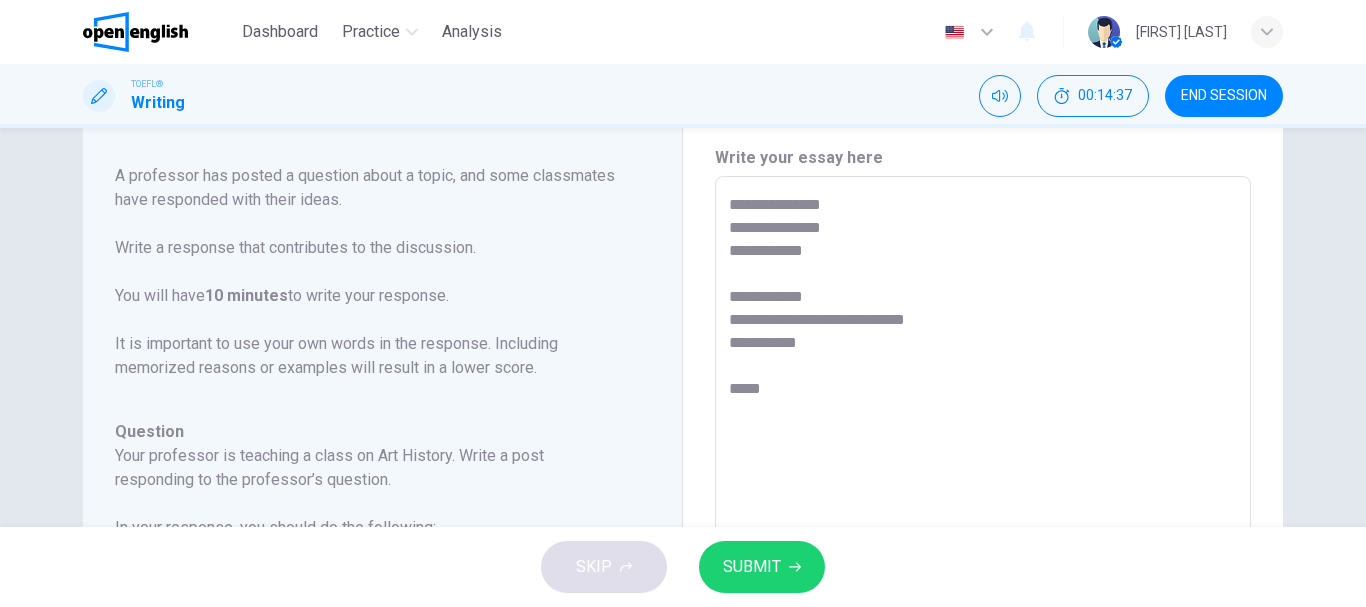 scroll, scrollTop: 45, scrollLeft: 0, axis: vertical 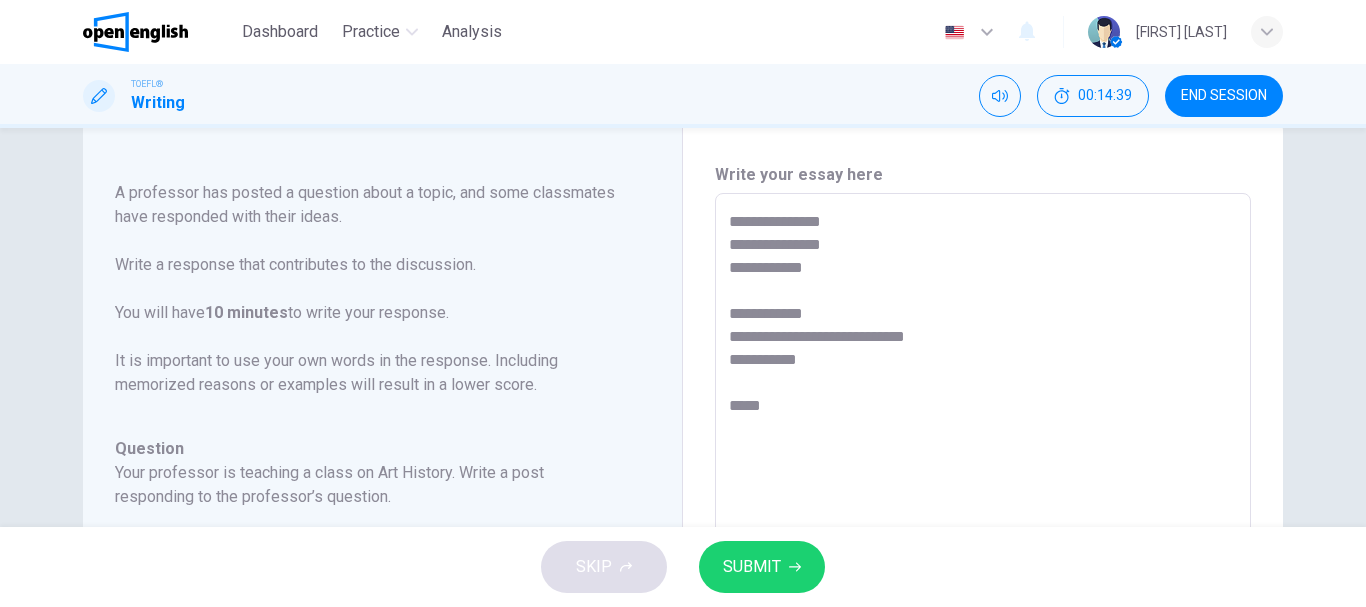 click on "**********" at bounding box center [983, 527] 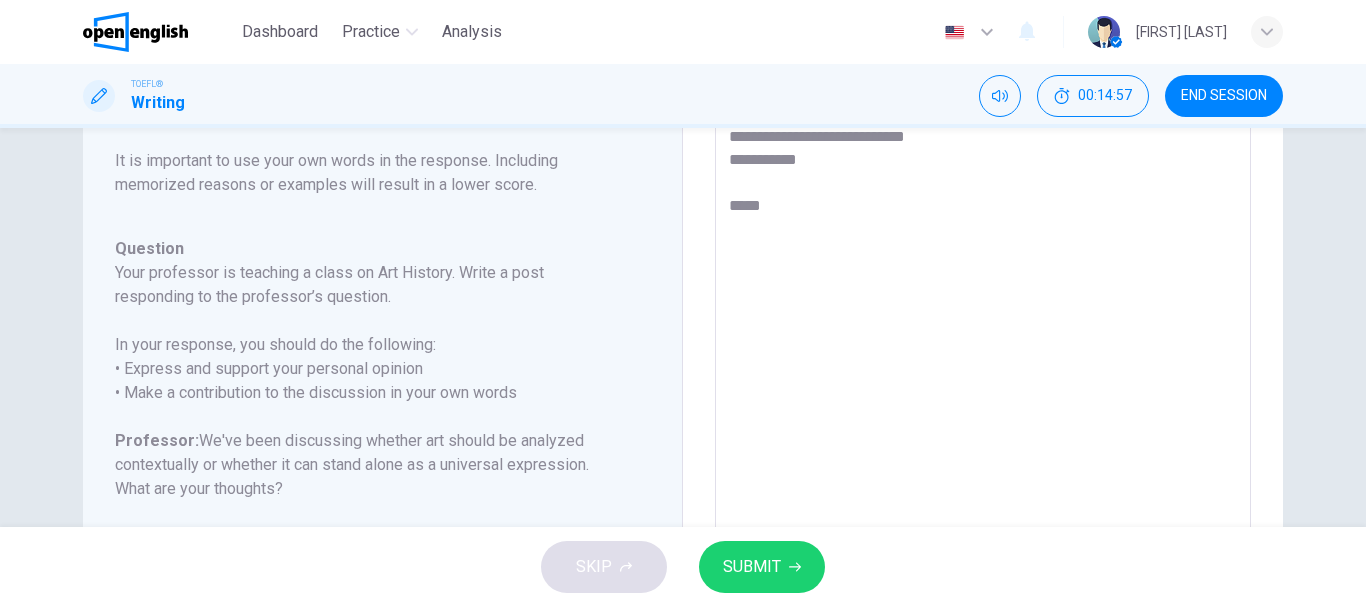 scroll, scrollTop: 128, scrollLeft: 0, axis: vertical 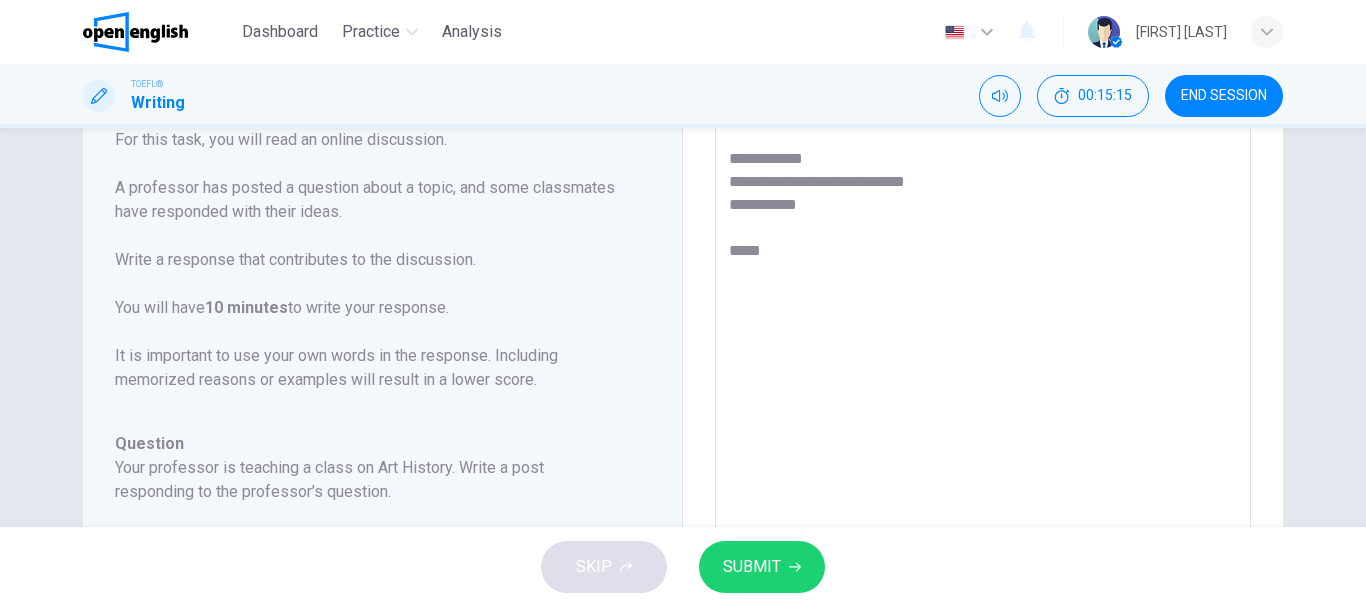 type on "**********" 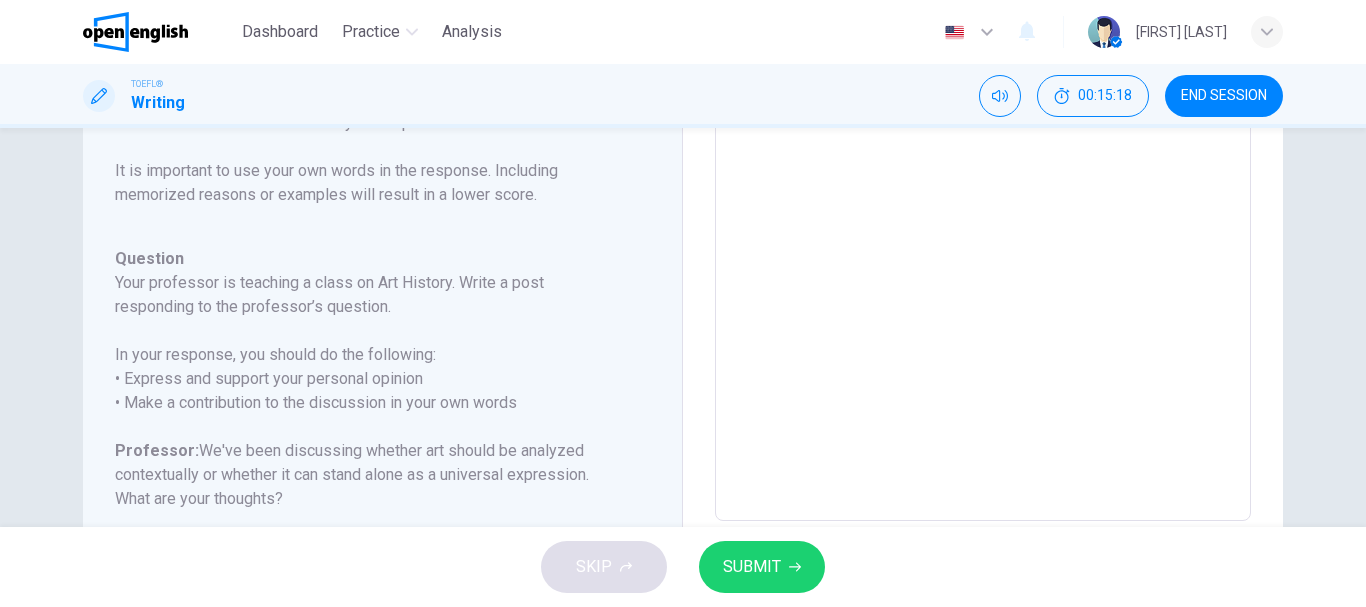 scroll, scrollTop: 406, scrollLeft: 0, axis: vertical 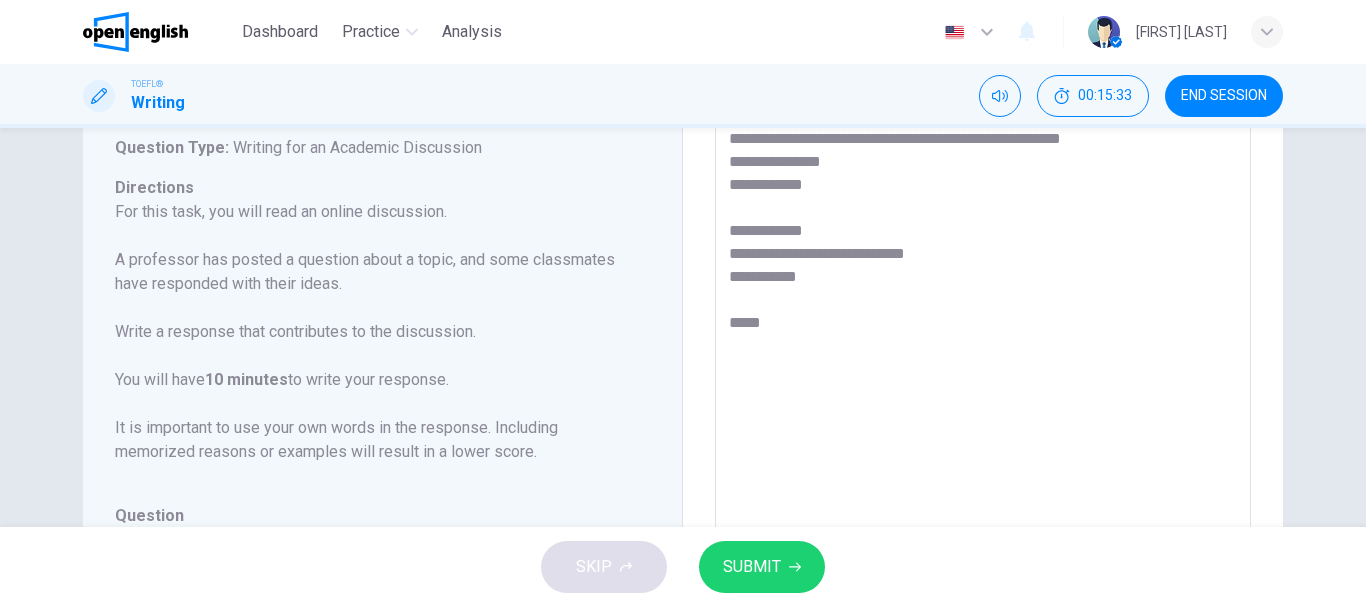 drag, startPoint x: 798, startPoint y: 302, endPoint x: 789, endPoint y: 330, distance: 29.410883 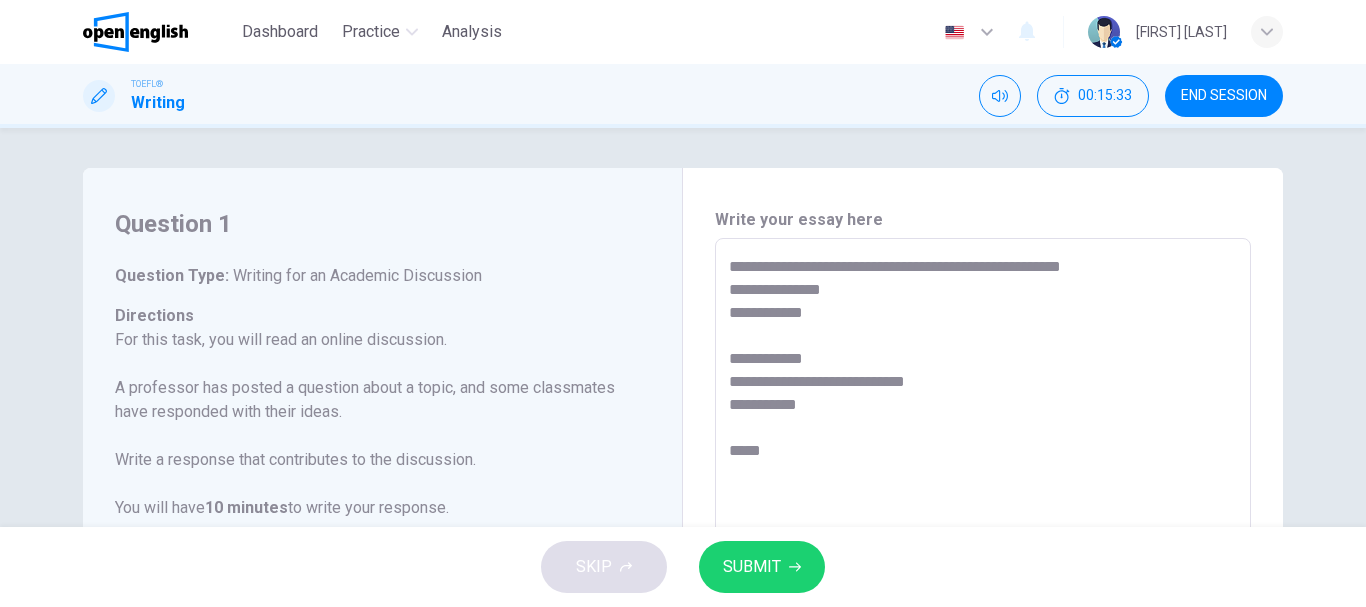 drag, startPoint x: 789, startPoint y: 330, endPoint x: 663, endPoint y: 82, distance: 278.1726 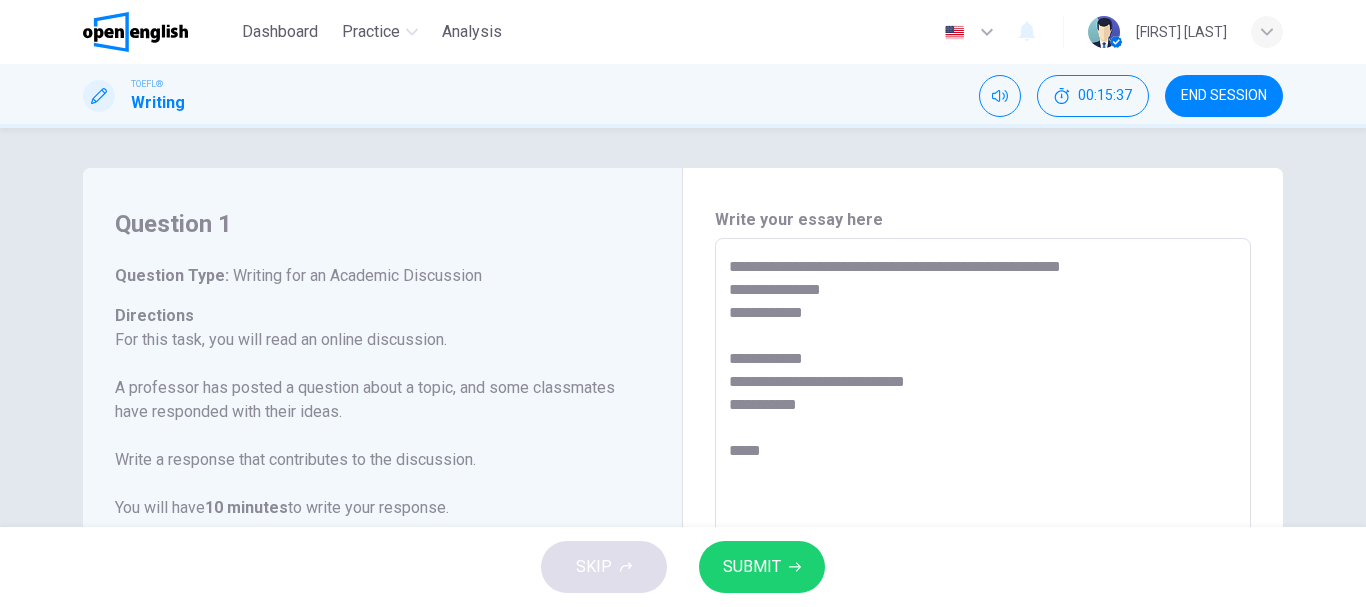 click on "**********" at bounding box center [983, 572] 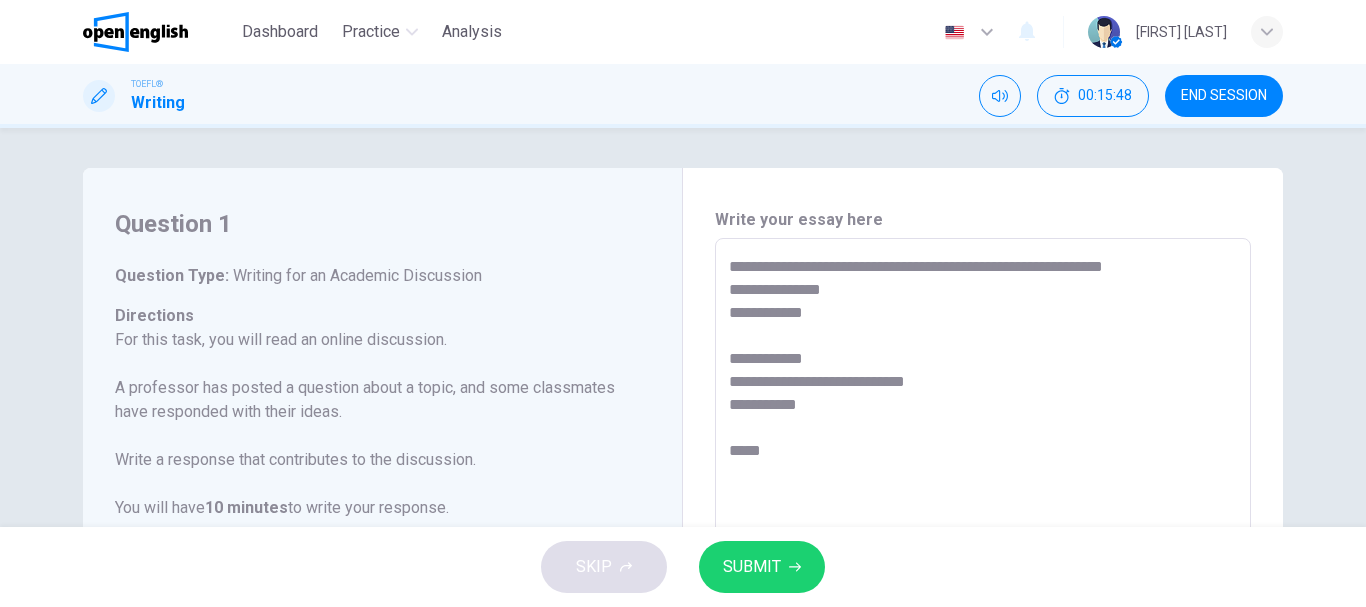 drag, startPoint x: 822, startPoint y: 466, endPoint x: 509, endPoint y: 123, distance: 464.34686 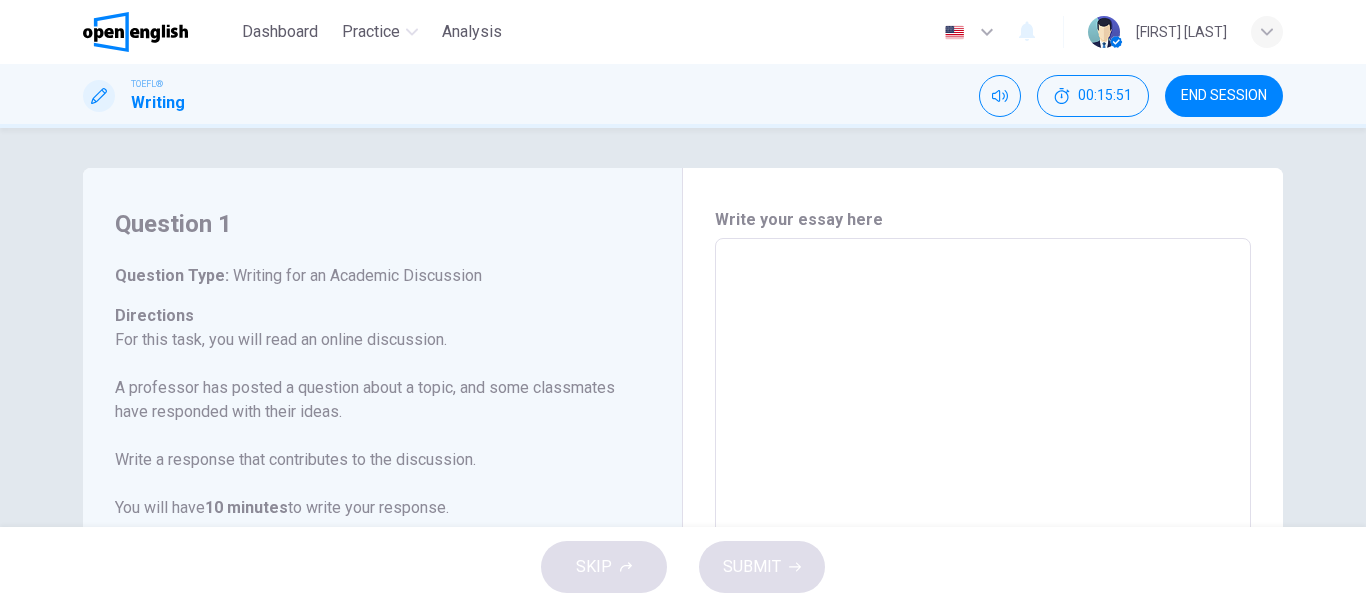 type 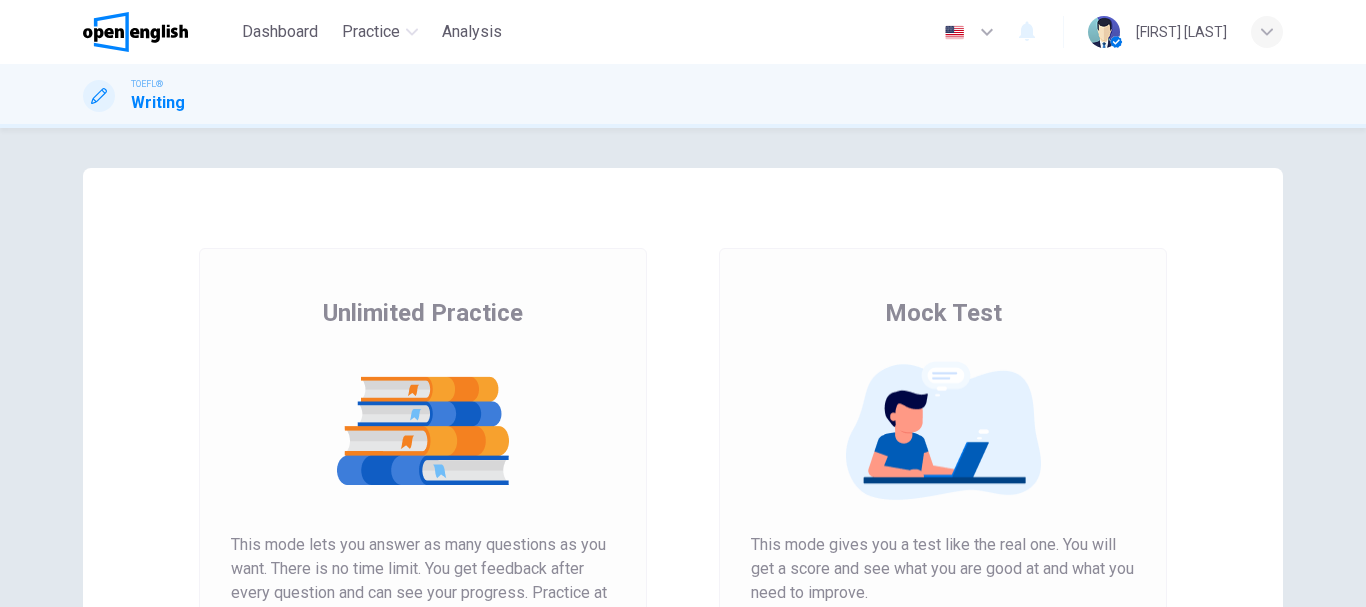scroll, scrollTop: 0, scrollLeft: 0, axis: both 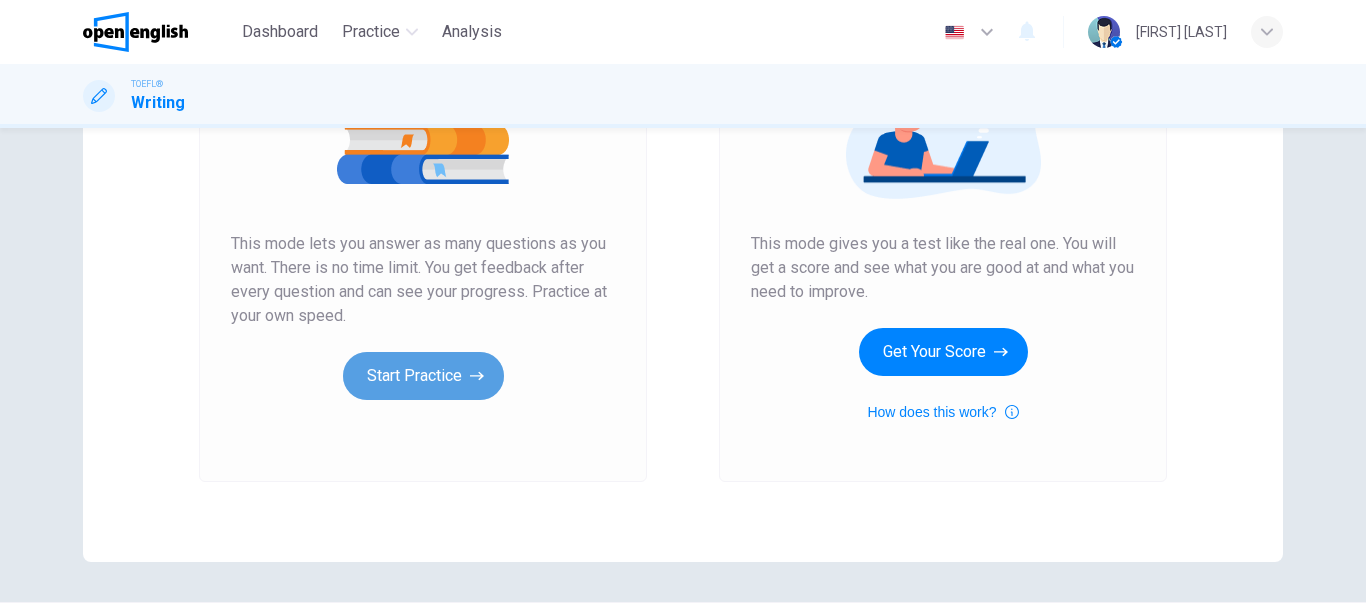 click on "Start Practice" at bounding box center (423, 376) 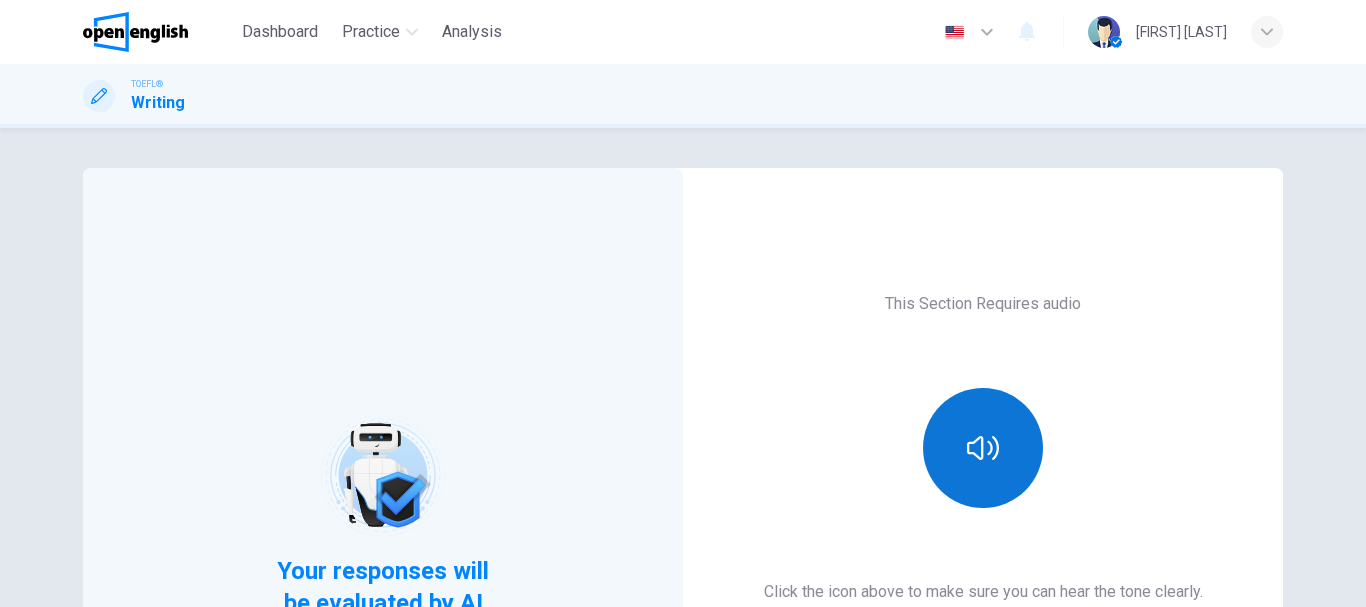click at bounding box center [983, 448] 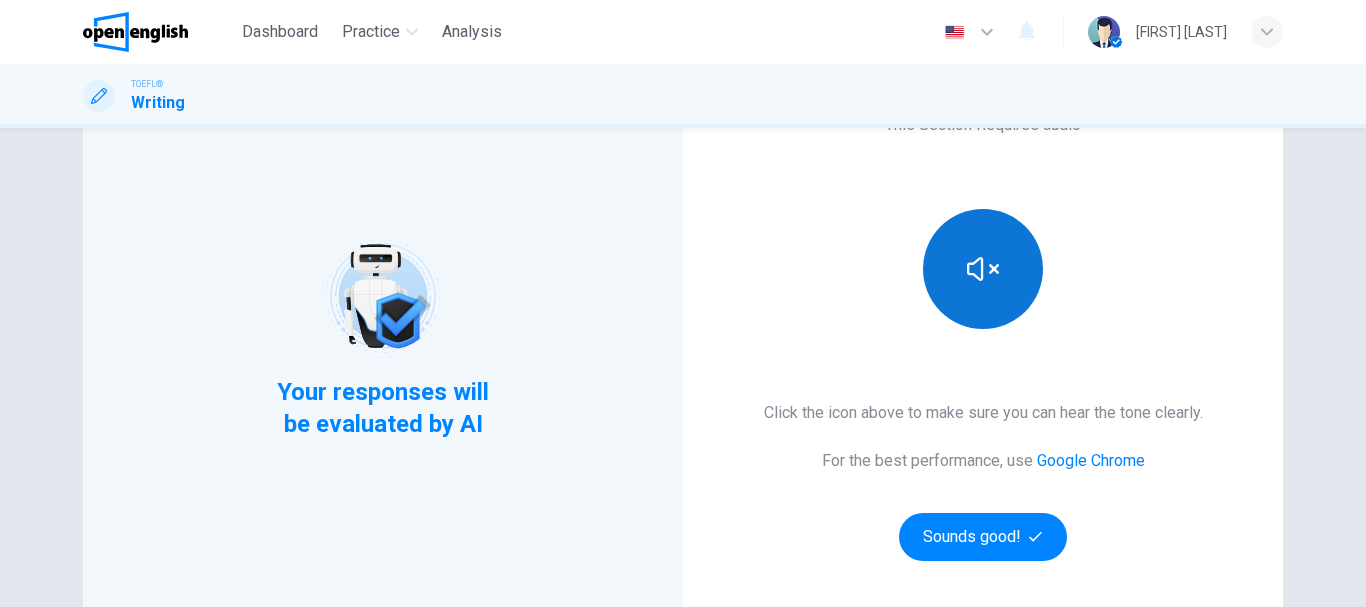 scroll, scrollTop: 360, scrollLeft: 0, axis: vertical 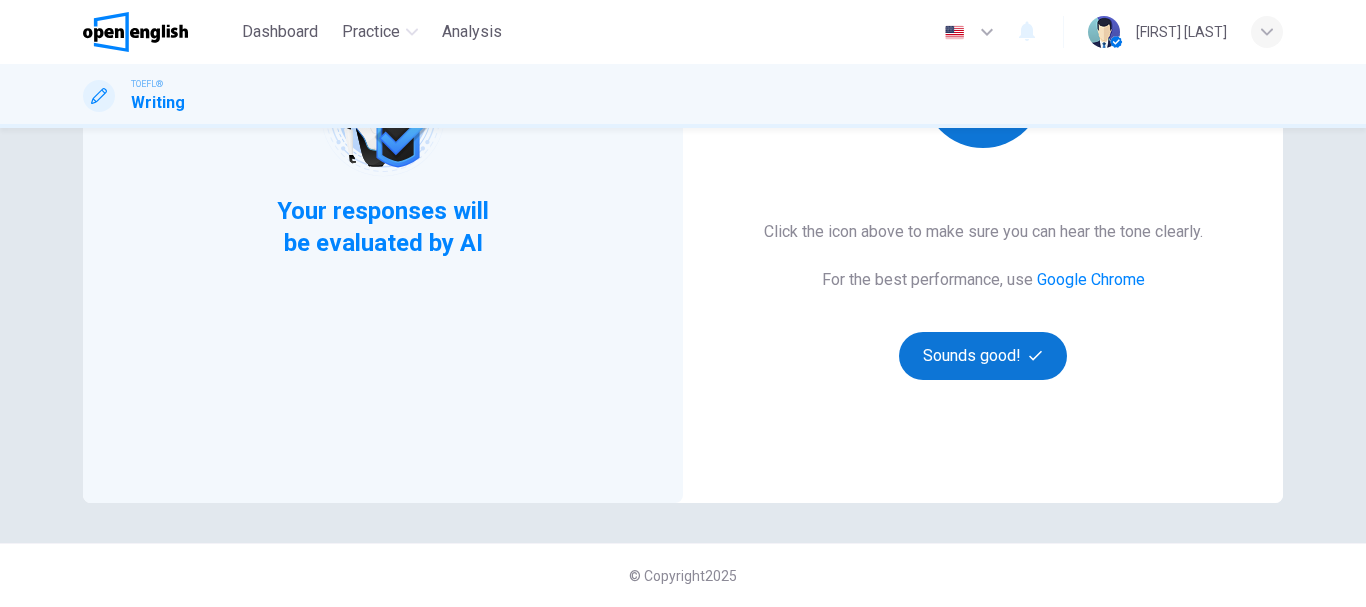 click on "Sounds good!" at bounding box center (983, 356) 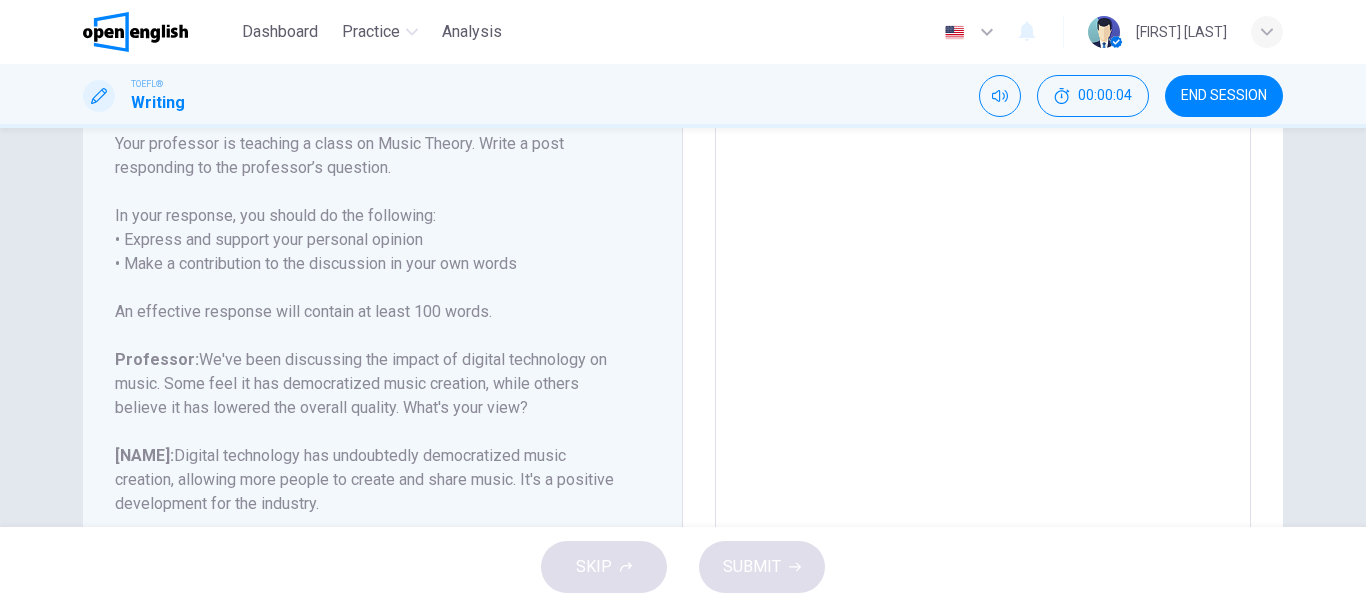 scroll, scrollTop: 198, scrollLeft: 0, axis: vertical 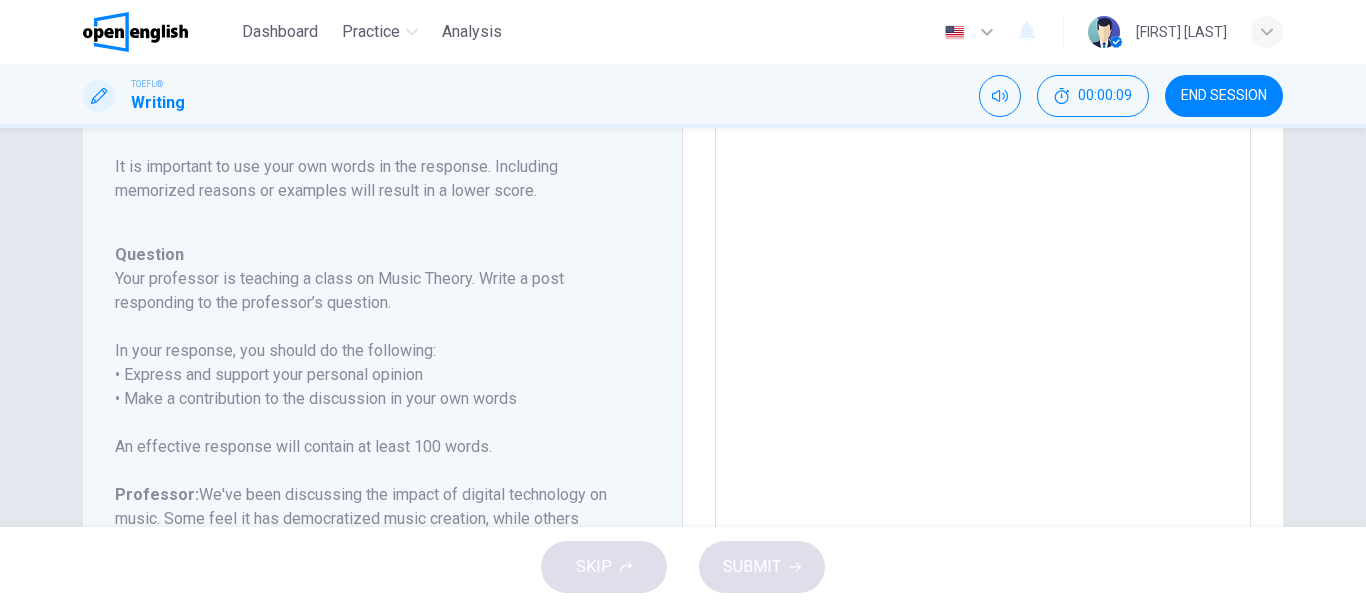 click at bounding box center [983, 381] 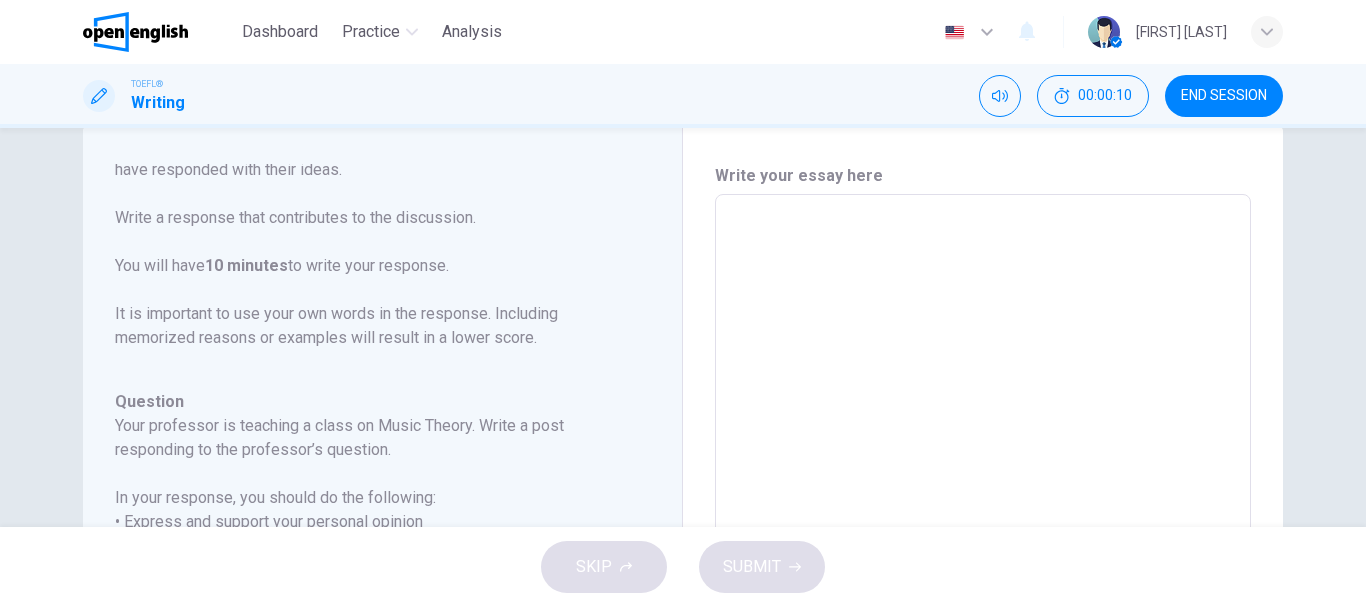 scroll, scrollTop: 98, scrollLeft: 0, axis: vertical 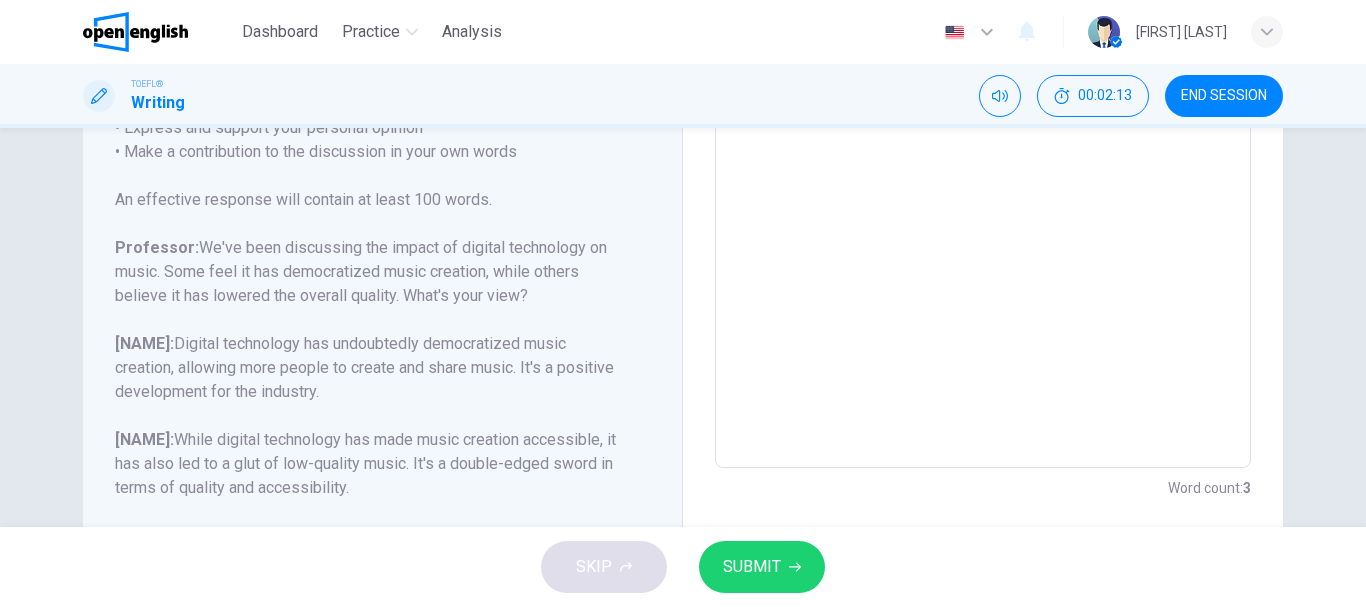 click on "**********" at bounding box center [983, 134] 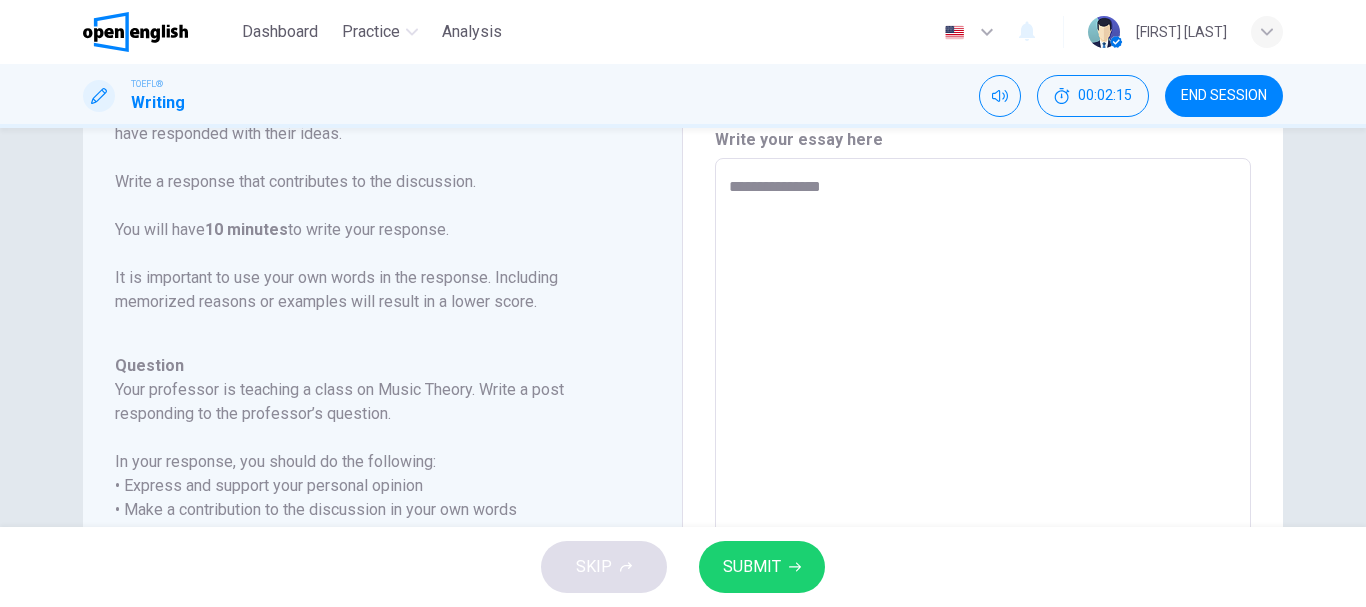 scroll, scrollTop: 84, scrollLeft: 0, axis: vertical 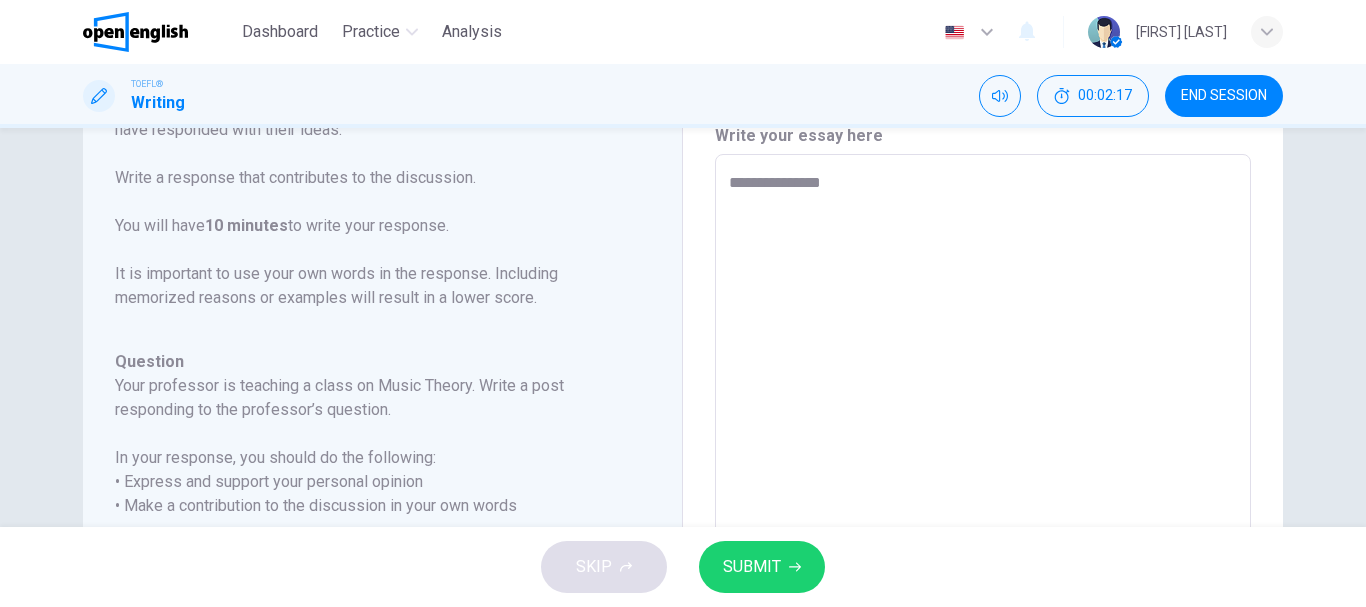click on "**********" at bounding box center (983, 488) 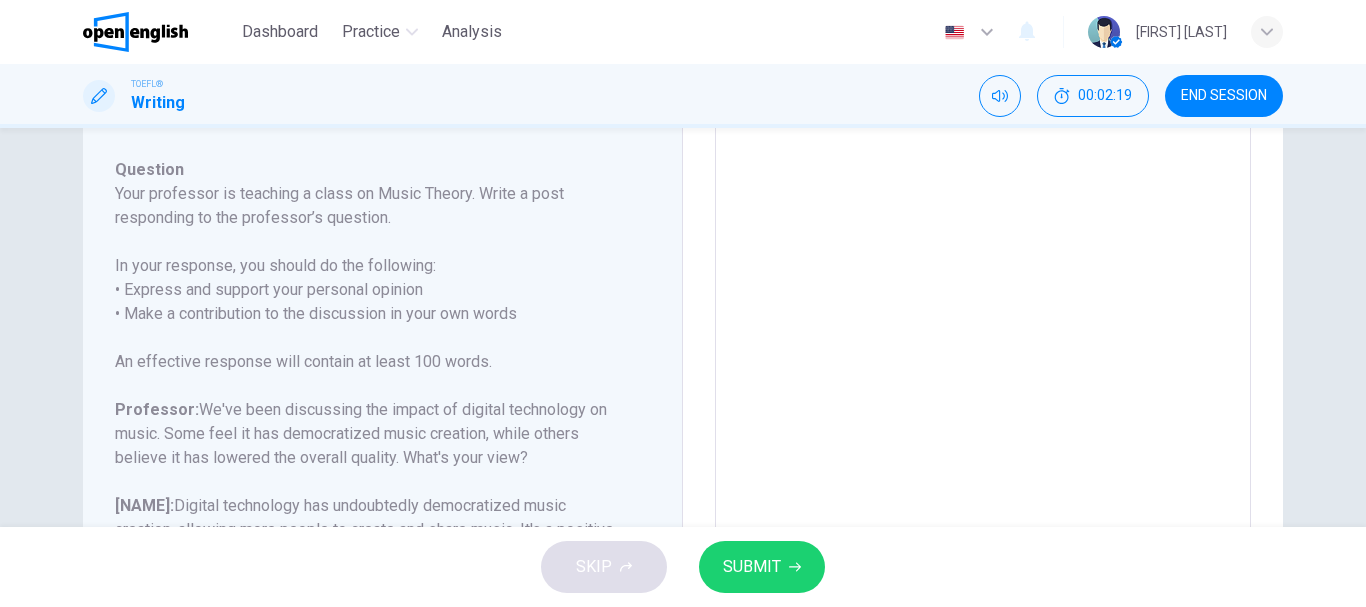 scroll, scrollTop: 284, scrollLeft: 0, axis: vertical 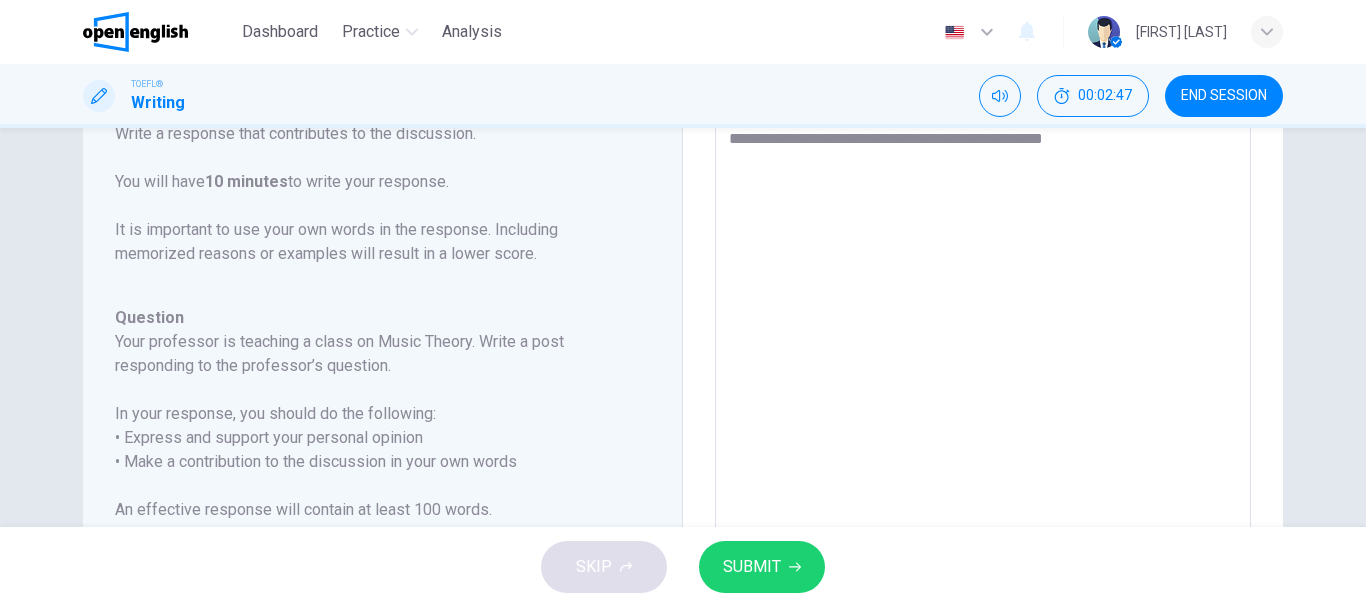 drag, startPoint x: 1354, startPoint y: 327, endPoint x: 1365, endPoint y: 341, distance: 17.804493 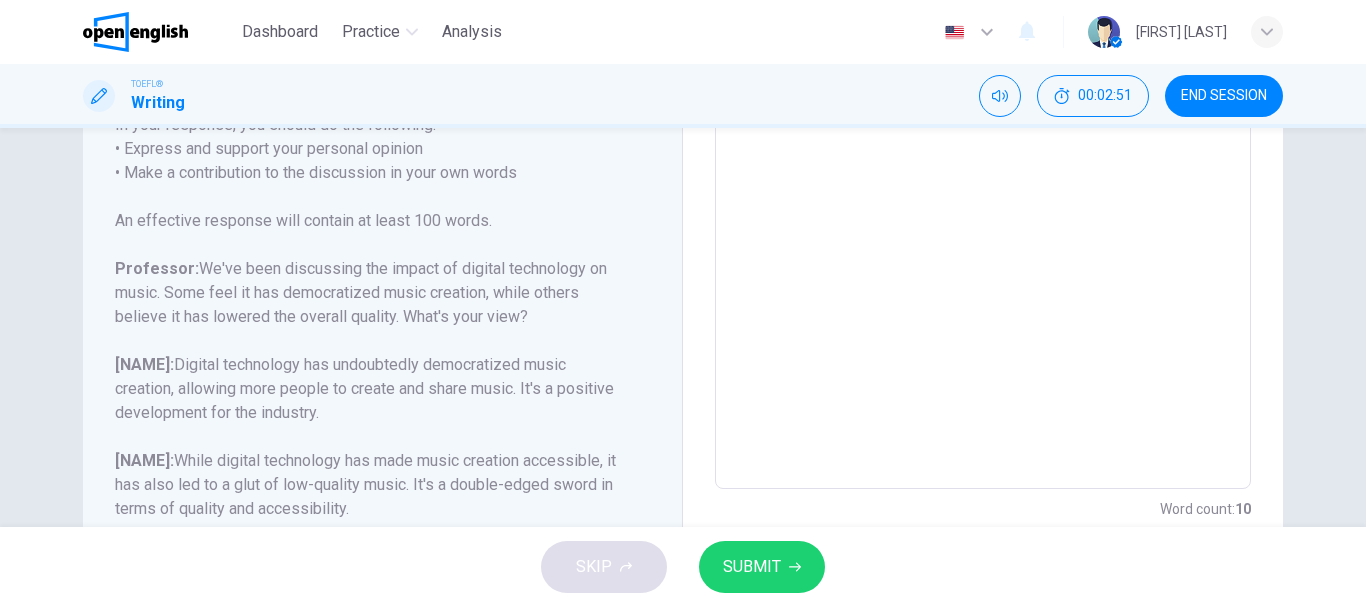 scroll, scrollTop: 427, scrollLeft: 0, axis: vertical 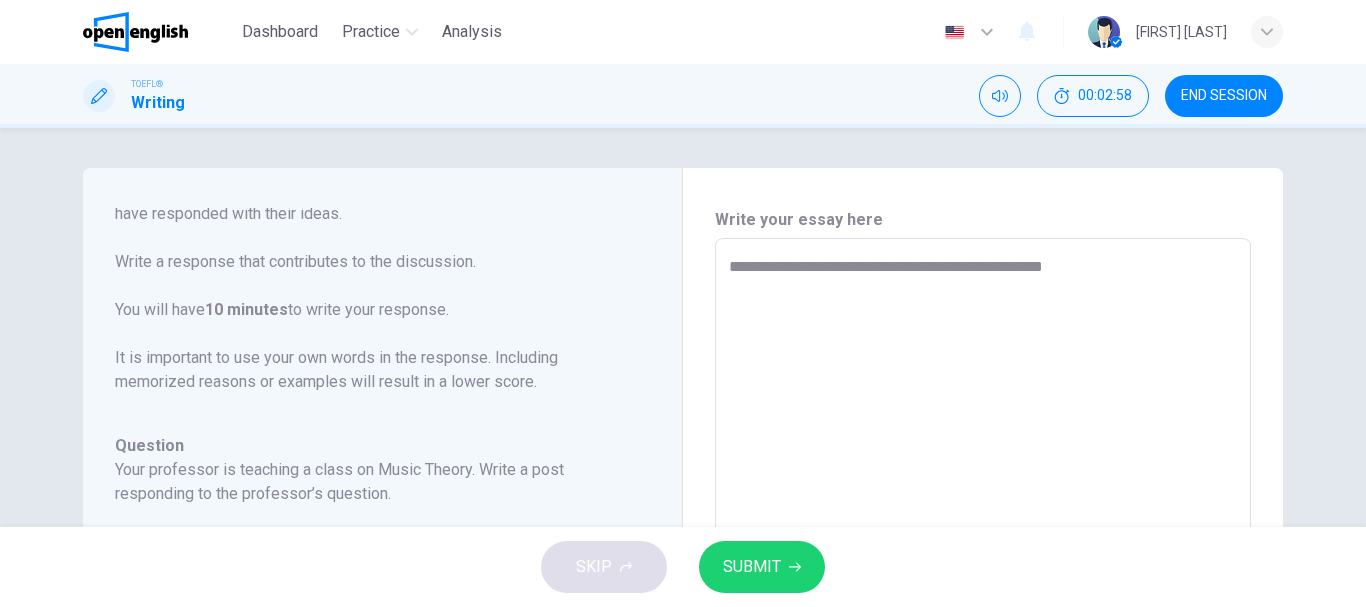 click on "**********" at bounding box center [983, 572] 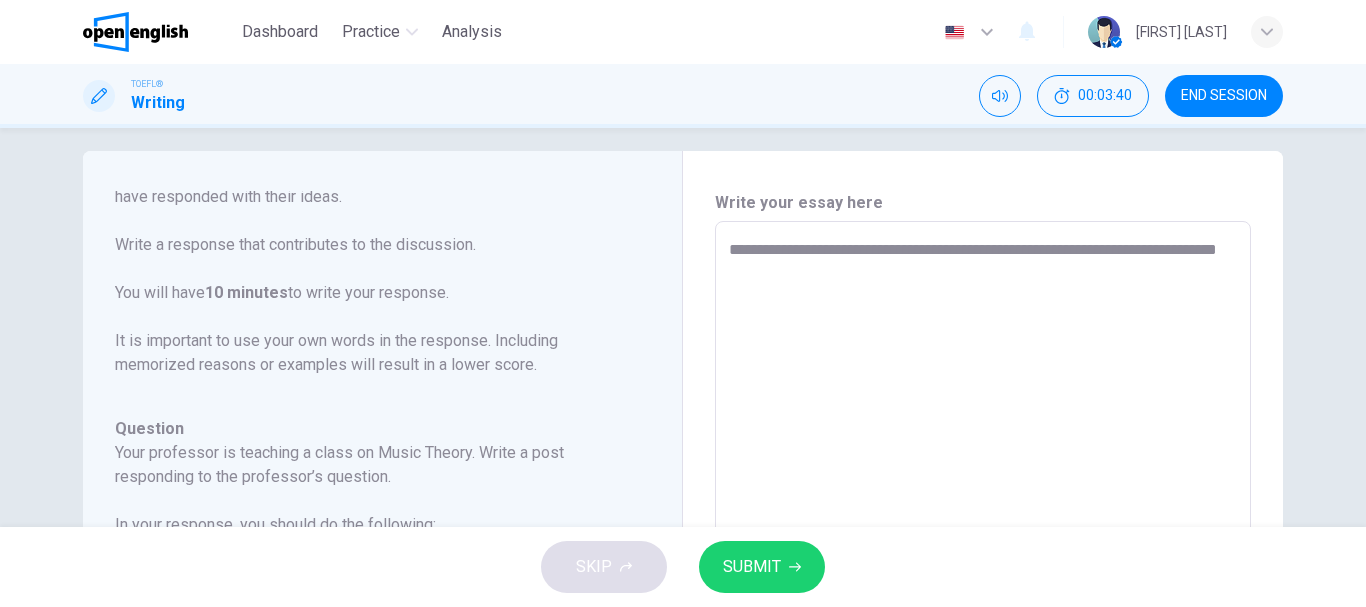 scroll, scrollTop: 0, scrollLeft: 0, axis: both 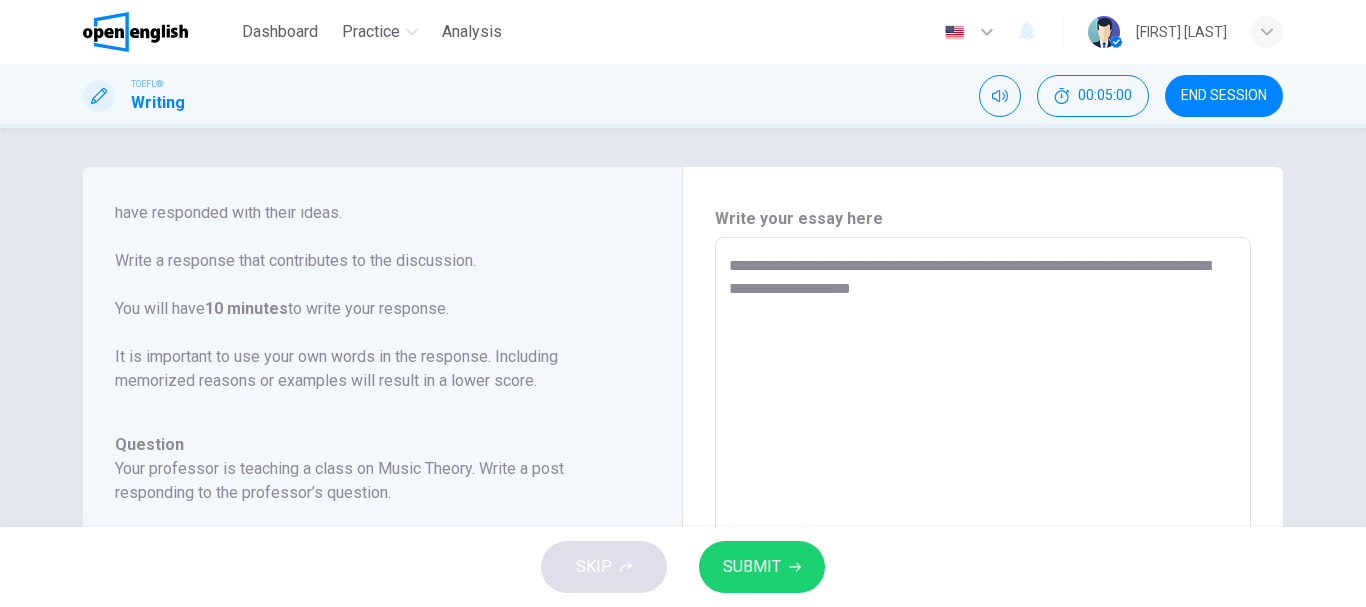 click on "**********" at bounding box center [983, 571] 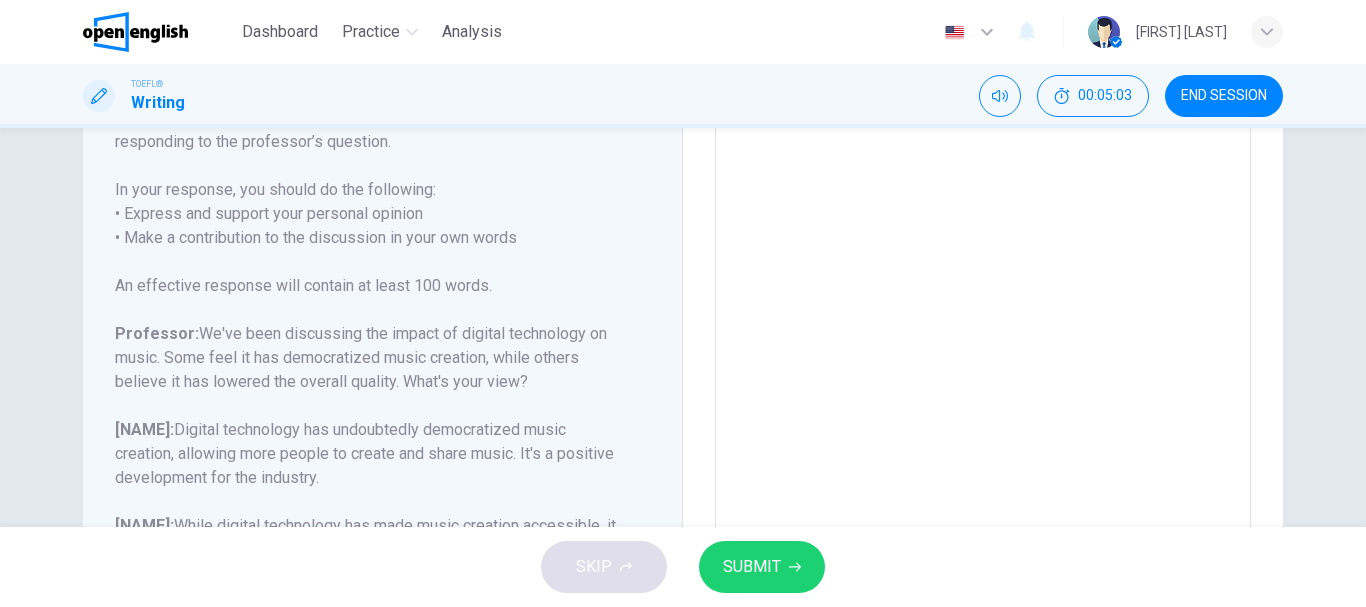 scroll, scrollTop: 357, scrollLeft: 0, axis: vertical 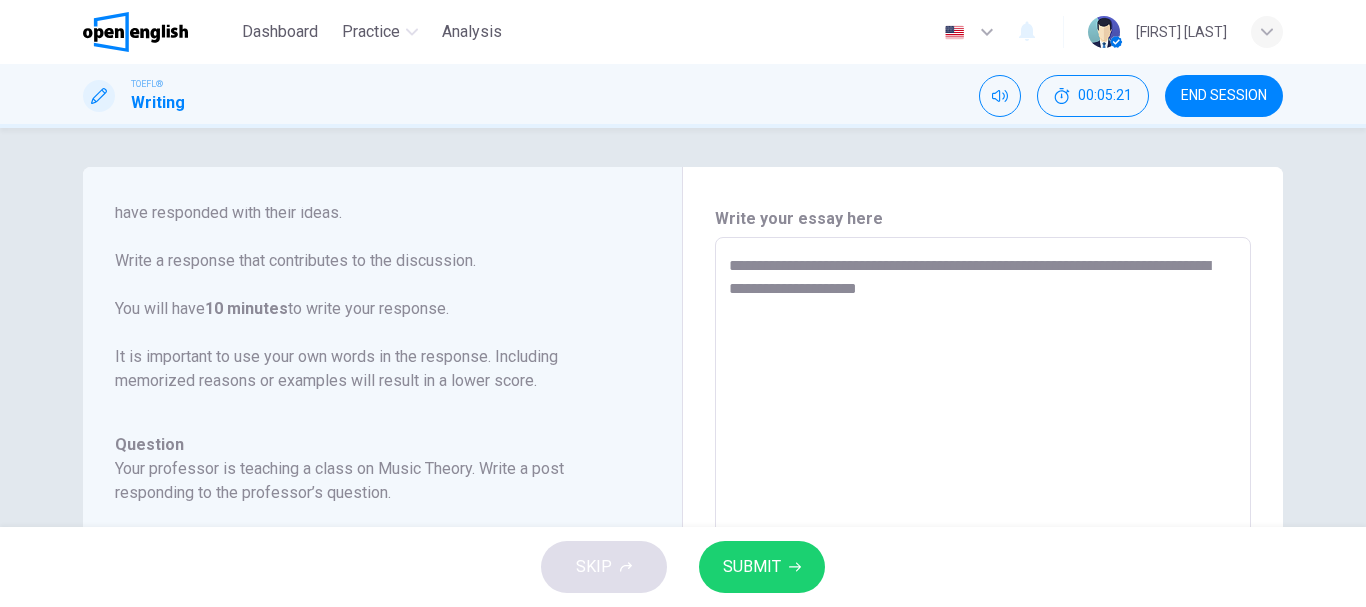 drag, startPoint x: 845, startPoint y: 296, endPoint x: 1001, endPoint y: 283, distance: 156.54073 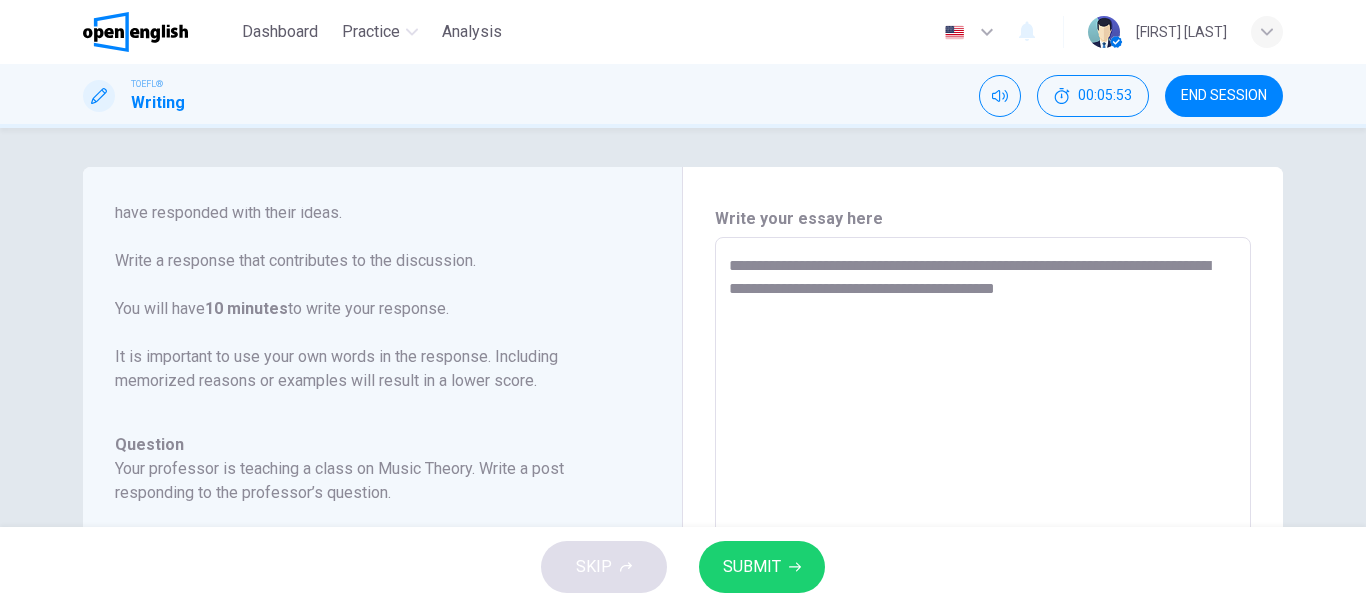 drag, startPoint x: 1068, startPoint y: 290, endPoint x: 1131, endPoint y: 290, distance: 63 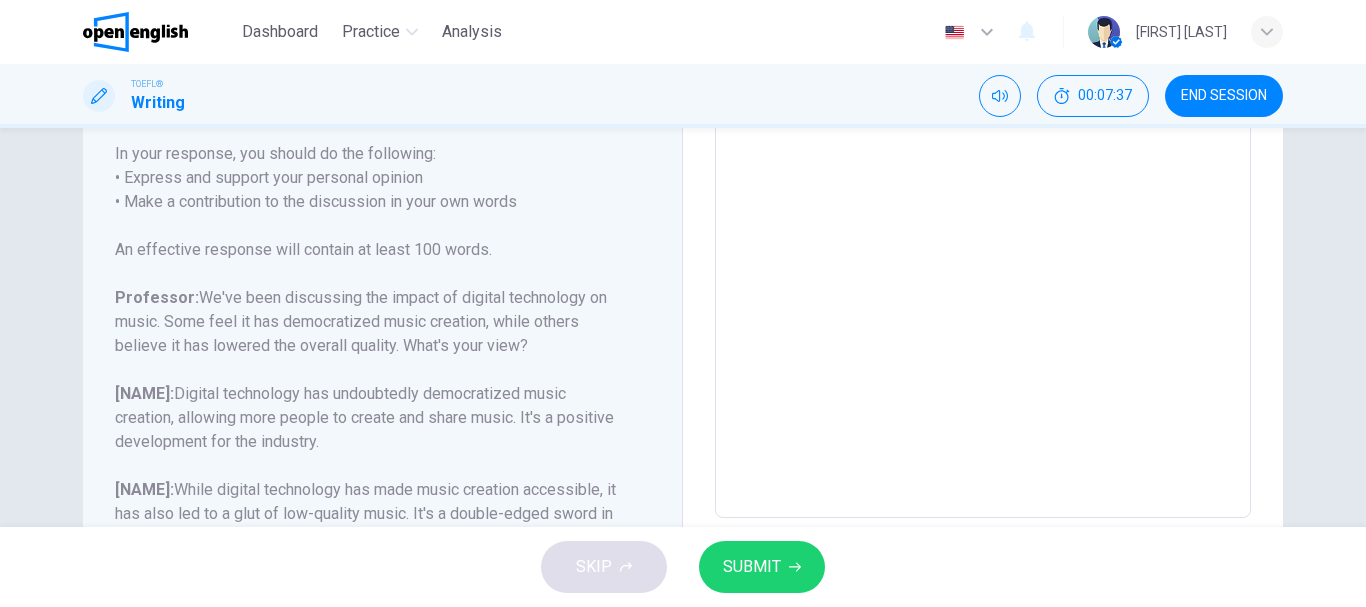 scroll, scrollTop: 395, scrollLeft: 0, axis: vertical 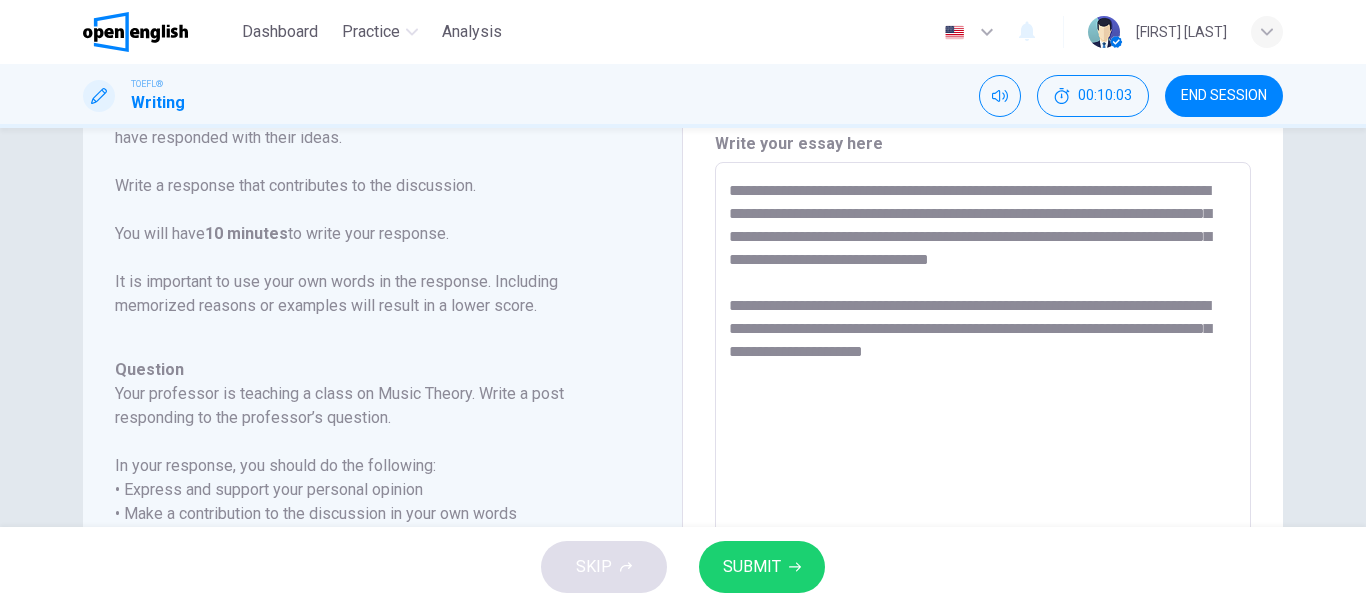 click on "**********" at bounding box center [983, 496] 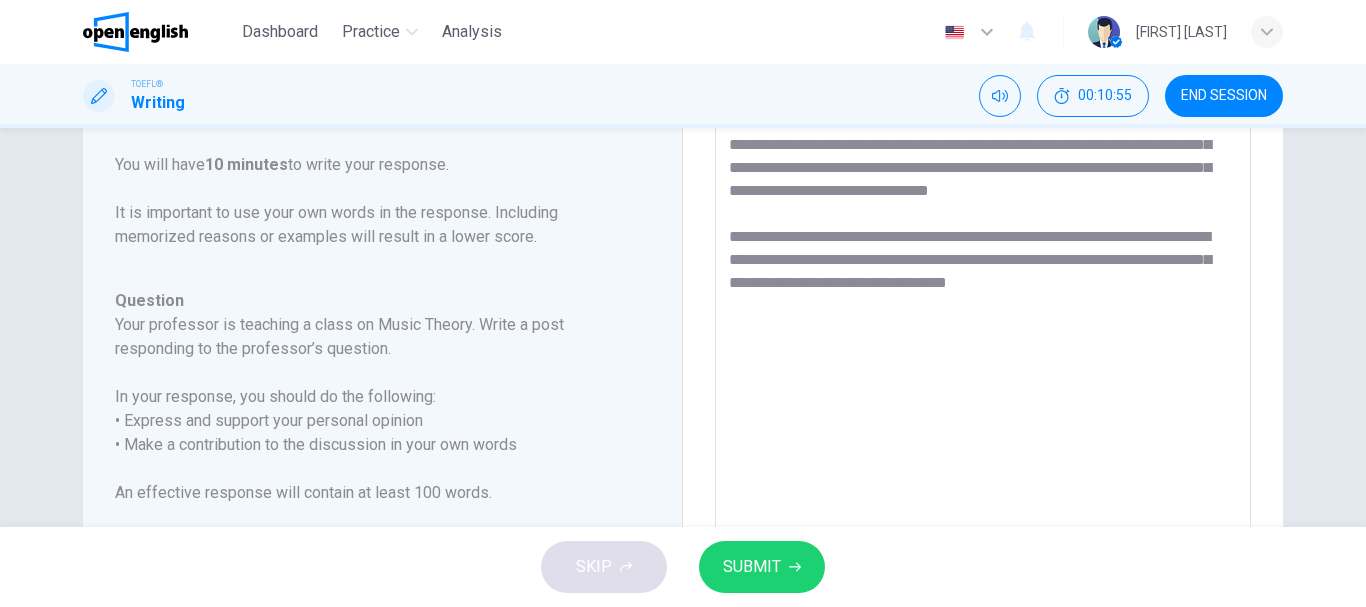 scroll, scrollTop: 147, scrollLeft: 0, axis: vertical 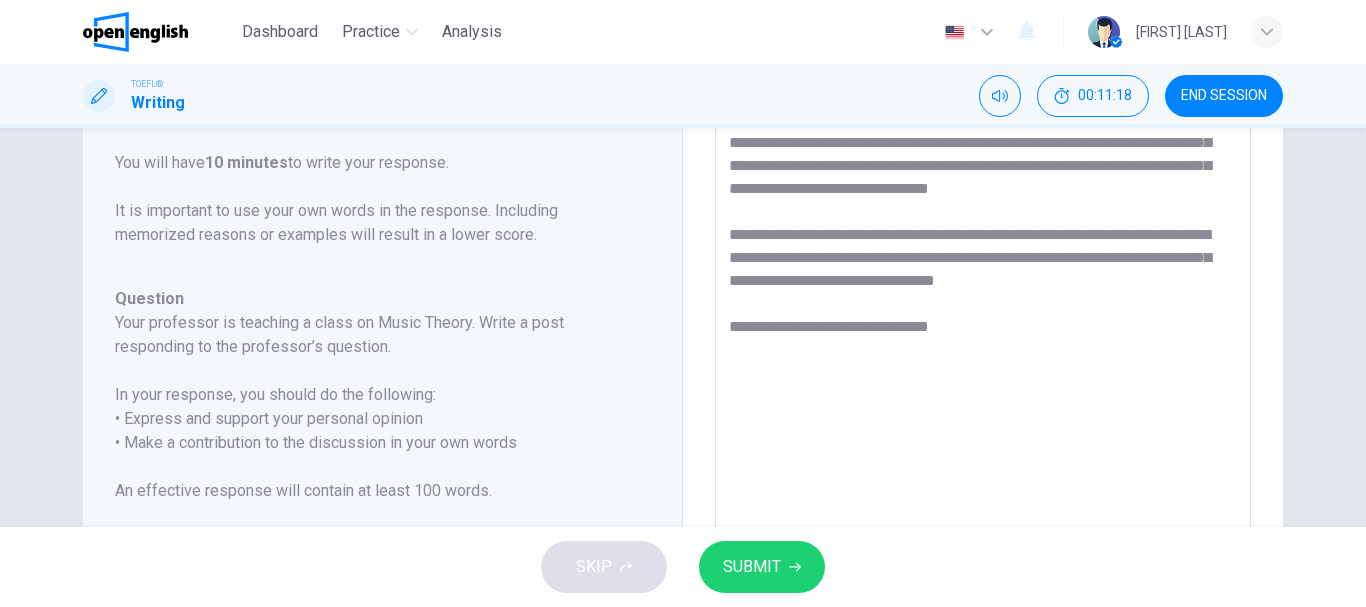 drag, startPoint x: 1020, startPoint y: 322, endPoint x: 834, endPoint y: 326, distance: 186.043 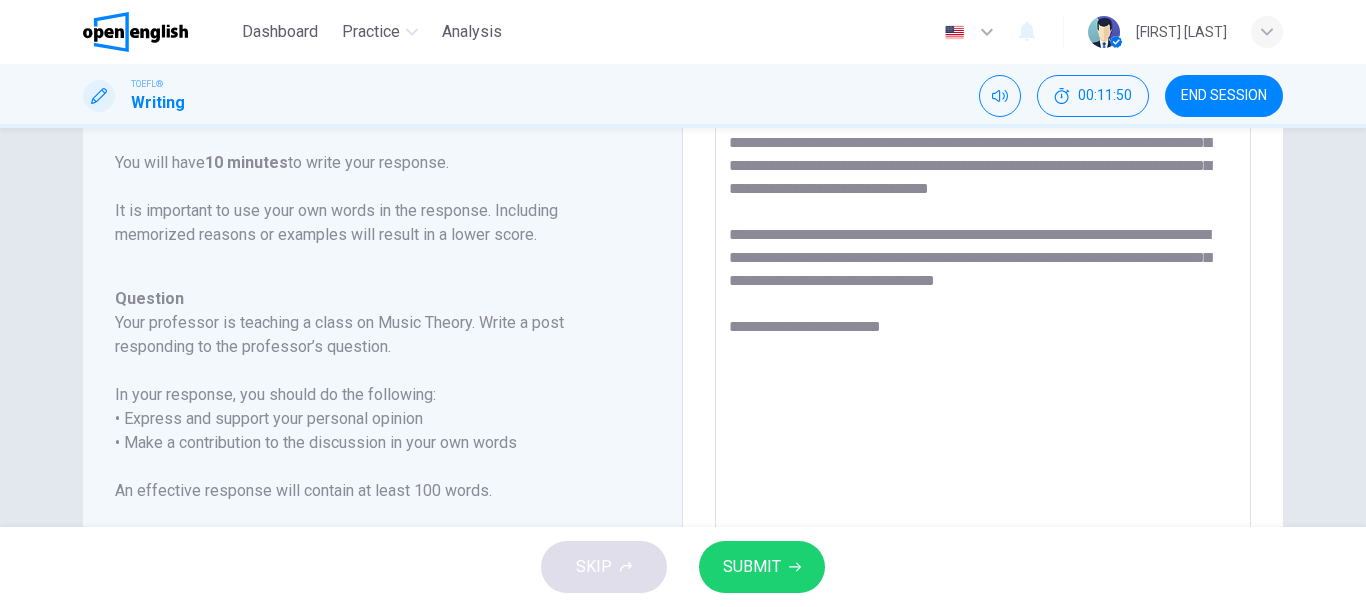 click on "**********" at bounding box center [983, 425] 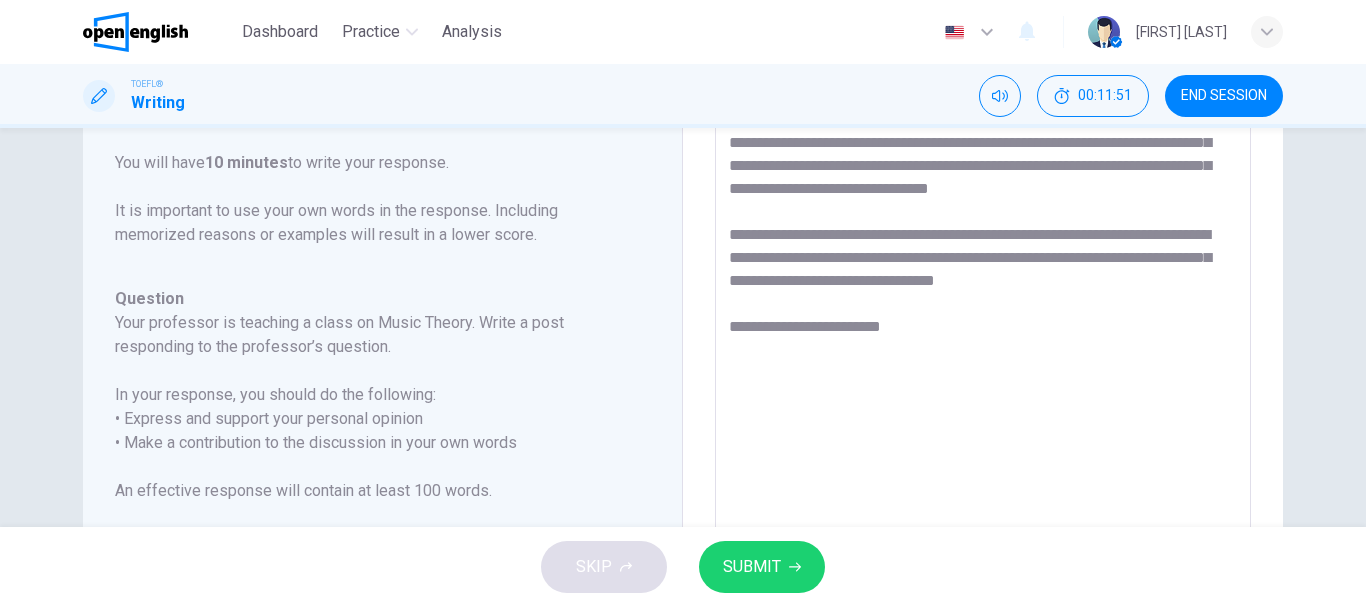 click on "**********" at bounding box center [983, 425] 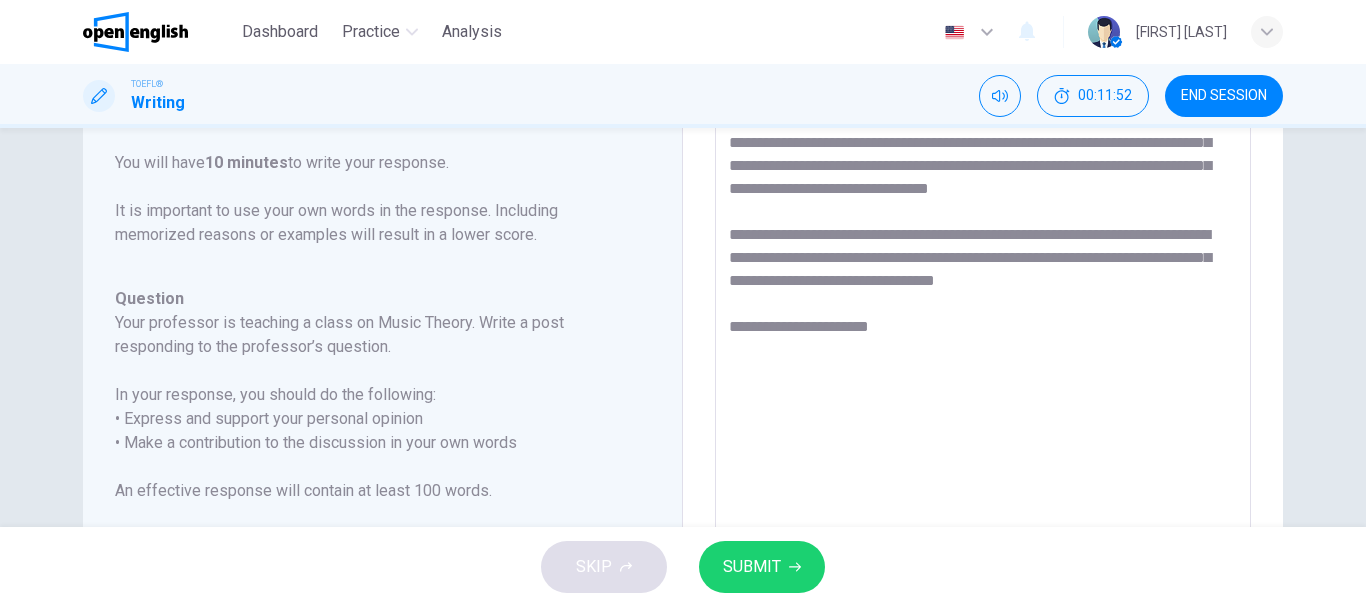 click on "**********" at bounding box center (983, 425) 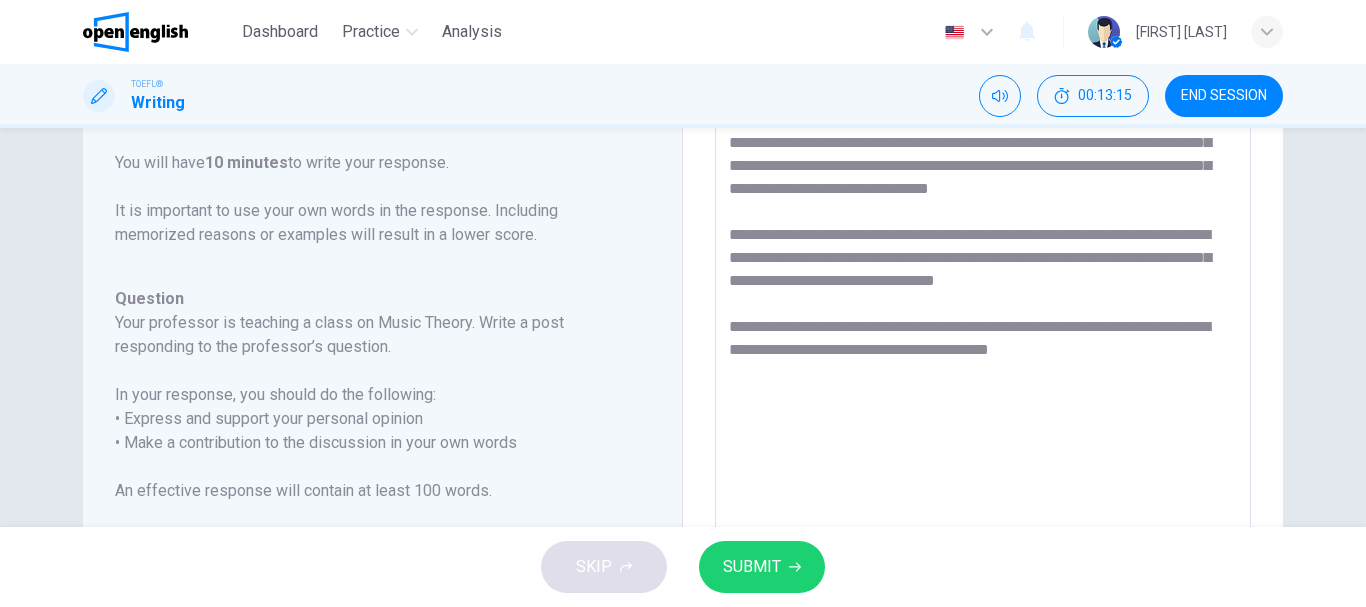 click on "**********" at bounding box center [983, 425] 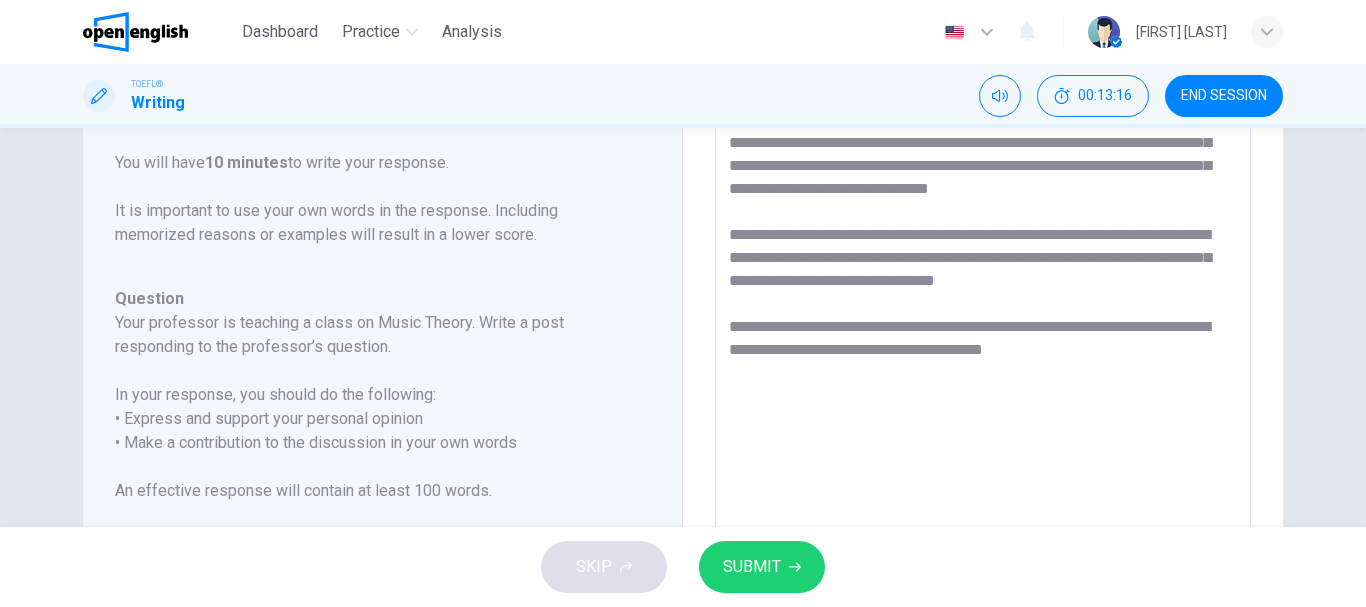 click on "**********" at bounding box center [983, 425] 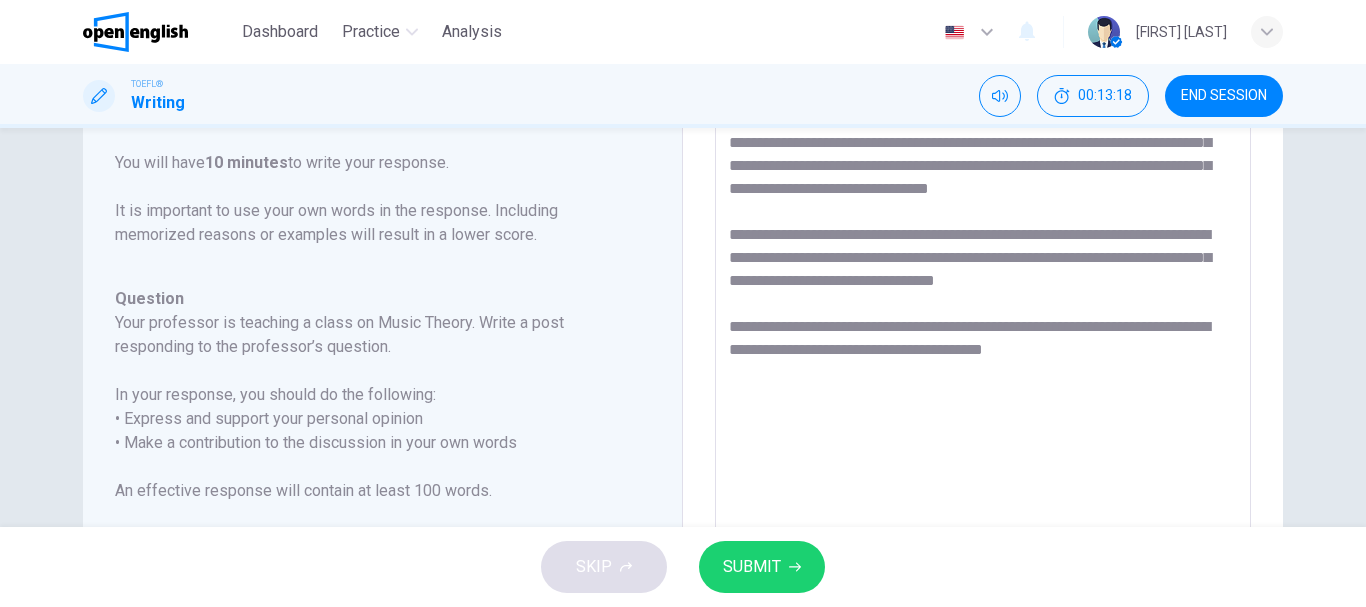 click on "**********" at bounding box center (983, 425) 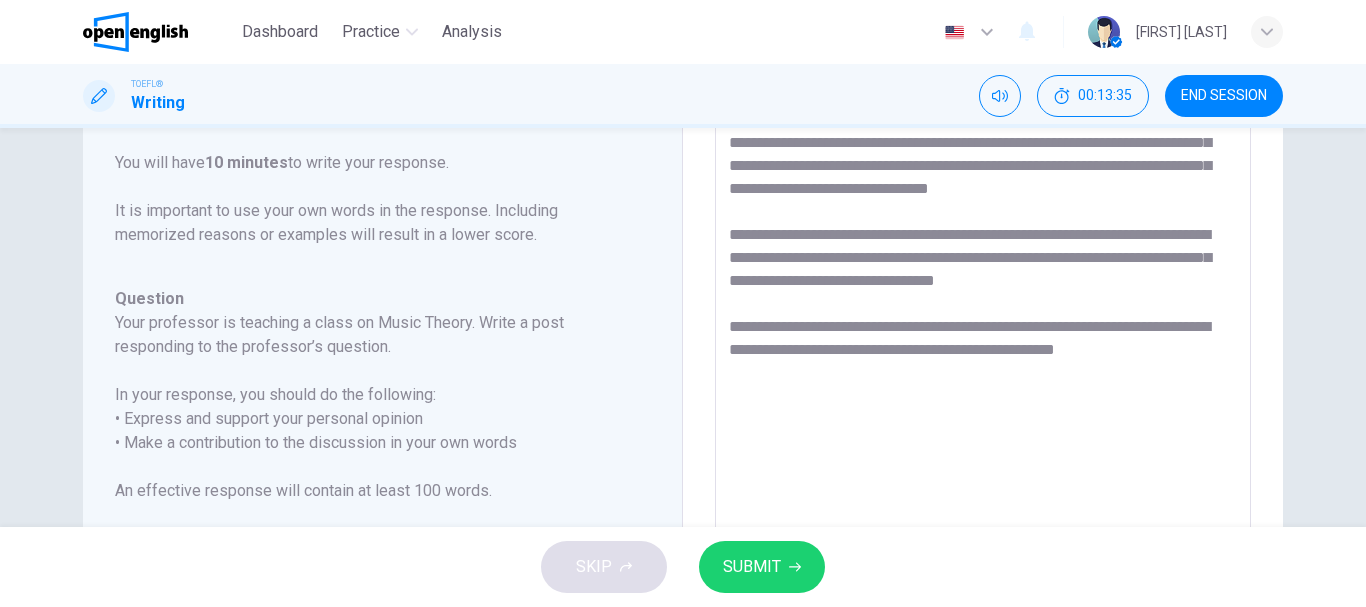 click on "**********" at bounding box center (983, 425) 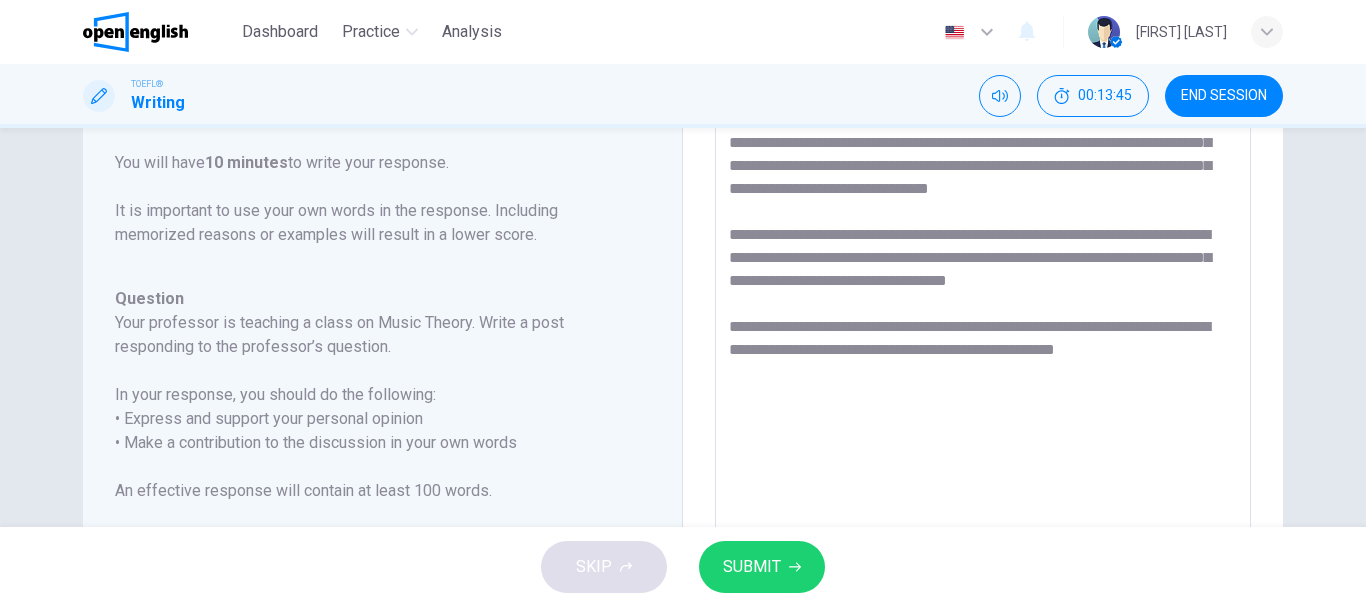 click on "**********" at bounding box center [983, 425] 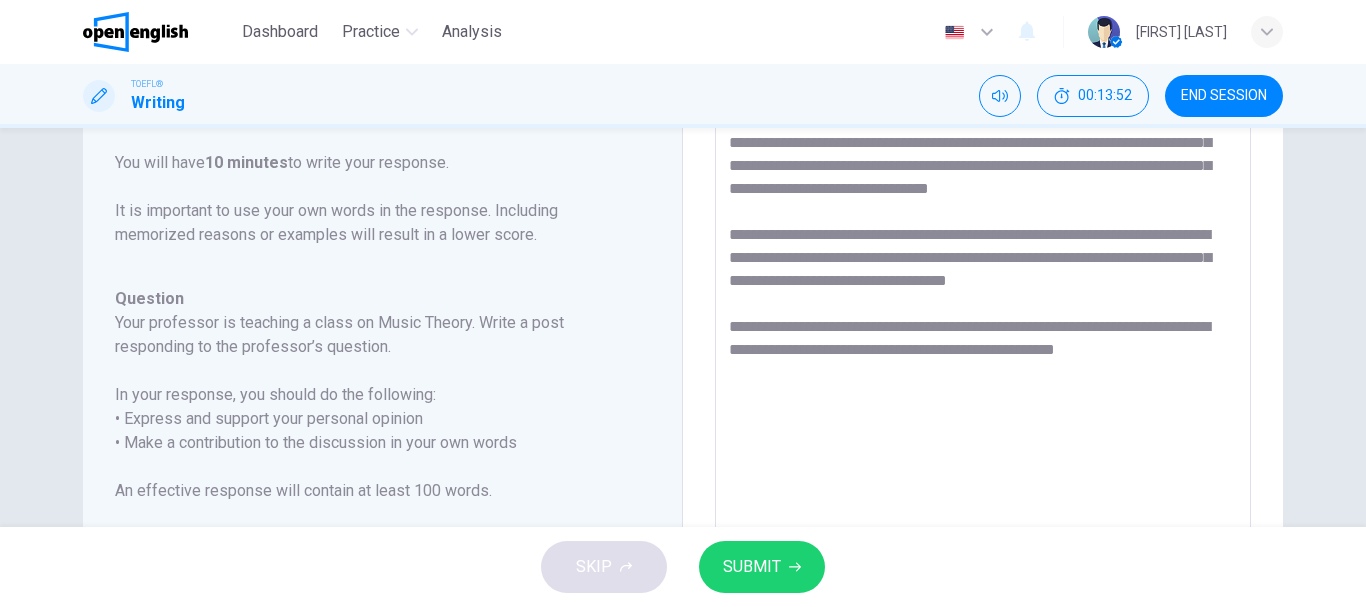 drag, startPoint x: 1189, startPoint y: 279, endPoint x: 1100, endPoint y: 287, distance: 89.358826 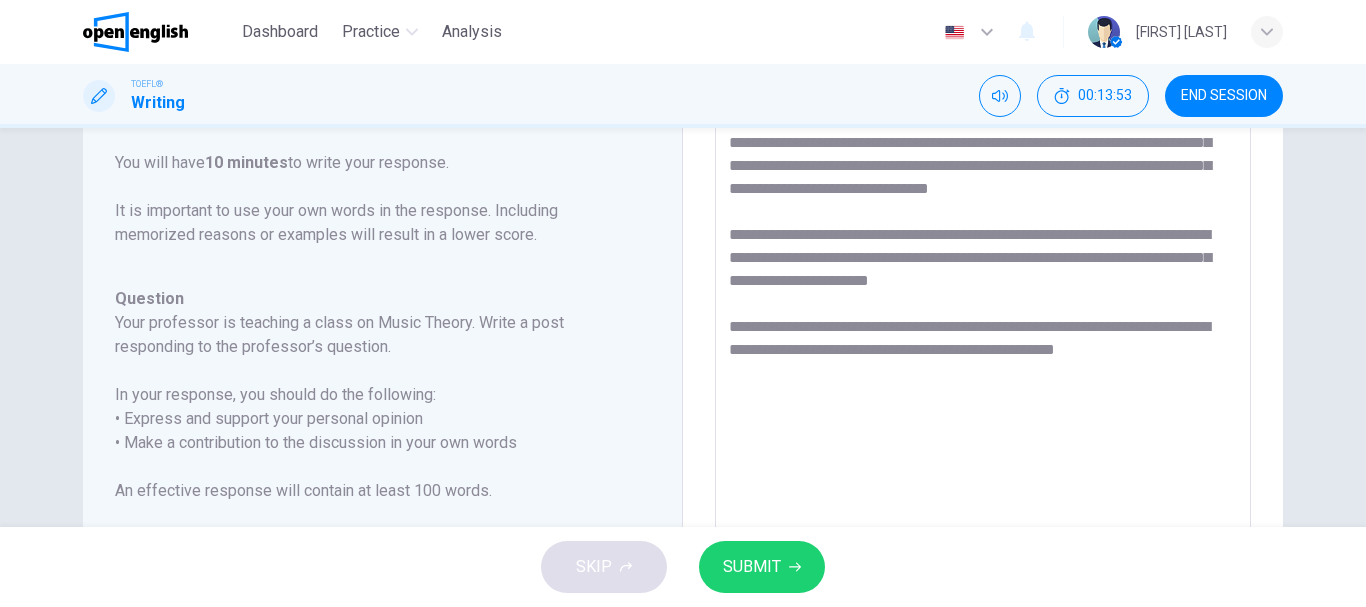 click on "**********" at bounding box center (983, 425) 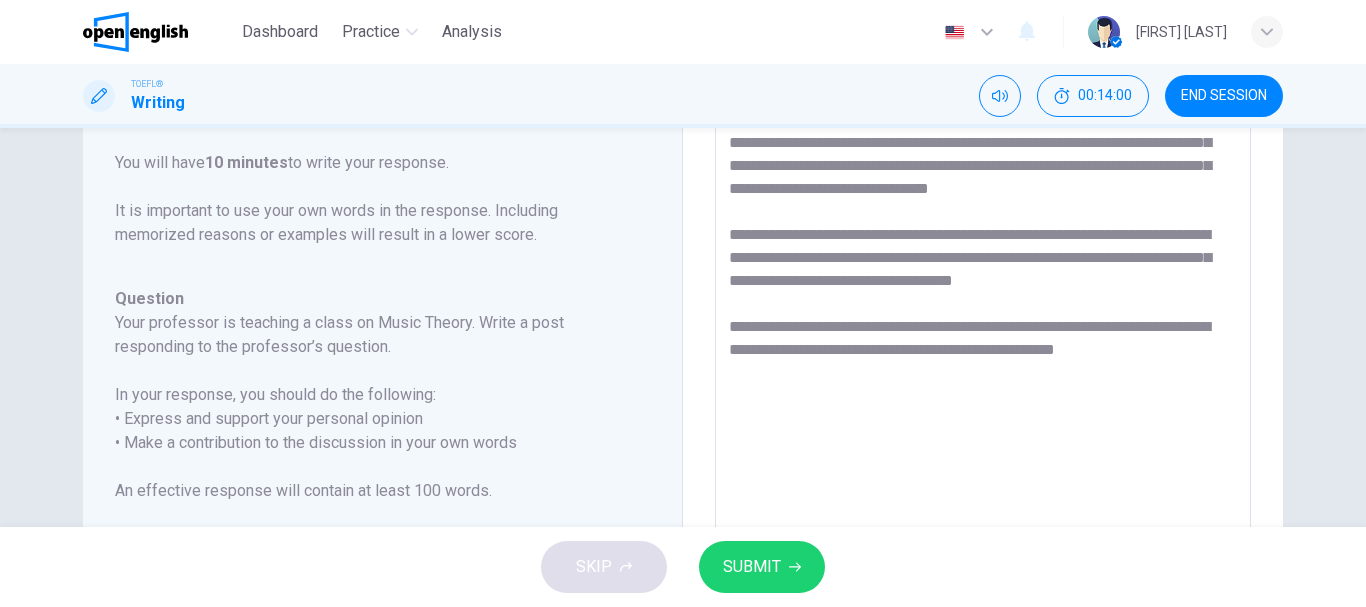 type on "**********" 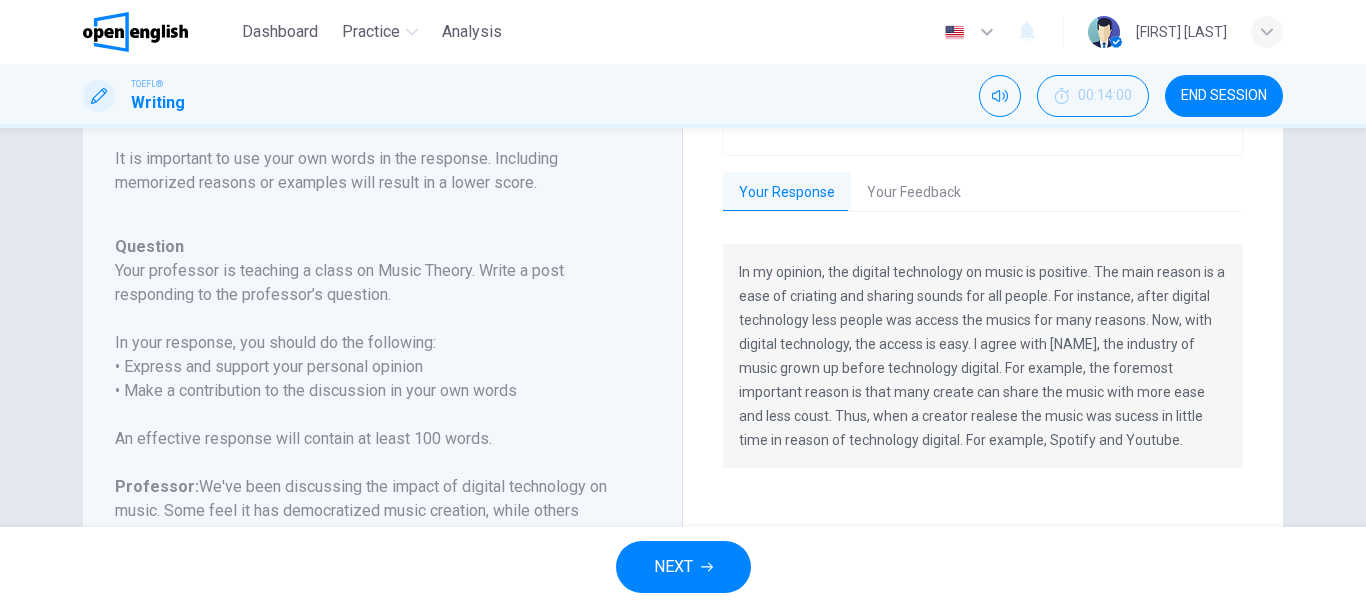scroll, scrollTop: 211, scrollLeft: 0, axis: vertical 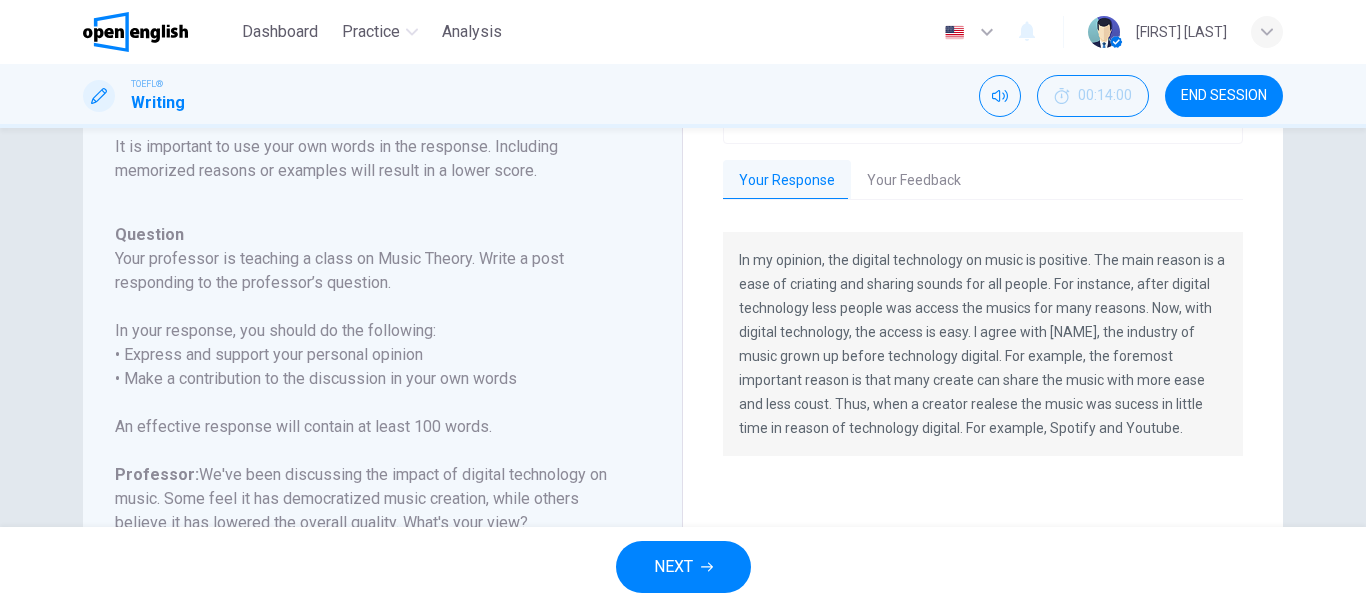 click on "Your Feedback" at bounding box center (914, 181) 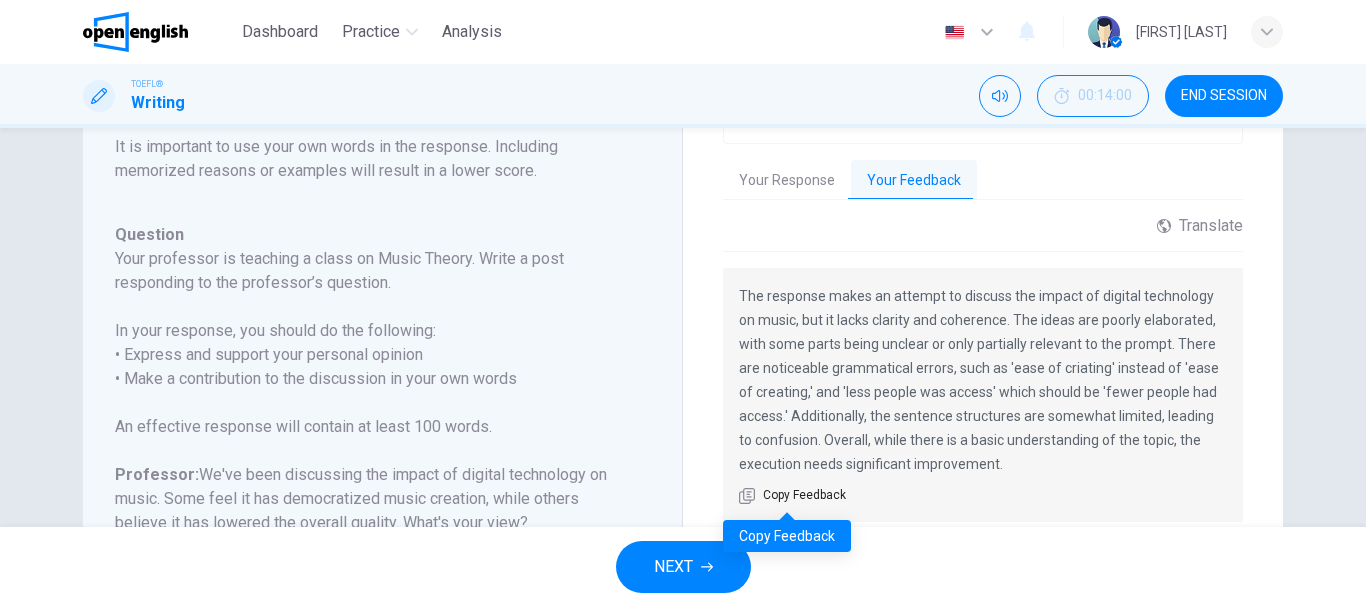 click on "Copy Feedback" at bounding box center [804, 496] 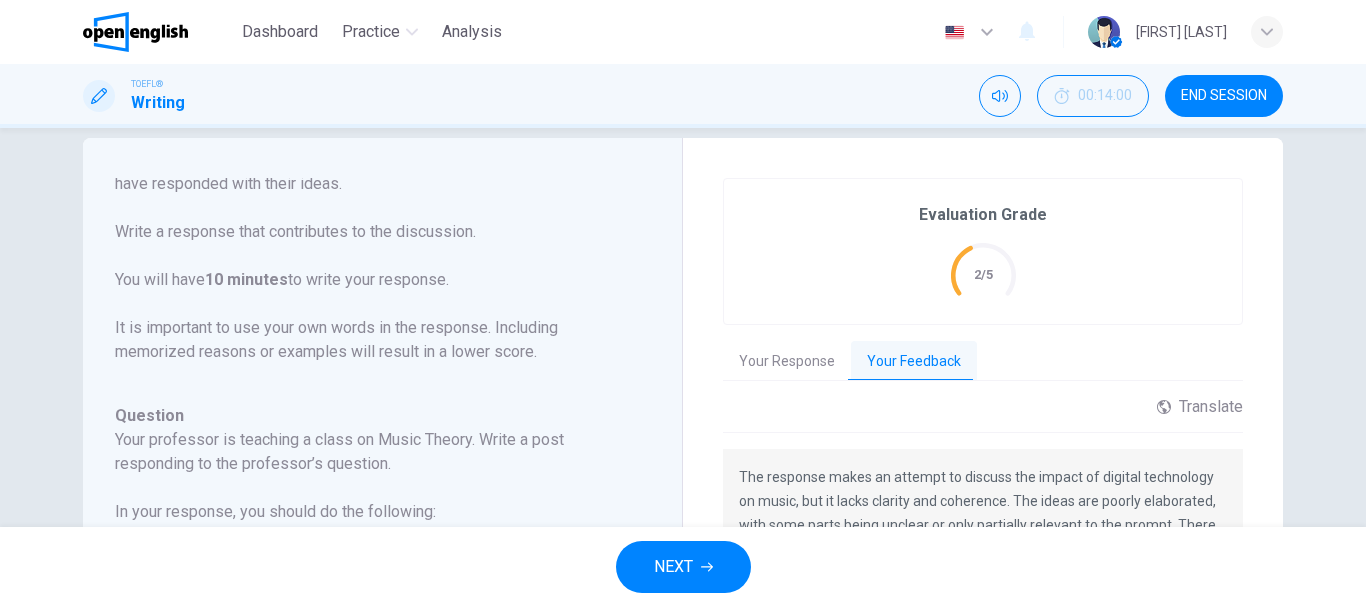 scroll, scrollTop: 0, scrollLeft: 0, axis: both 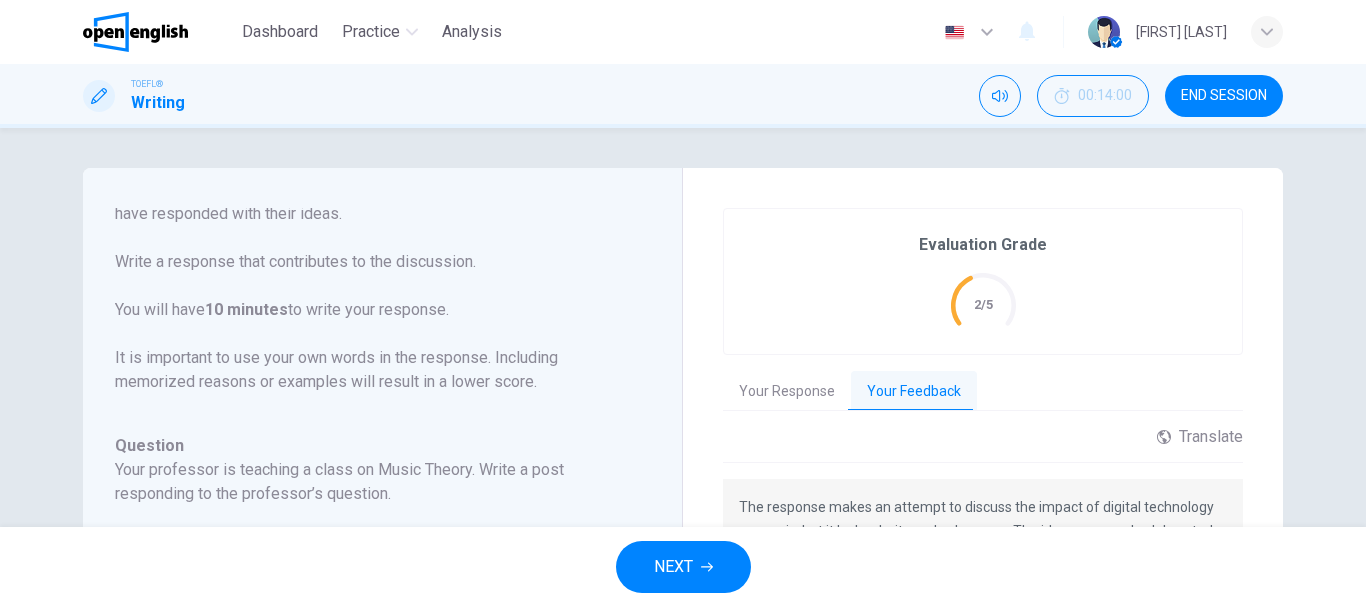 drag, startPoint x: 889, startPoint y: 337, endPoint x: 888, endPoint y: 263, distance: 74.00676 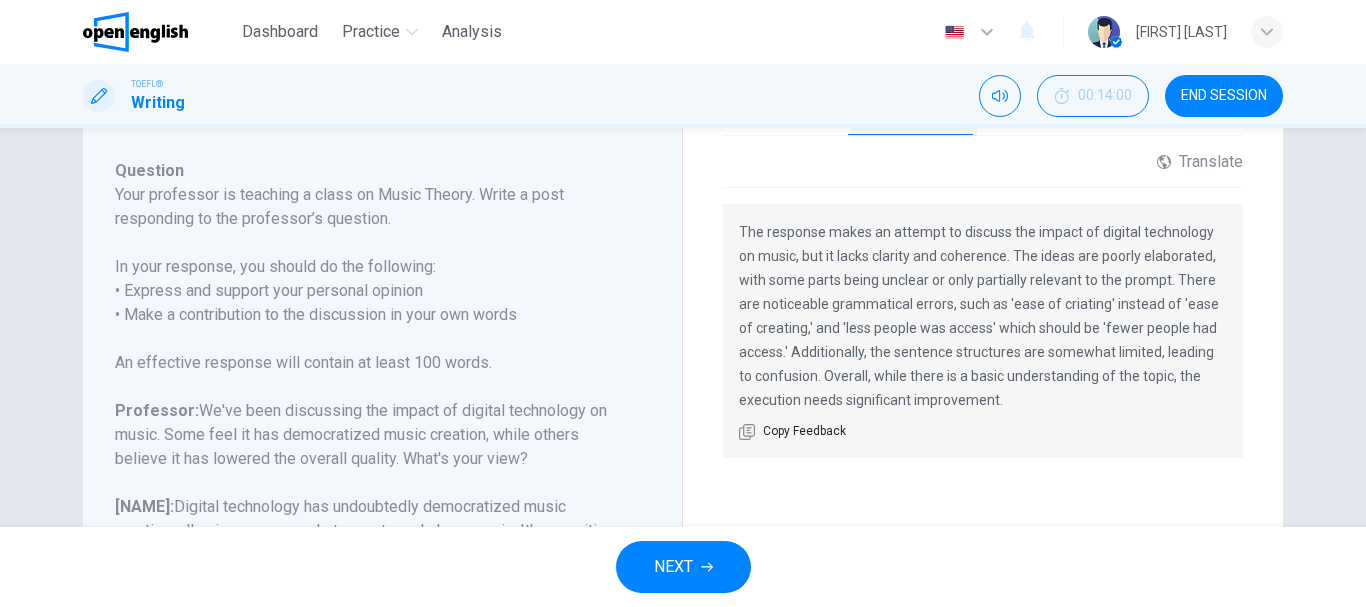 scroll, scrollTop: 278, scrollLeft: 0, axis: vertical 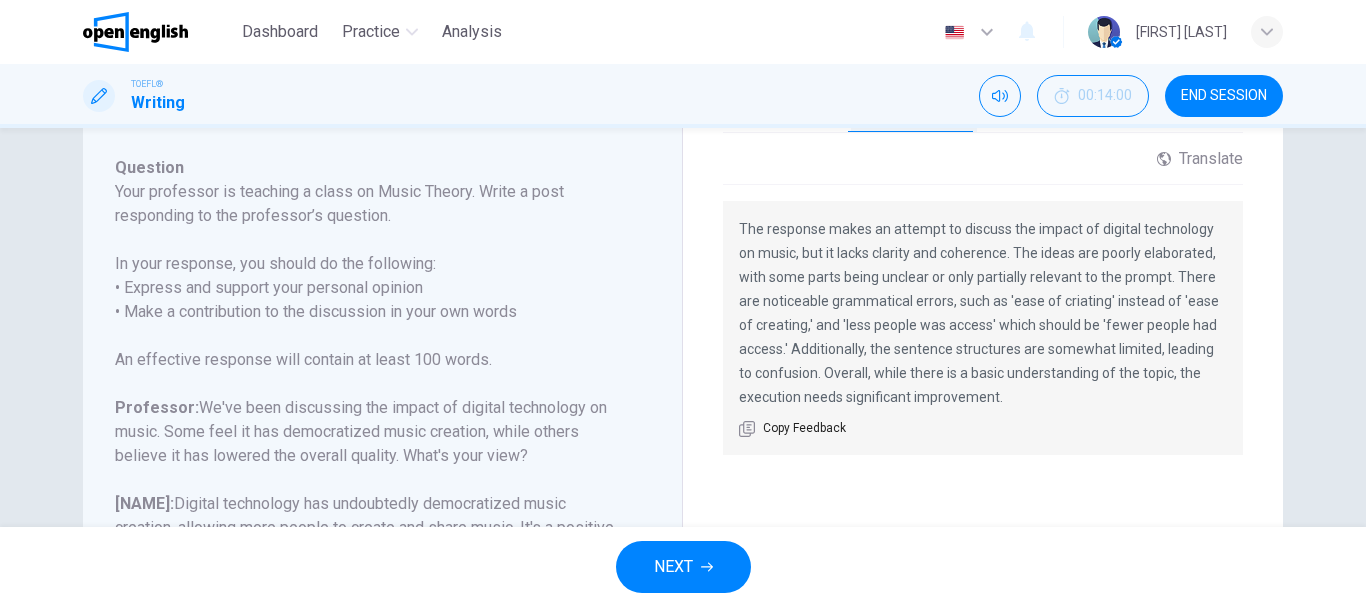 click on "END SESSION" at bounding box center (1224, 96) 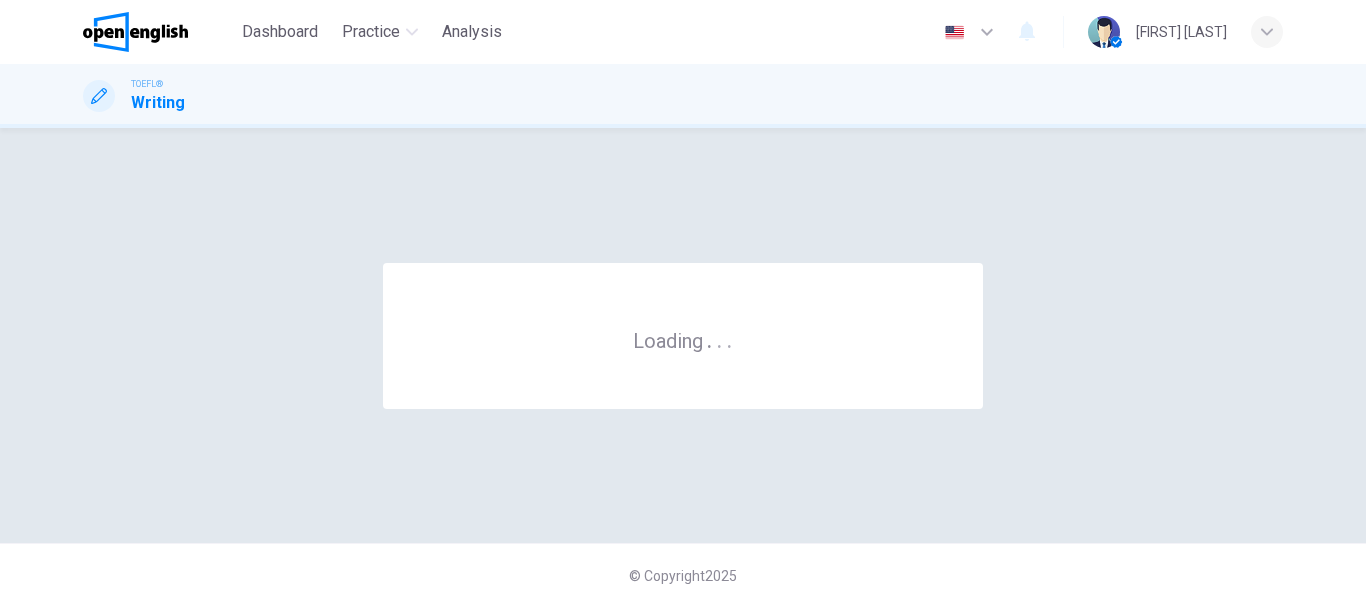 scroll, scrollTop: 0, scrollLeft: 0, axis: both 